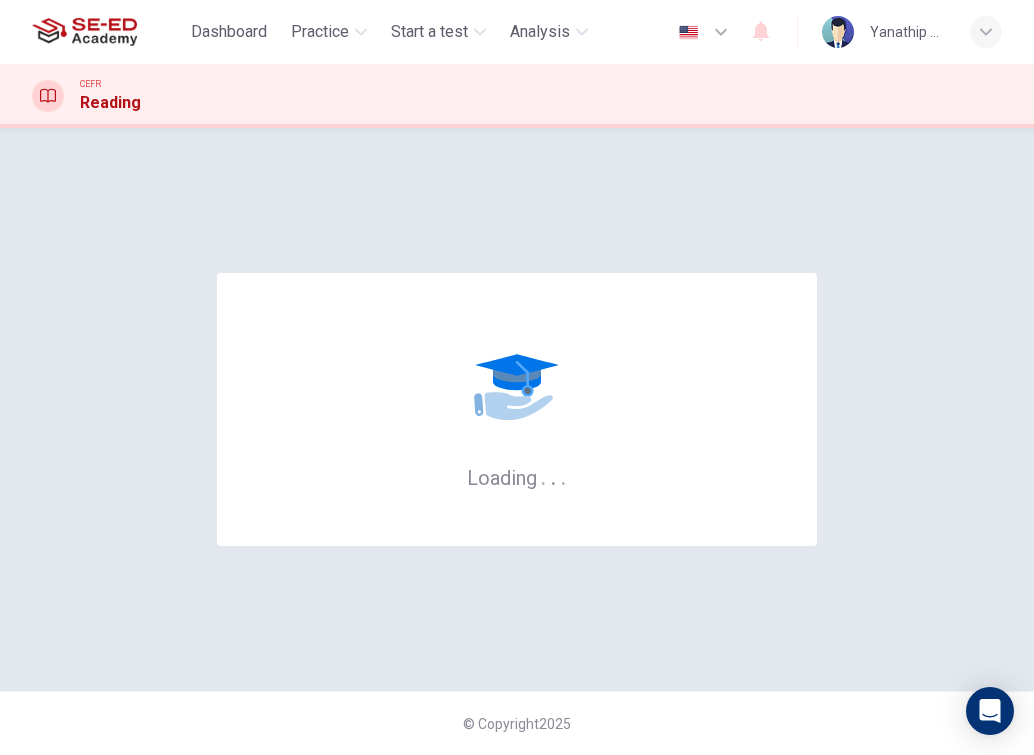 scroll, scrollTop: 0, scrollLeft: 0, axis: both 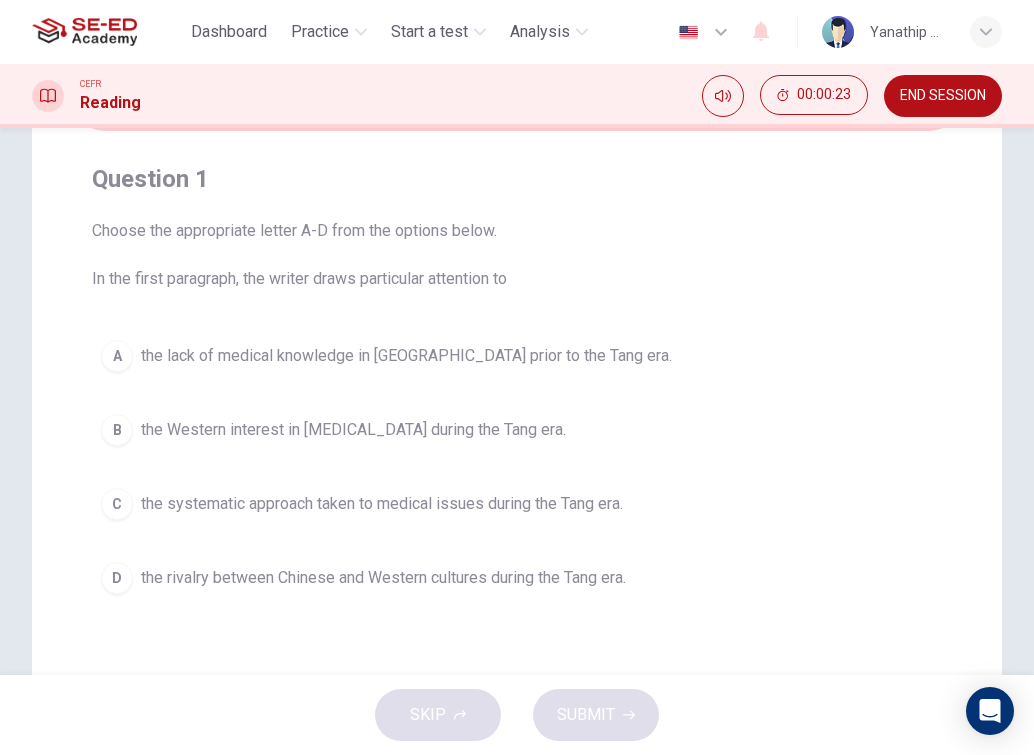 drag, startPoint x: 236, startPoint y: 349, endPoint x: 410, endPoint y: 374, distance: 175.7868 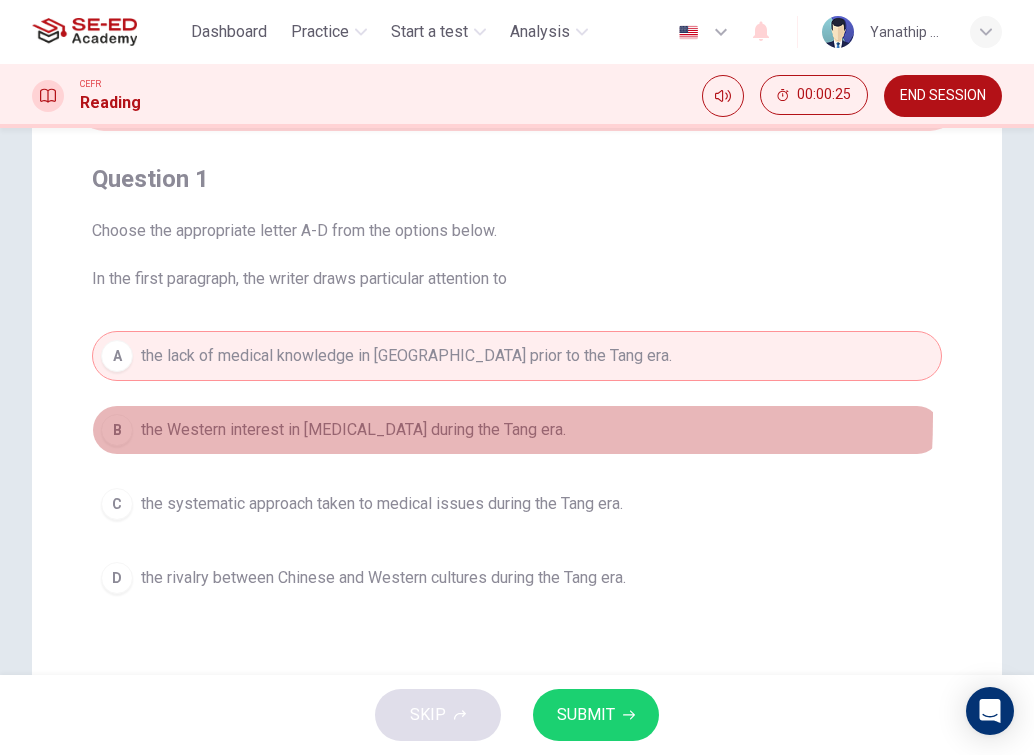 drag, startPoint x: 246, startPoint y: 416, endPoint x: 247, endPoint y: 433, distance: 17.029387 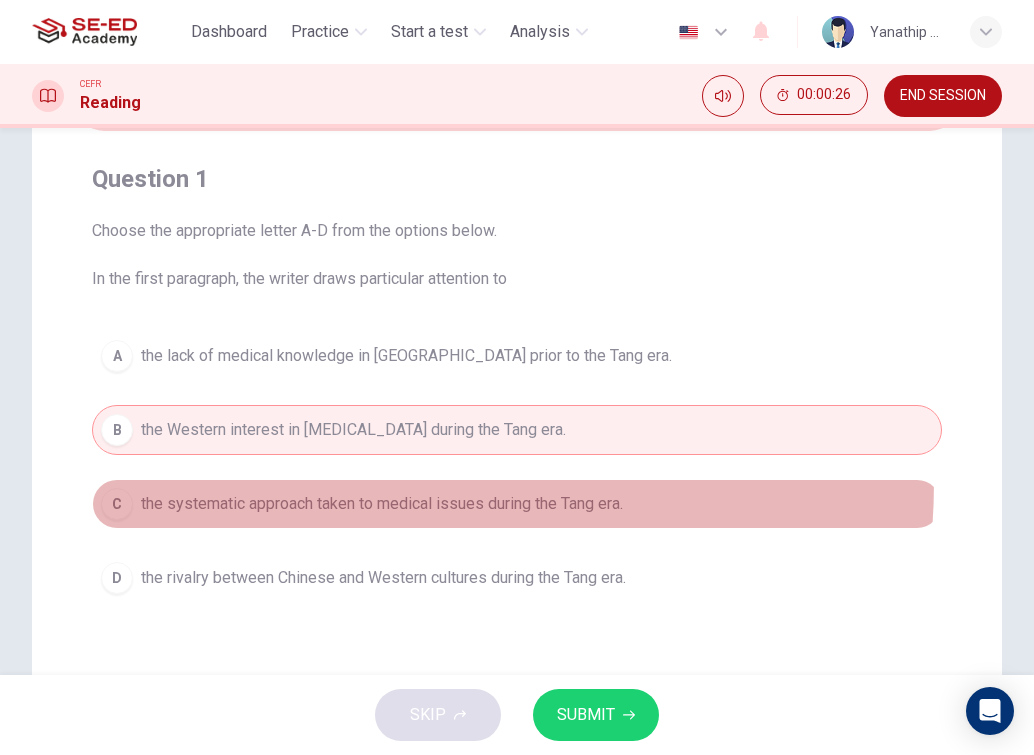 click on "C the systematic approach taken to medical issues during the Tang era." at bounding box center [517, 504] 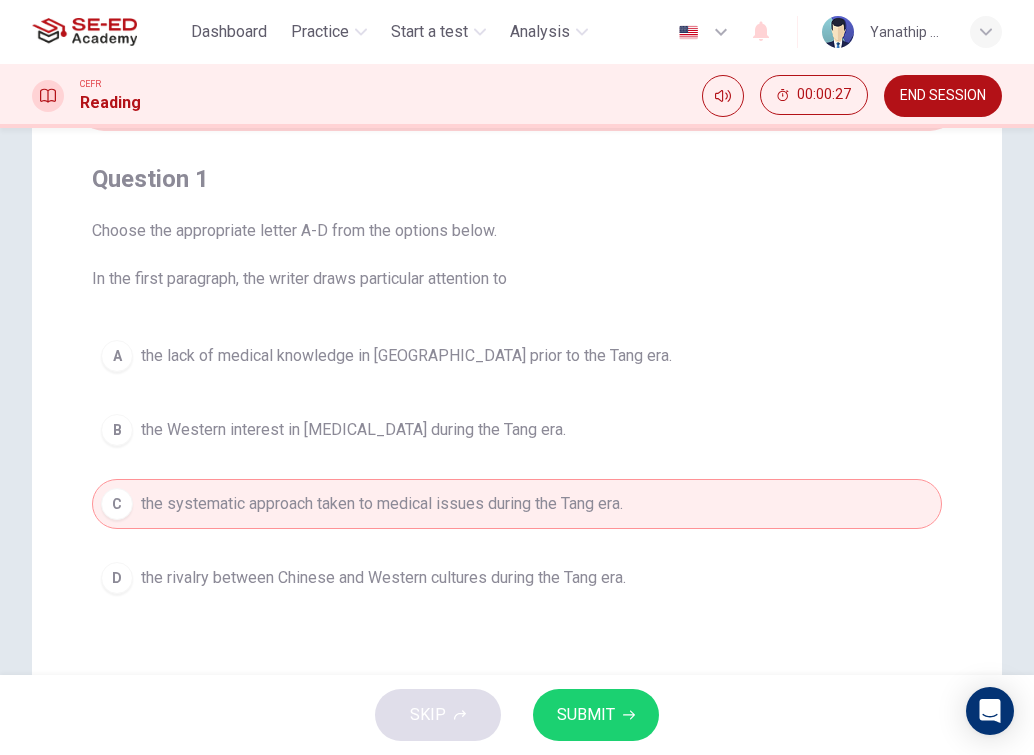 click on "A the lack of medical knowledge in [GEOGRAPHIC_DATA] prior to the Tang era. B the Western interest in [MEDICAL_DATA] during the Tang era. C the systematic approach taken to medical issues during the Tang era. D the rivalry between Chinese and Western cultures during the Tang era." at bounding box center [517, 467] 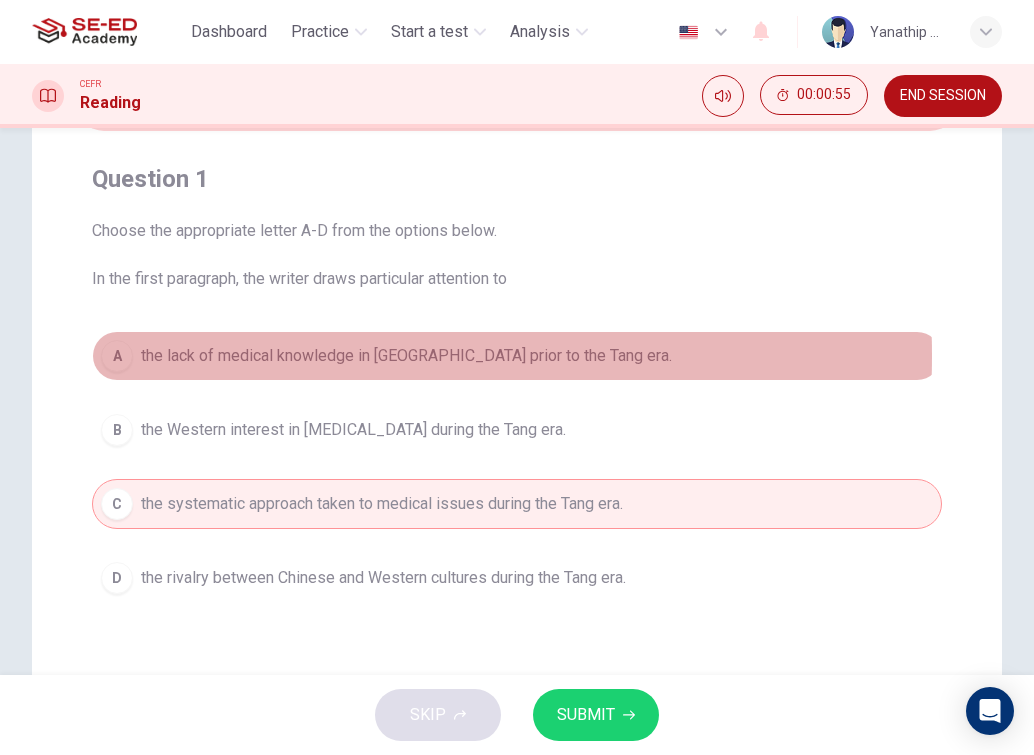 click on "the lack of medical knowledge in [GEOGRAPHIC_DATA] prior to the Tang era." at bounding box center [406, 356] 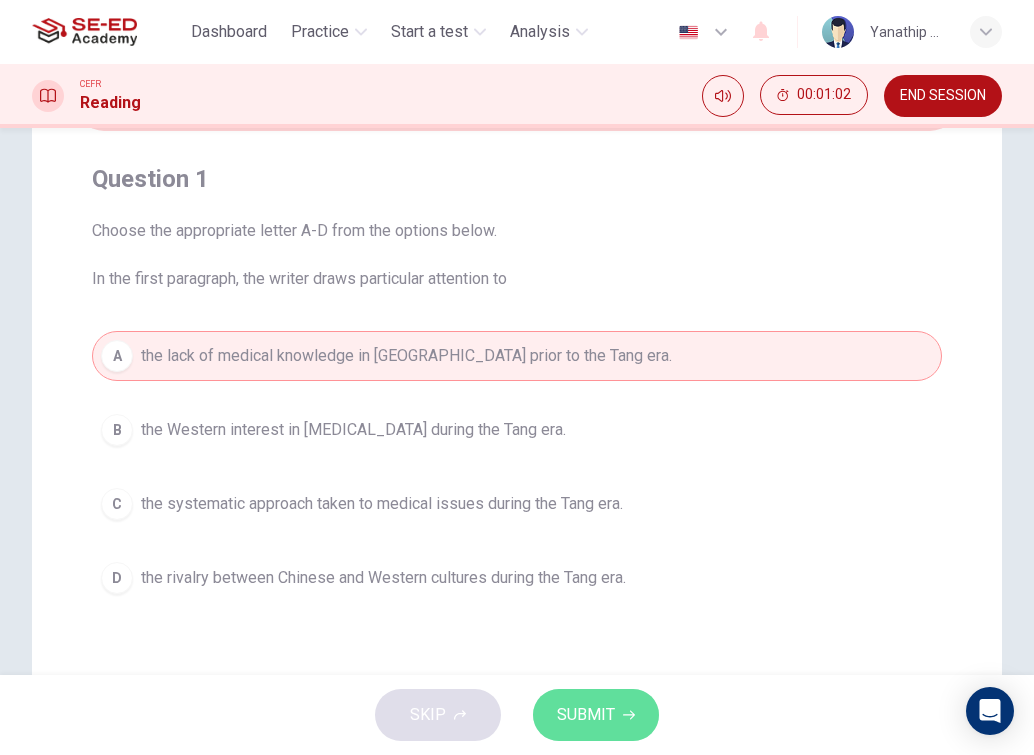 click on "SUBMIT" at bounding box center [586, 715] 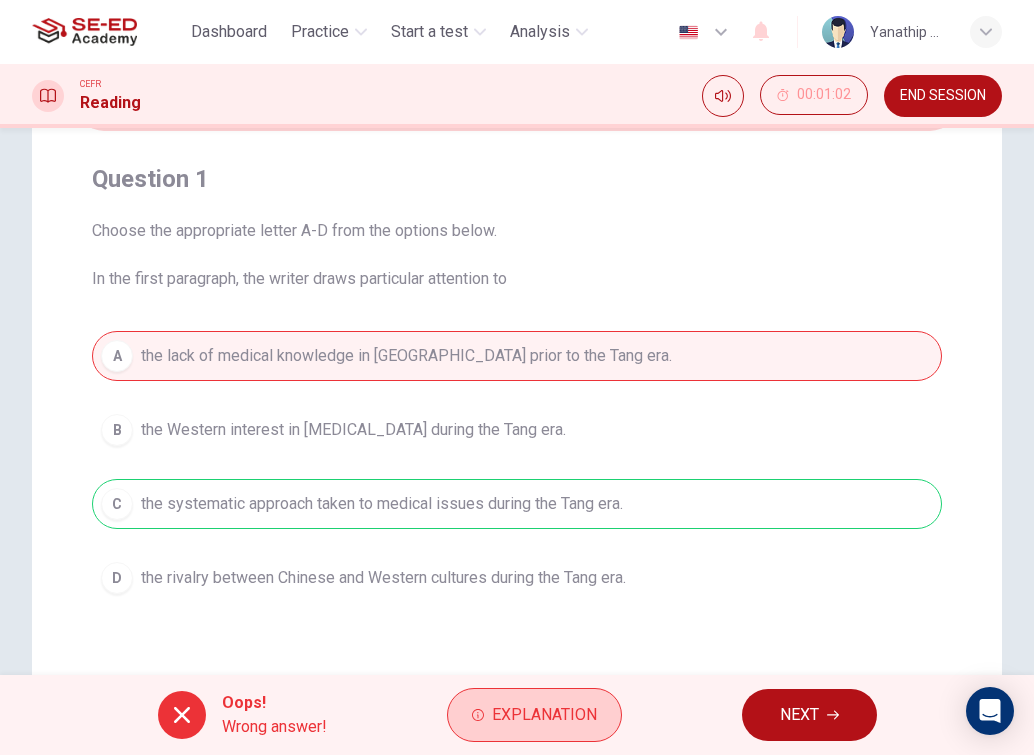 click on "Explanation" at bounding box center [534, 715] 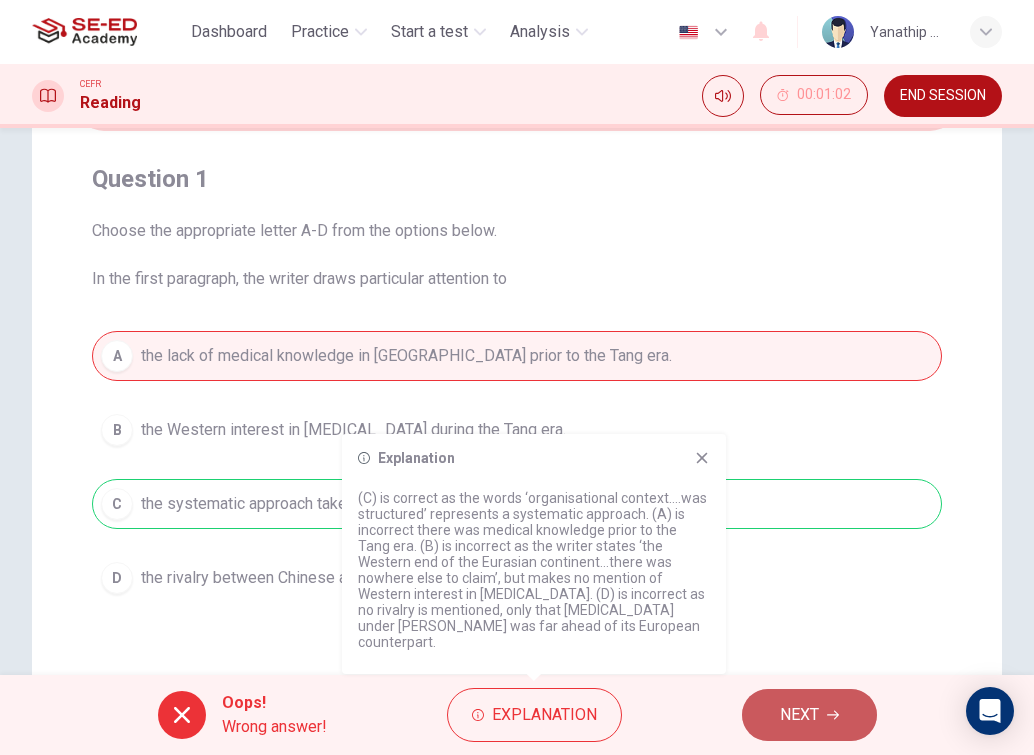 click on "NEXT" at bounding box center (809, 715) 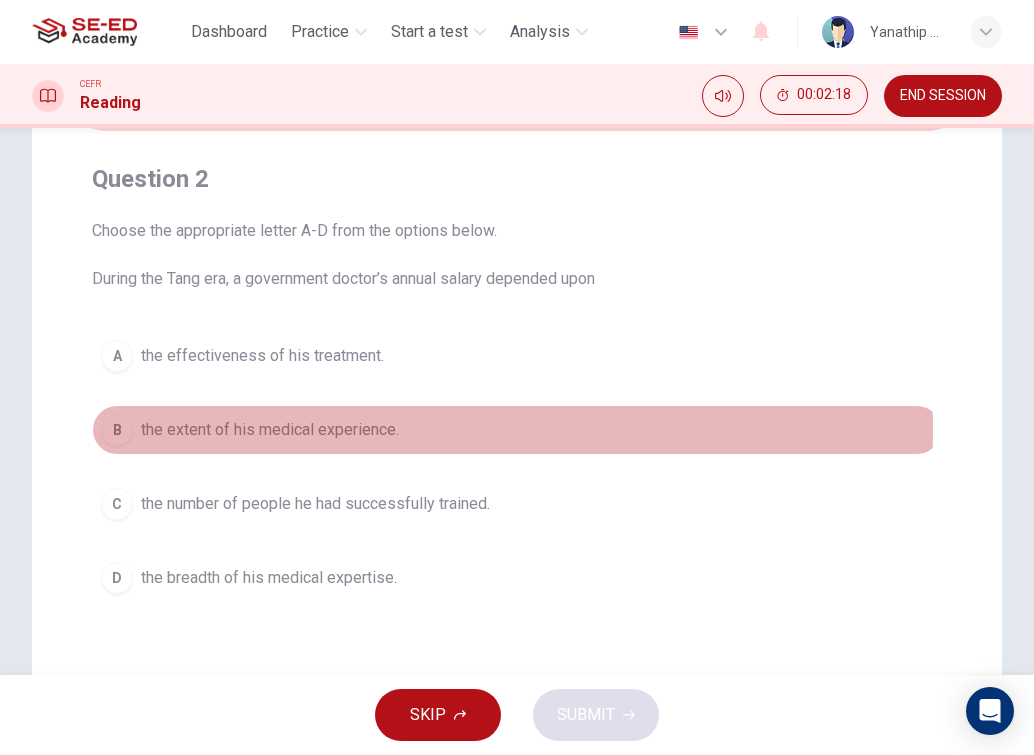 click on "the extent of his medical experience." at bounding box center (270, 430) 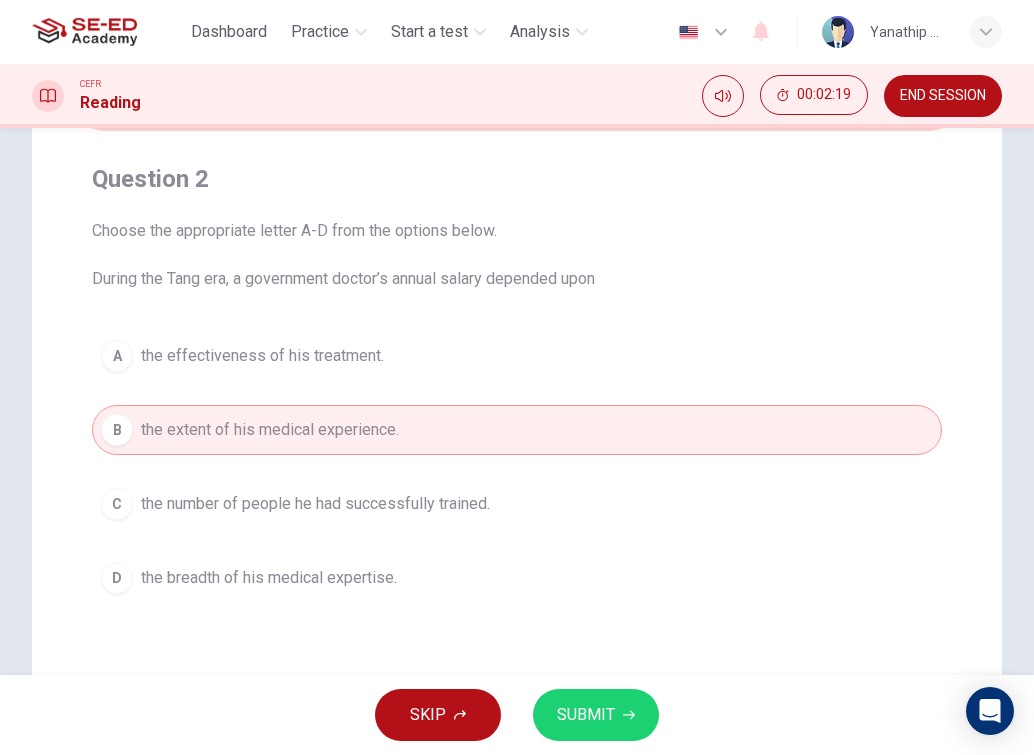 click on "SUBMIT" at bounding box center [596, 715] 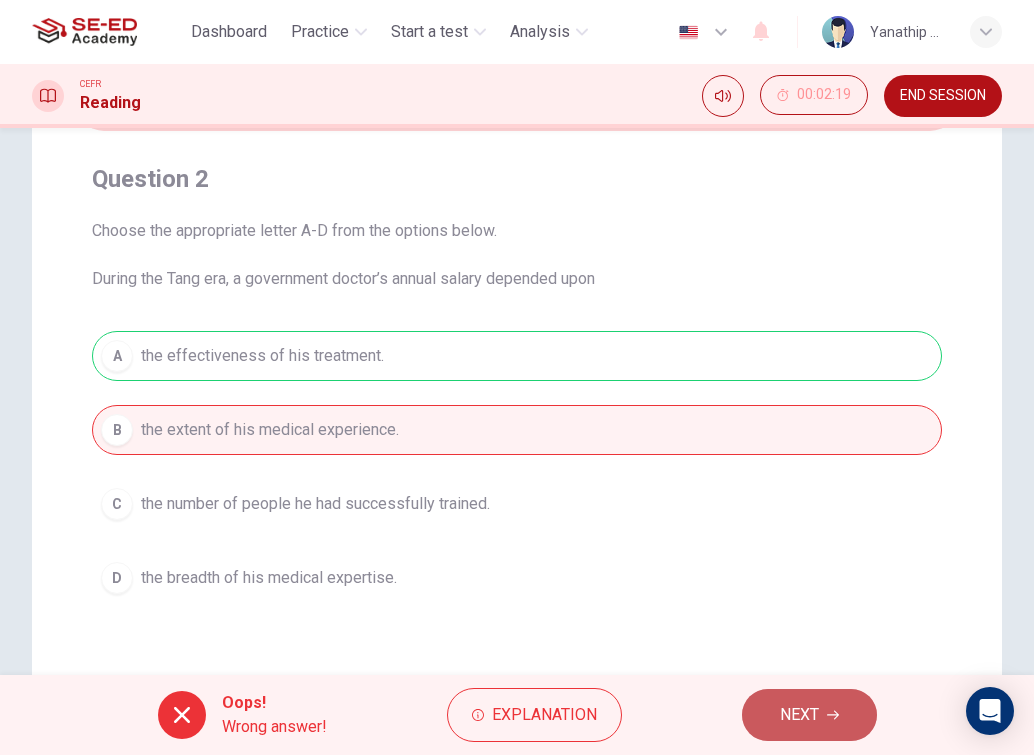 click on "NEXT" at bounding box center [809, 715] 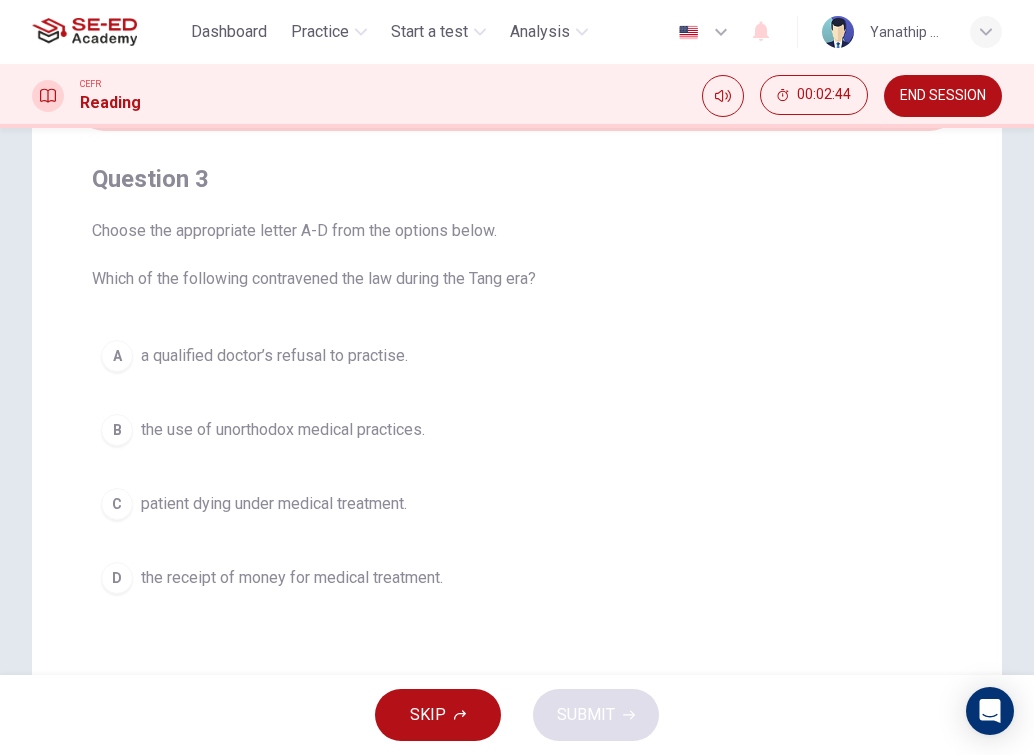 click on "a qualified doctor’s refusal to practise." at bounding box center [274, 356] 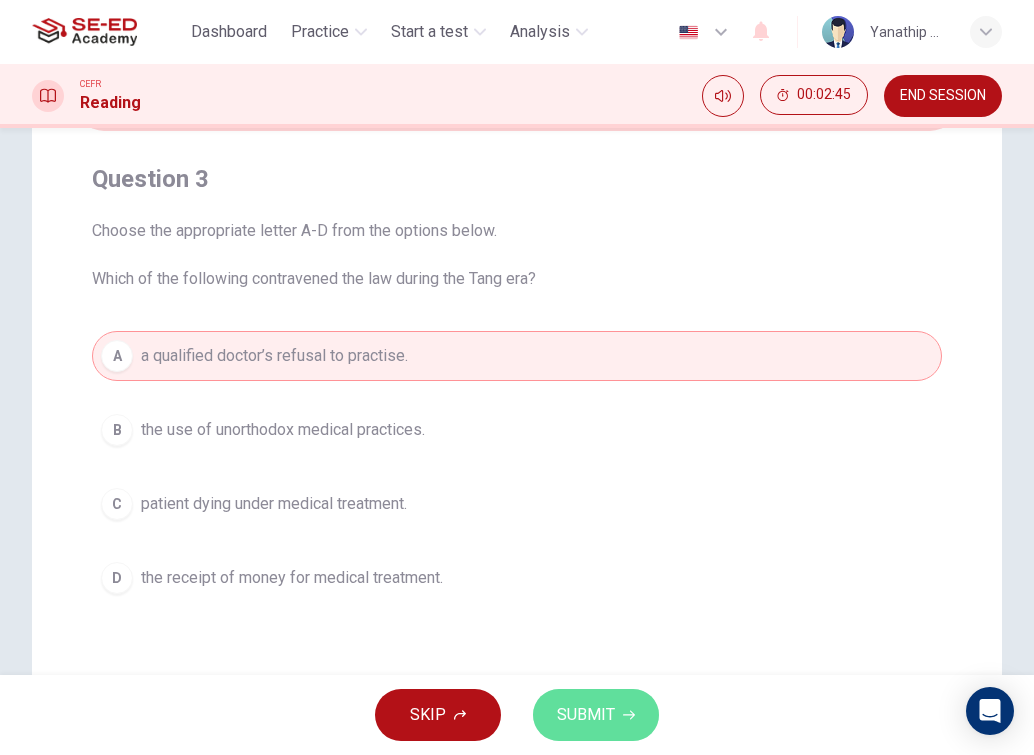 click on "SUBMIT" at bounding box center (586, 715) 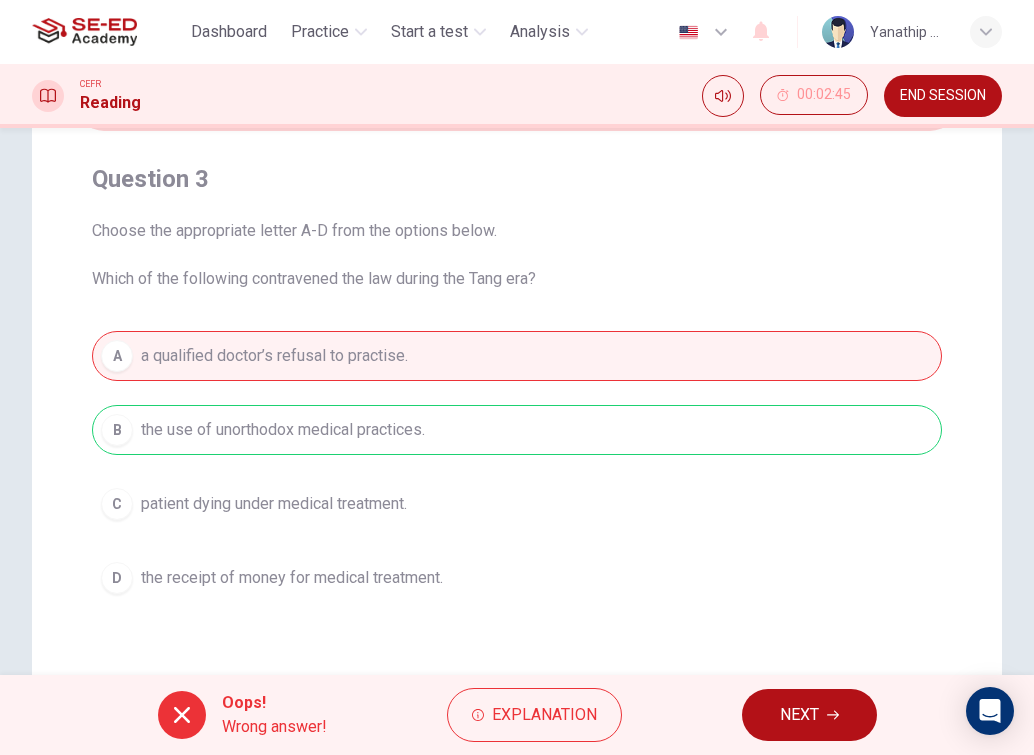 click on "NEXT" at bounding box center [809, 715] 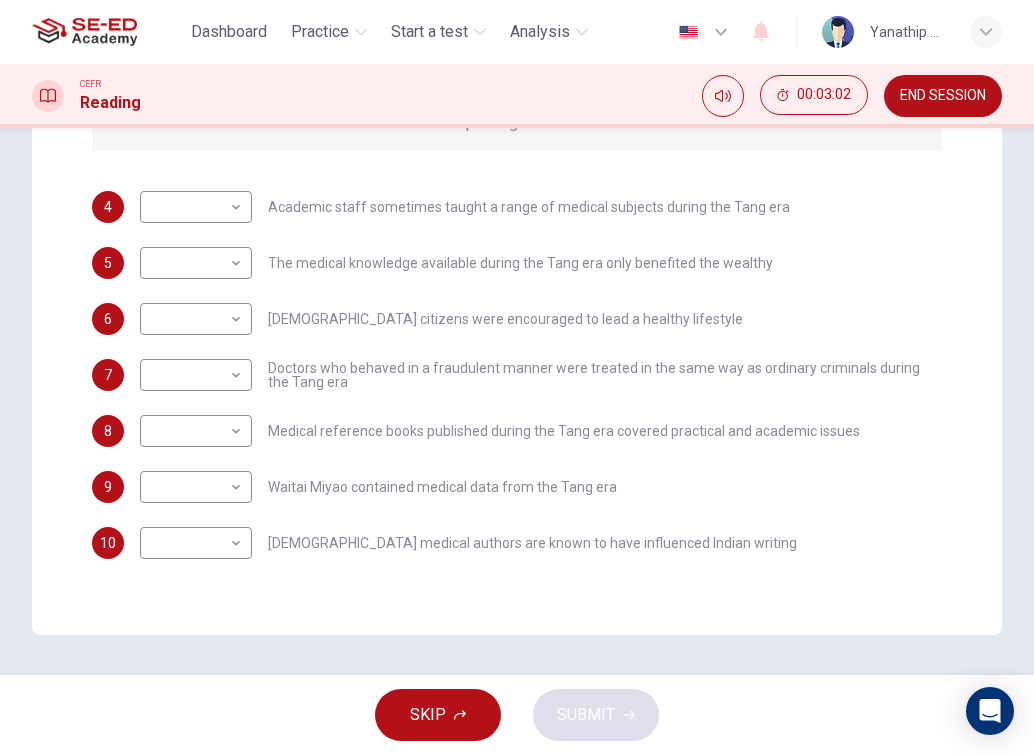scroll, scrollTop: 345, scrollLeft: 0, axis: vertical 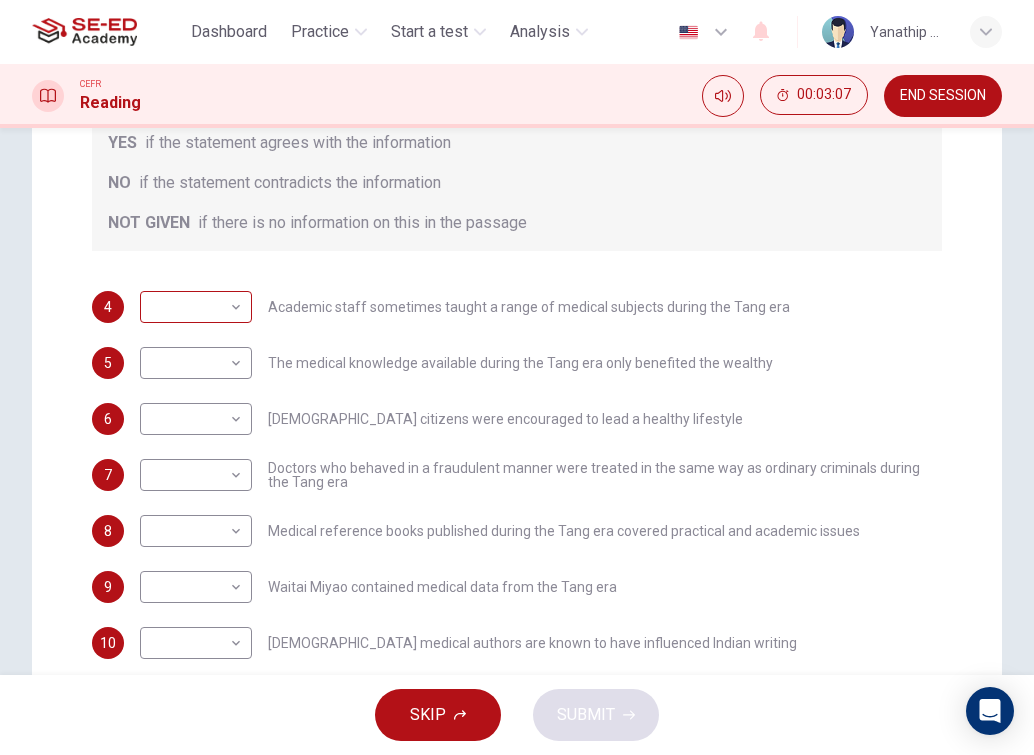 click on "This site uses cookies, as explained in our  Privacy Policy . If you agree to the use of cookies, please click the Accept button and continue to browse our site.   Privacy Policy Accept Dashboard Practice Start a test Analysis English en ​ Yanathip Seelayang CEFR Reading 00:03:07 END SESSION Question Passage Questions 4 - 10 Do the following statements agree with the information given in the Reading Passage?
In the boxes below on your answer sheet write: YES if the statement agrees with the information NO if the statement contradicts the information NOT GIVEN if there is no information on this in the passage 4 ​ ​ Academic staff sometimes taught a range of medical subjects during the Tang era 5 ​ ​ The medical knowledge available during the Tang era only benefited the wealthy 6 ​ ​ [DEMOGRAPHIC_DATA] citizens were encouraged to lead a healthy lifestyle 7 ​ ​ Doctors who behaved in a fraudulent manner were treated in the same way as ordinary criminals during the Tang era 8 ​ ​ 9 ​ ​ 10 ​ ​ 1 2" at bounding box center (517, 377) 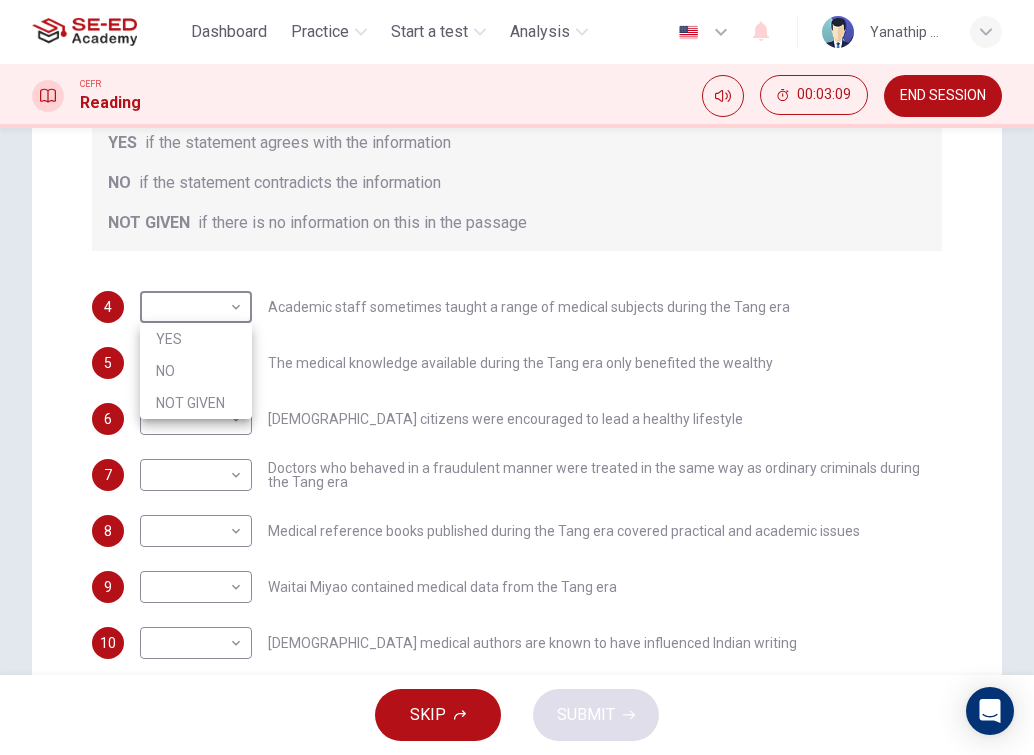 click on "NOT GIVEN" at bounding box center (196, 403) 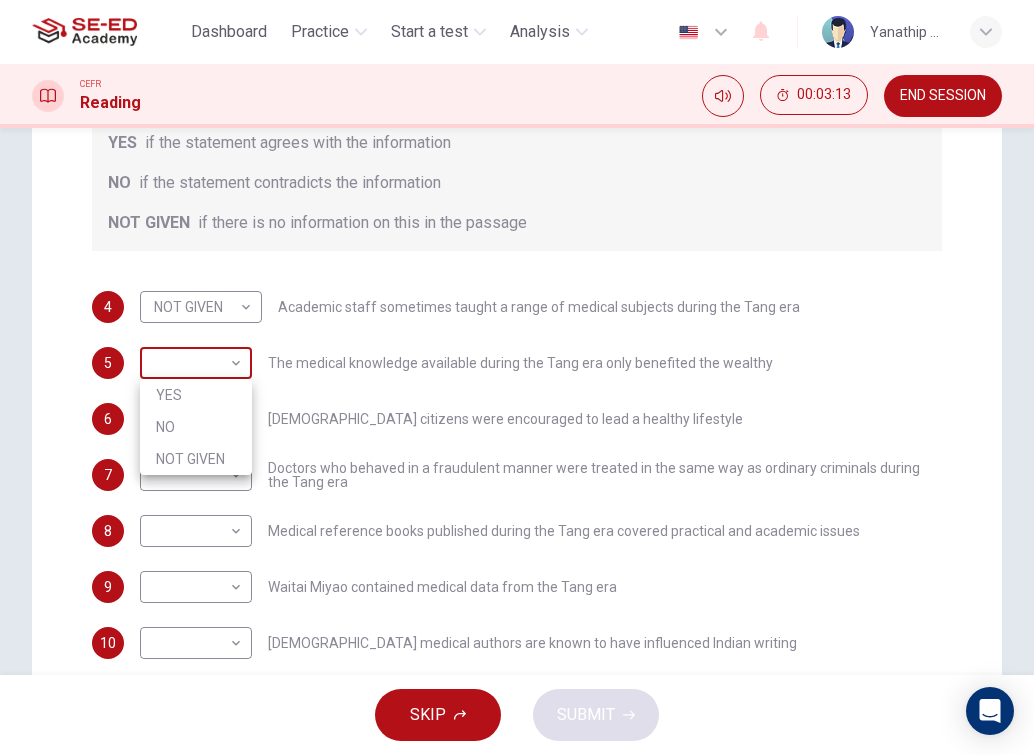 click on "This site uses cookies, as explained in our  Privacy Policy . If you agree to the use of cookies, please click the Accept button and continue to browse our site.   Privacy Policy Accept Dashboard Practice Start a test Analysis English en ​ Yanathip Seelayang CEFR Reading 00:03:13 END SESSION Question Passage Questions 4 - 10 Do the following statements agree with the information given in the Reading Passage?
In the boxes below on your answer sheet write: YES if the statement agrees with the information NO if the statement contradicts the information NOT GIVEN if there is no information on this in the passage 4 NOT GIVEN NOT GIVEN ​ Academic staff sometimes taught a range of medical subjects during the Tang era 5 ​ ​ The medical knowledge available during the Tang era only benefited the wealthy 6 ​ ​ [DEMOGRAPHIC_DATA] citizens were encouraged to lead a healthy lifestyle 7 ​ ​ Doctors who behaved in a fraudulent manner were treated in the same way as ordinary criminals during the Tang era 8 ​ ​ 9 ​ 10" at bounding box center (517, 377) 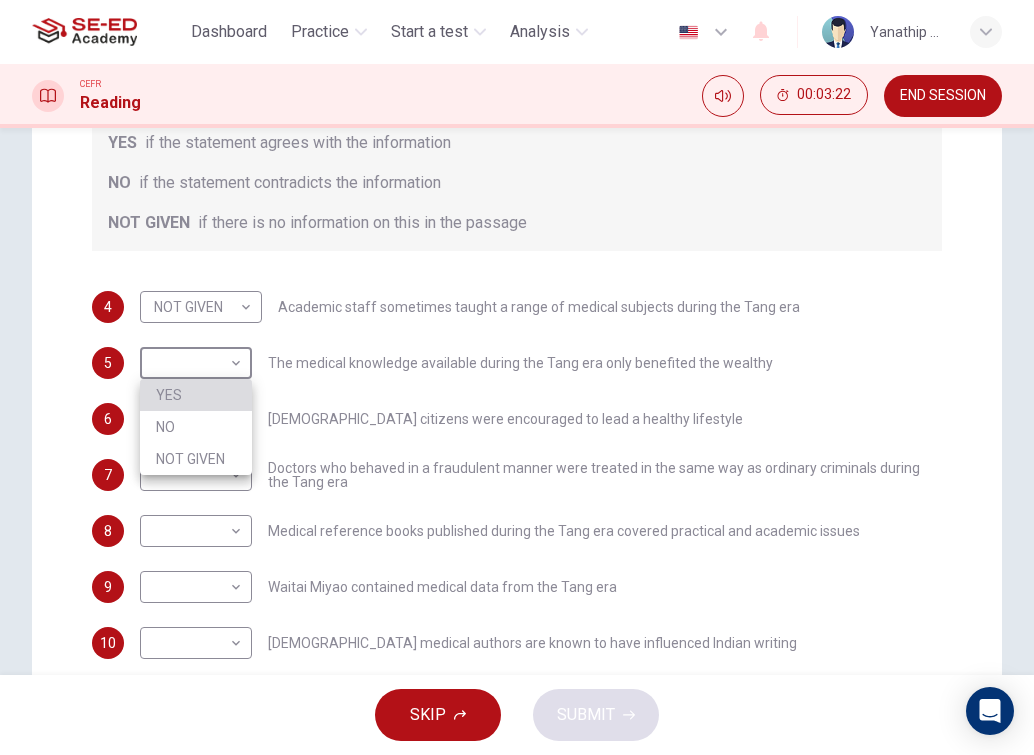 click on "YES" at bounding box center [196, 395] 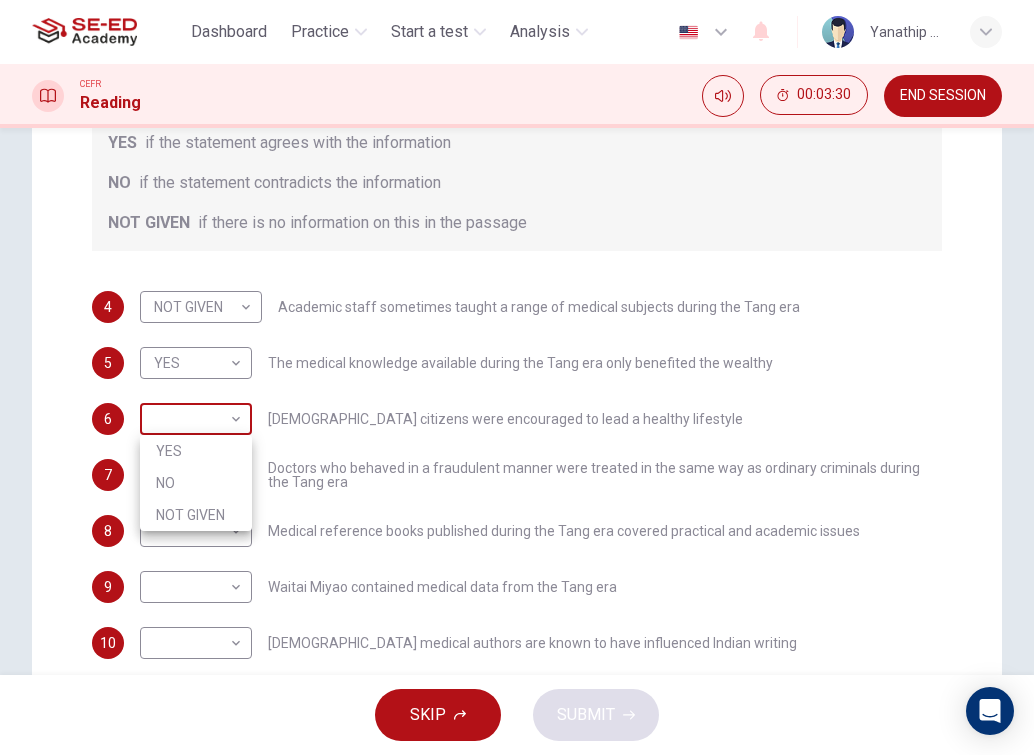 click on "This site uses cookies, as explained in our  Privacy Policy . If you agree to the use of cookies, please click the Accept button and continue to browse our site.   Privacy Policy Accept Dashboard Practice Start a test Analysis English en ​ Yanathip Seelayang CEFR Reading 00:03:30 END SESSION Question Passage Questions 4 - 10 Do the following statements agree with the information given in the Reading Passage?
In the boxes below on your answer sheet write: YES if the statement agrees with the information NO if the statement contradicts the information NOT GIVEN if there is no information on this in the passage 4 NOT GIVEN NOT GIVEN ​ Academic staff sometimes taught a range of medical subjects during the Tang era 5 YES YES ​ The medical knowledge available during the Tang era only benefited the wealthy 6 ​ ​ [DEMOGRAPHIC_DATA] citizens were encouraged to lead a healthy lifestyle 7 ​ ​ Doctors who behaved in a fraudulent manner were treated in the same way as ordinary criminals during the Tang era 8 ​ ​ 9 10" at bounding box center [517, 377] 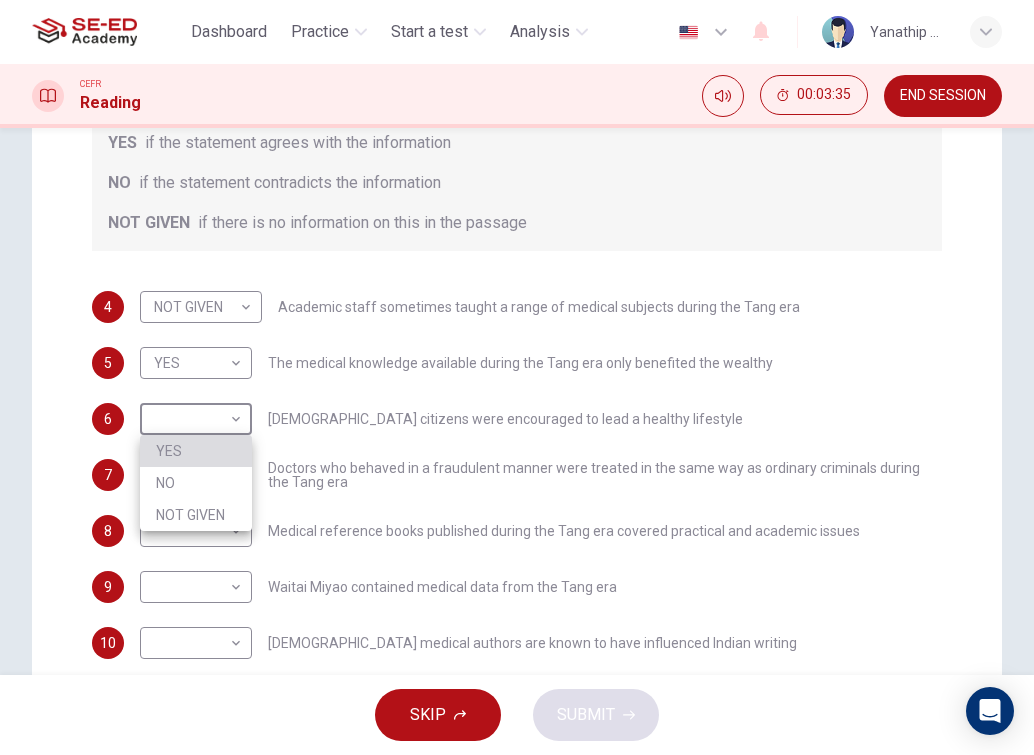 click on "YES" at bounding box center [196, 451] 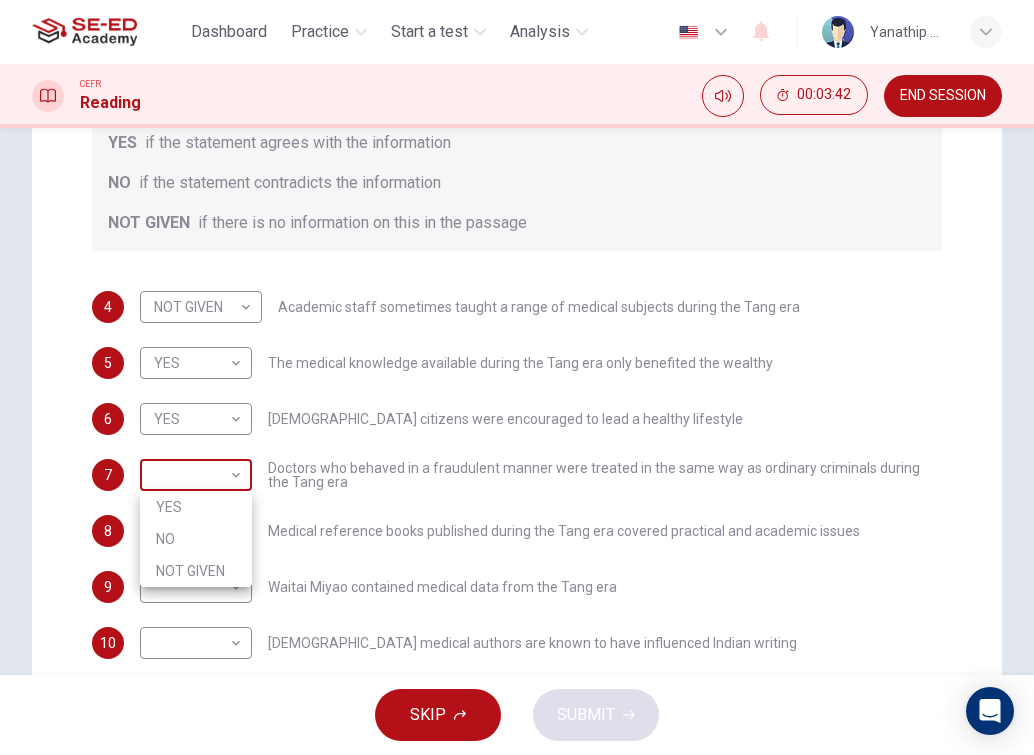click on "This site uses cookies, as explained in our  Privacy Policy . If you agree to the use of cookies, please click the Accept button and continue to browse our site.   Privacy Policy Accept Dashboard Practice Start a test Analysis English en ​ Yanathip Seelayang CEFR Reading 00:03:42 END SESSION Question Passage Questions 4 - 10 Do the following statements agree with the information given in the Reading Passage?
In the boxes below on your answer sheet write: YES if the statement agrees with the information NO if the statement contradicts the information NOT GIVEN if there is no information on this in the passage 4 NOT GIVEN NOT GIVEN ​ Academic staff sometimes taught a range of medical subjects during the Tang era 5 YES YES ​ The medical knowledge available during the Tang era only benefited the wealthy 6 YES YES ​ [DEMOGRAPHIC_DATA] citizens were encouraged to lead a healthy lifestyle 7 ​ ​ Doctors who behaved in a fraudulent manner were treated in the same way as ordinary criminals during the Tang era 8 ​ ​" at bounding box center [517, 377] 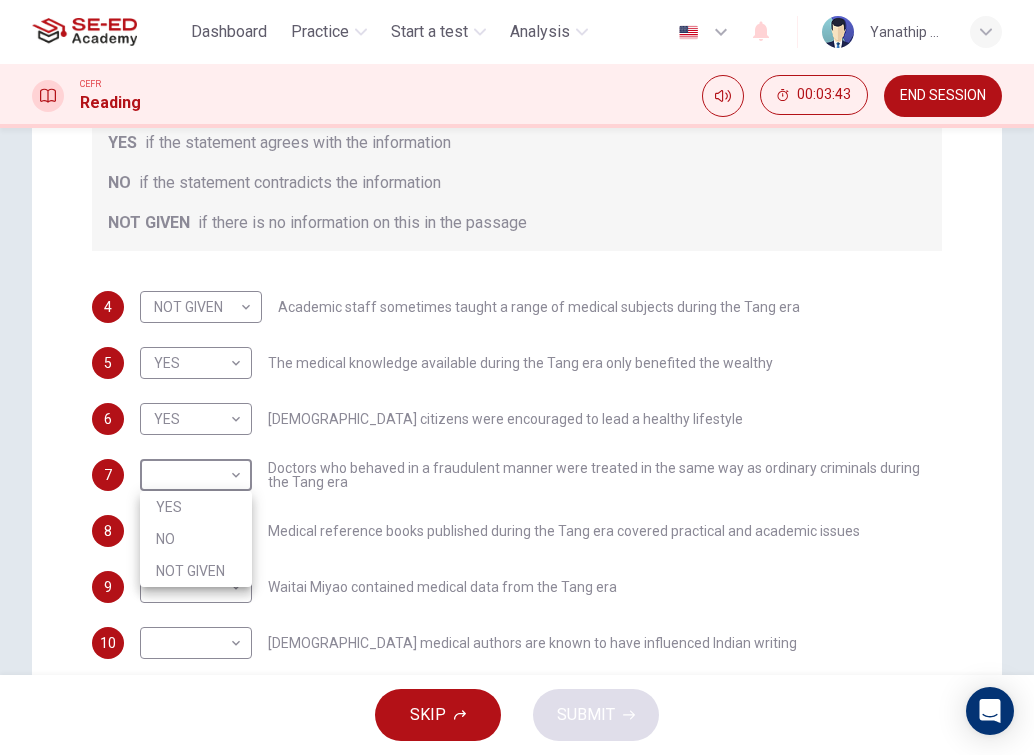 click on "NO" at bounding box center (196, 539) 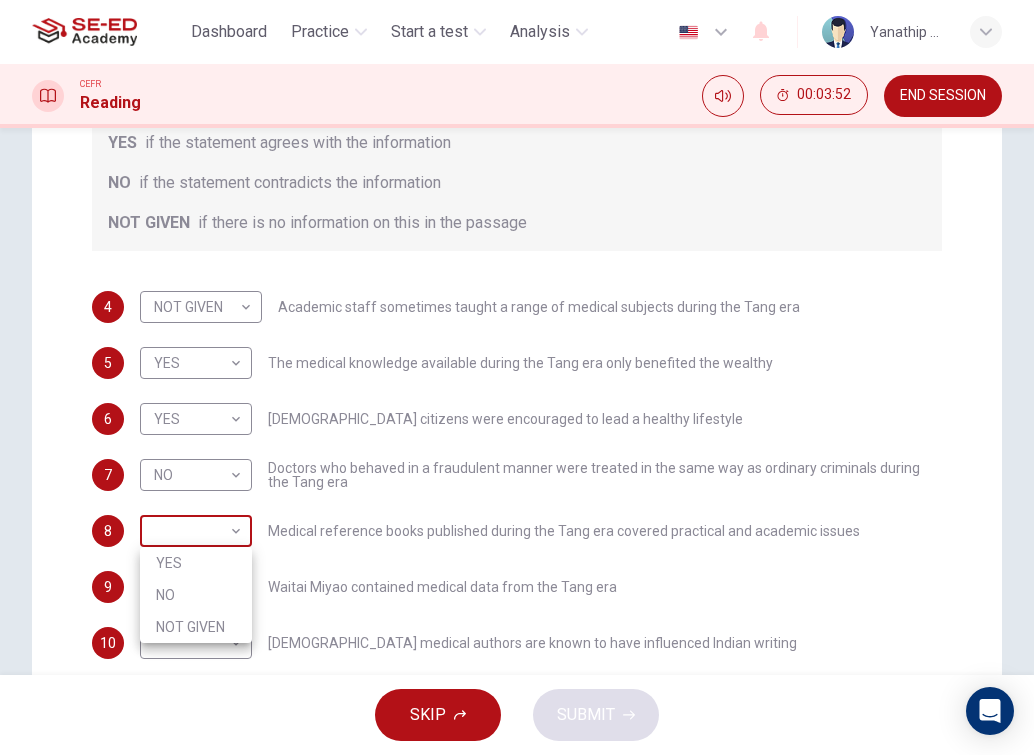 click on "This site uses cookies, as explained in our  Privacy Policy . If you agree to the use of cookies, please click the Accept button and continue to browse our site.   Privacy Policy Accept Dashboard Practice Start a test Analysis English en ​ Yanathip Seelayang CEFR Reading 00:03:52 END SESSION Question Passage Questions 4 - 10 Do the following statements agree with the information given in the Reading Passage?
In the boxes below on your answer sheet write: YES if the statement agrees with the information NO if the statement contradicts the information NOT GIVEN if there is no information on this in the passage 4 NOT GIVEN NOT GIVEN ​ Academic staff sometimes taught a range of medical subjects during the Tang era 5 YES YES ​ The medical knowledge available during the Tang era only benefited the wealthy 6 YES YES ​ [DEMOGRAPHIC_DATA] citizens were encouraged to lead a healthy lifestyle 7 NO NO ​ Doctors who behaved in a fraudulent manner were treated in the same way as ordinary criminals during the Tang era 8 ​ 9" at bounding box center (517, 377) 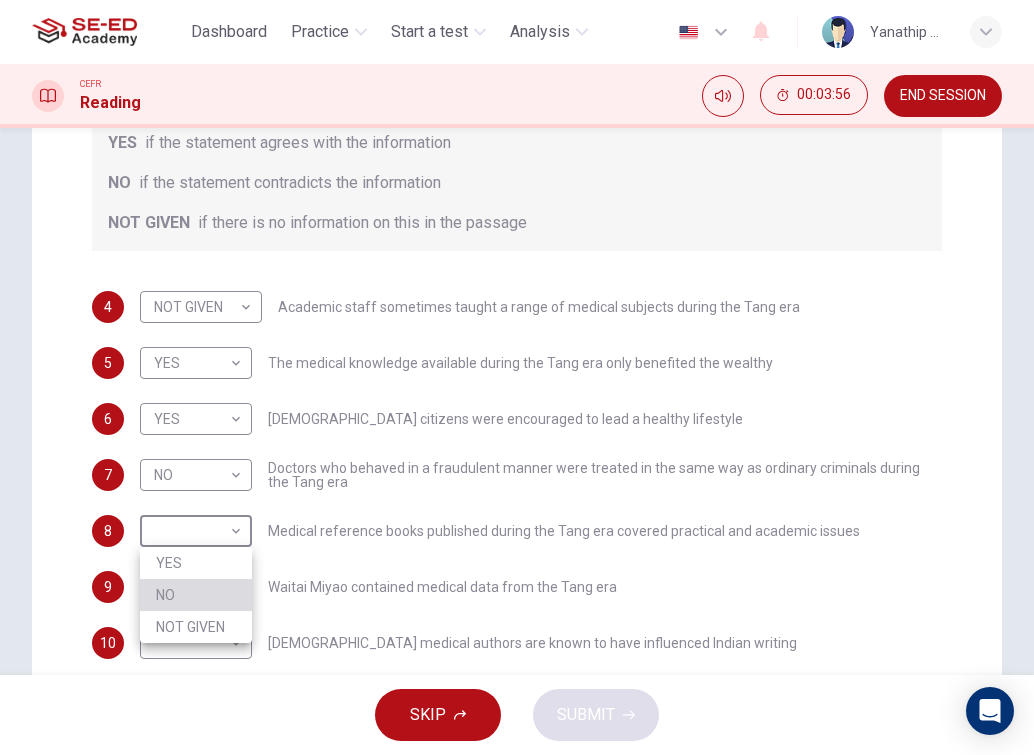 click on "NO" at bounding box center (196, 595) 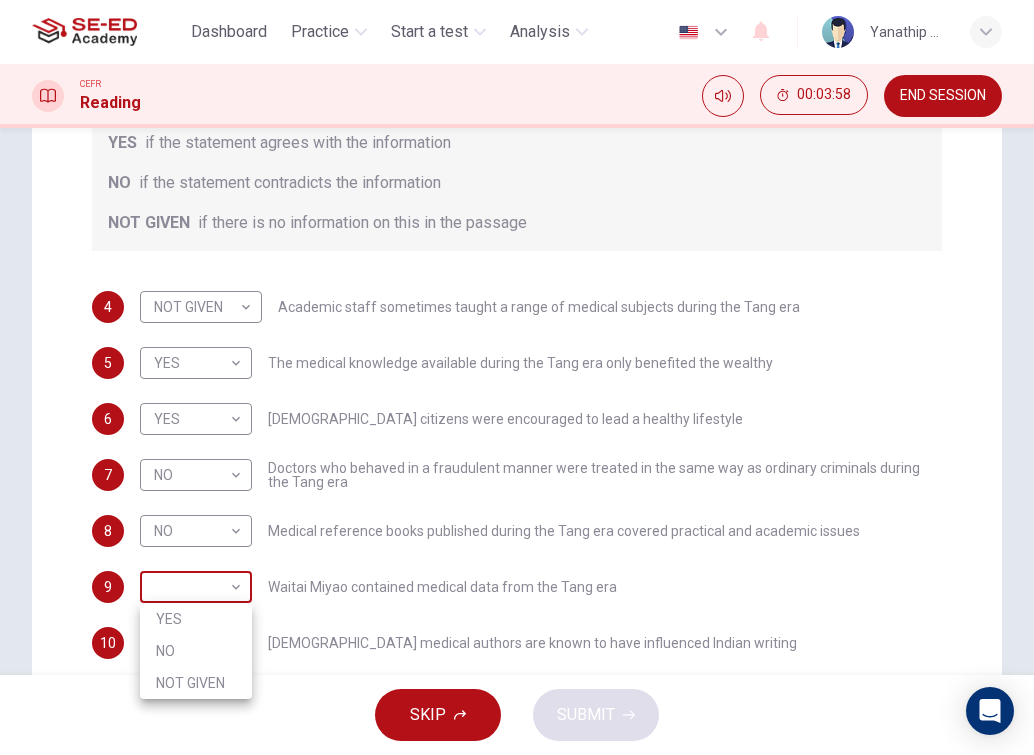 click on "This site uses cookies, as explained in our  Privacy Policy . If you agree to the use of cookies, please click the Accept button and continue to browse our site.   Privacy Policy Accept Dashboard Practice Start a test Analysis English en ​ Yanathip Seelayang CEFR Reading 00:03:58 END SESSION Question Passage Questions 4 - 10 Do the following statements agree with the information given in the Reading Passage?
In the boxes below on your answer sheet write: YES if the statement agrees with the information NO if the statement contradicts the information NOT GIVEN if there is no information on this in the passage 4 NOT GIVEN NOT GIVEN ​ Academic staff sometimes taught a range of medical subjects during the Tang era 5 YES YES ​ The medical knowledge available during the Tang era only benefited the wealthy 6 YES YES ​ [DEMOGRAPHIC_DATA] citizens were encouraged to lead a healthy lifestyle 7 NO NO ​ Doctors who behaved in a fraudulent manner were treated in the same way as ordinary criminals during the Tang era 8 NO NO" at bounding box center (517, 377) 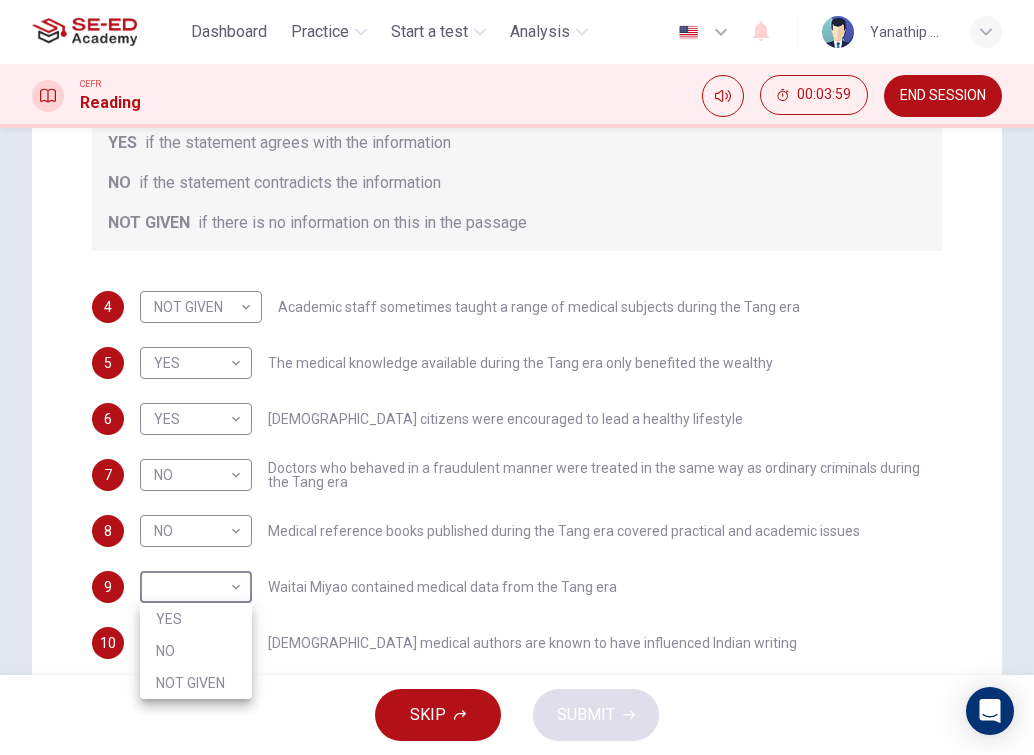 click on "YES" at bounding box center [196, 619] 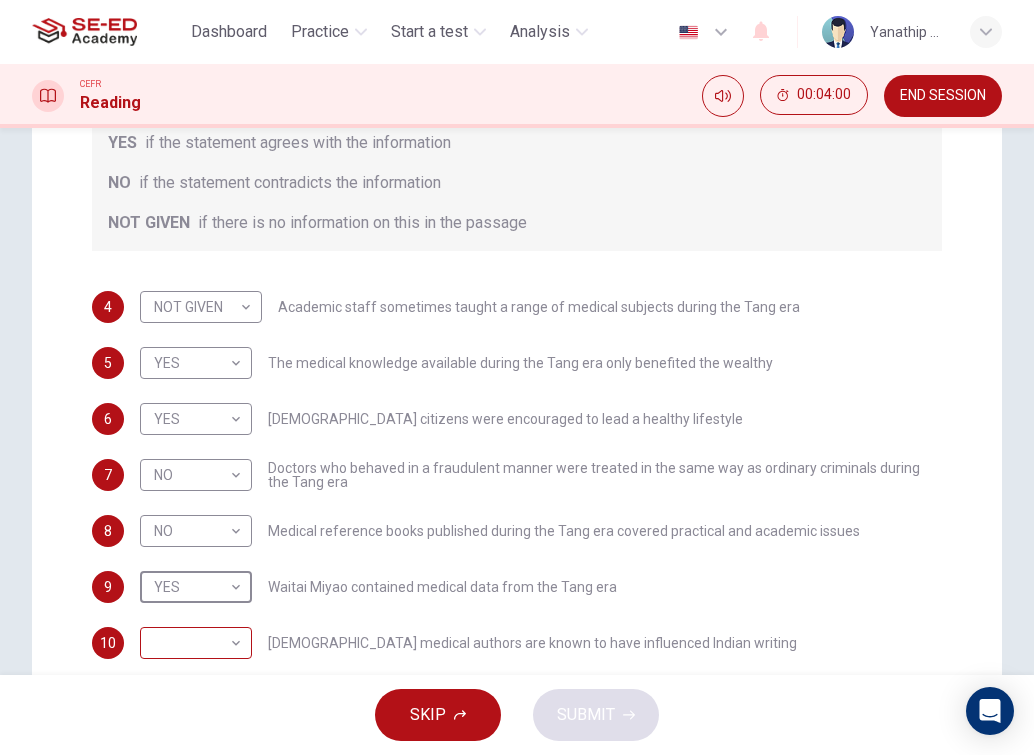 click on "This site uses cookies, as explained in our  Privacy Policy . If you agree to the use of cookies, please click the Accept button and continue to browse our site.   Privacy Policy Accept Dashboard Practice Start a test Analysis English en ​ Yanathip Seelayang CEFR Reading 00:04:00 END SESSION Question Passage Questions 4 - 10 Do the following statements agree with the information given in the Reading Passage?
In the boxes below on your answer sheet write: YES if the statement agrees with the information NO if the statement contradicts the information NOT GIVEN if there is no information on this in the passage 4 NOT GIVEN NOT GIVEN ​ Academic staff sometimes taught a range of medical subjects during the Tang era 5 YES YES ​ The medical knowledge available during the Tang era only benefited the wealthy 6 YES YES ​ [DEMOGRAPHIC_DATA] citizens were encouraged to lead a healthy lifestyle 7 NO NO ​ Doctors who behaved in a fraudulent manner were treated in the same way as ordinary criminals during the Tang era 8 NO NO" at bounding box center [517, 377] 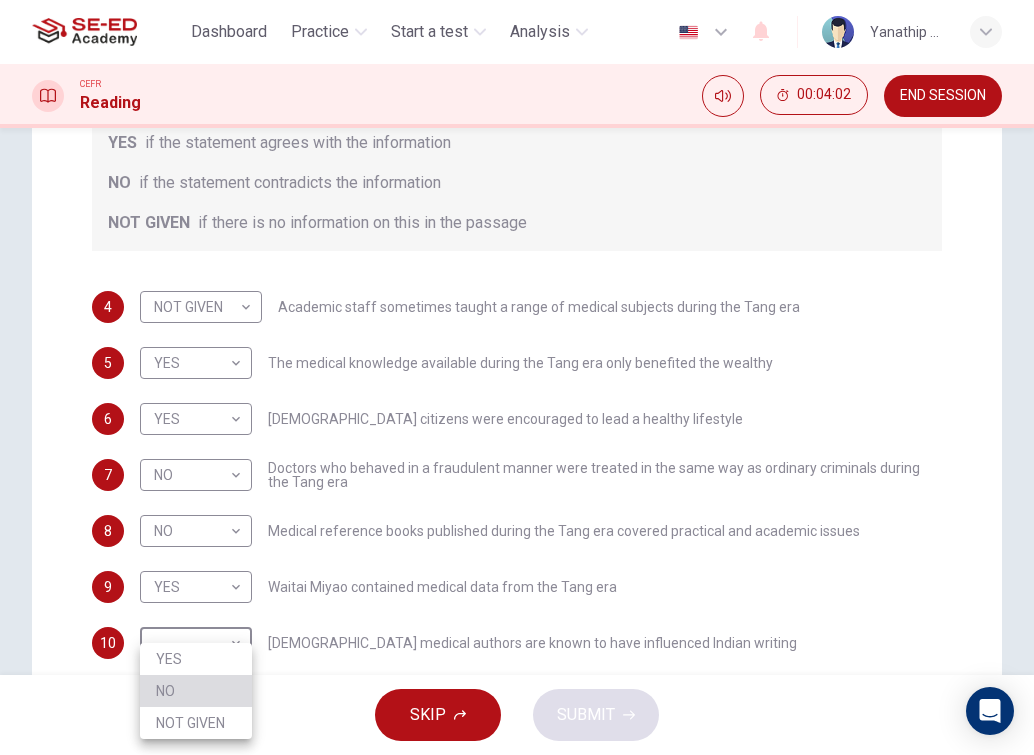 click on "NO" at bounding box center (196, 691) 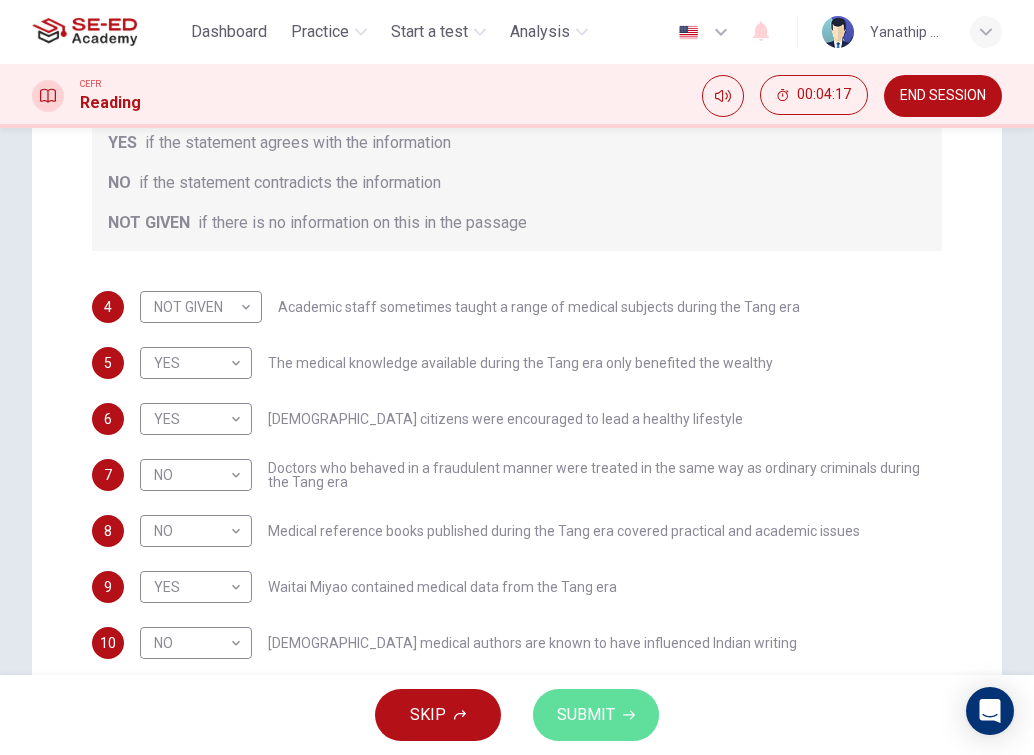 click on "SUBMIT" at bounding box center (586, 715) 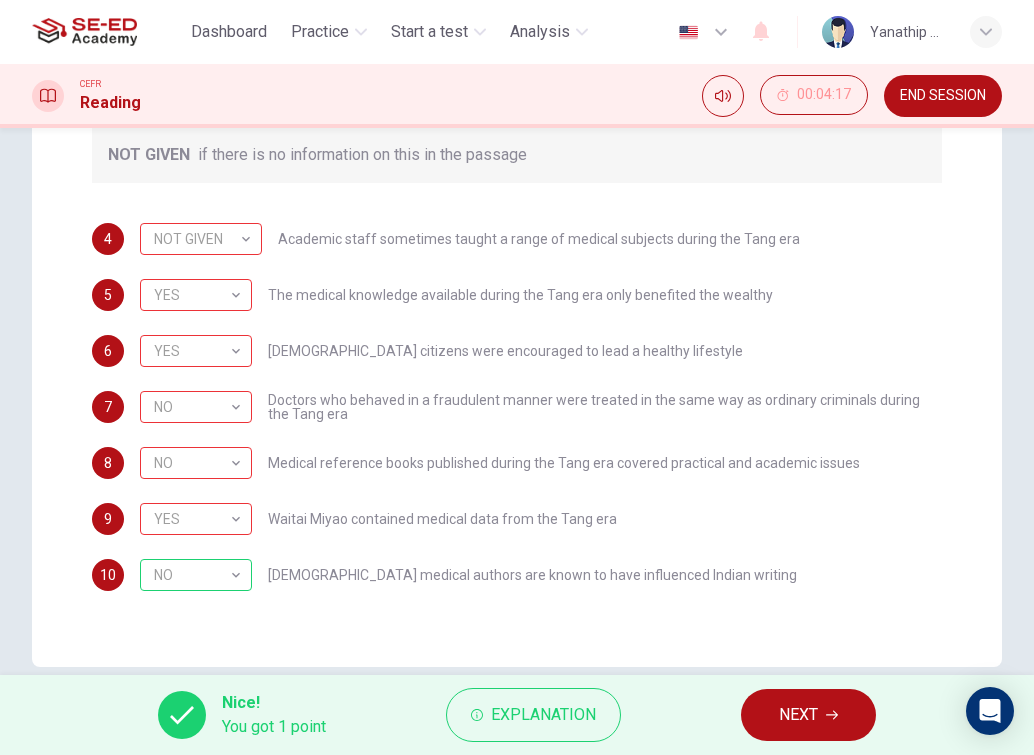 scroll, scrollTop: 445, scrollLeft: 0, axis: vertical 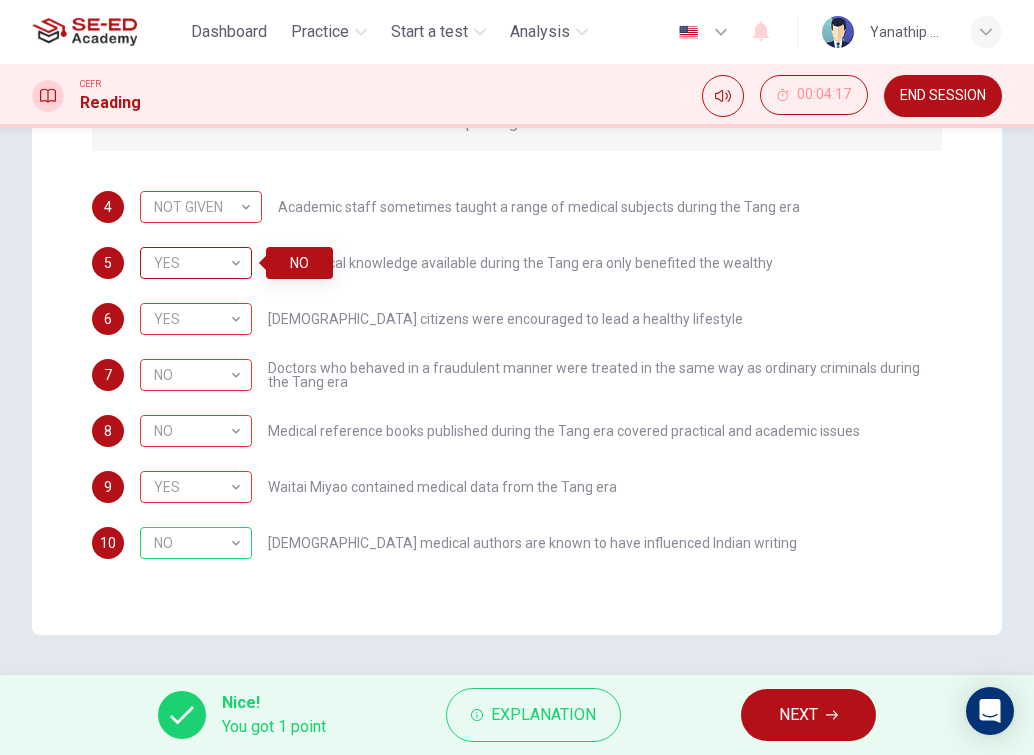 click on "YES" at bounding box center [192, 263] 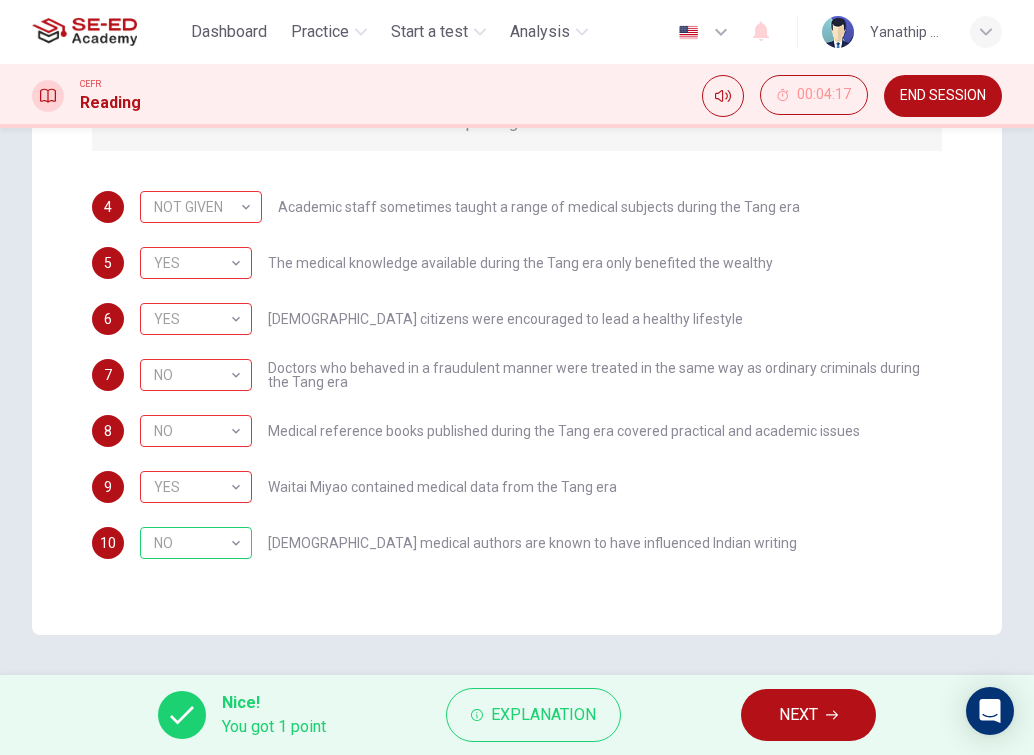 click on "NEXT" at bounding box center [808, 715] 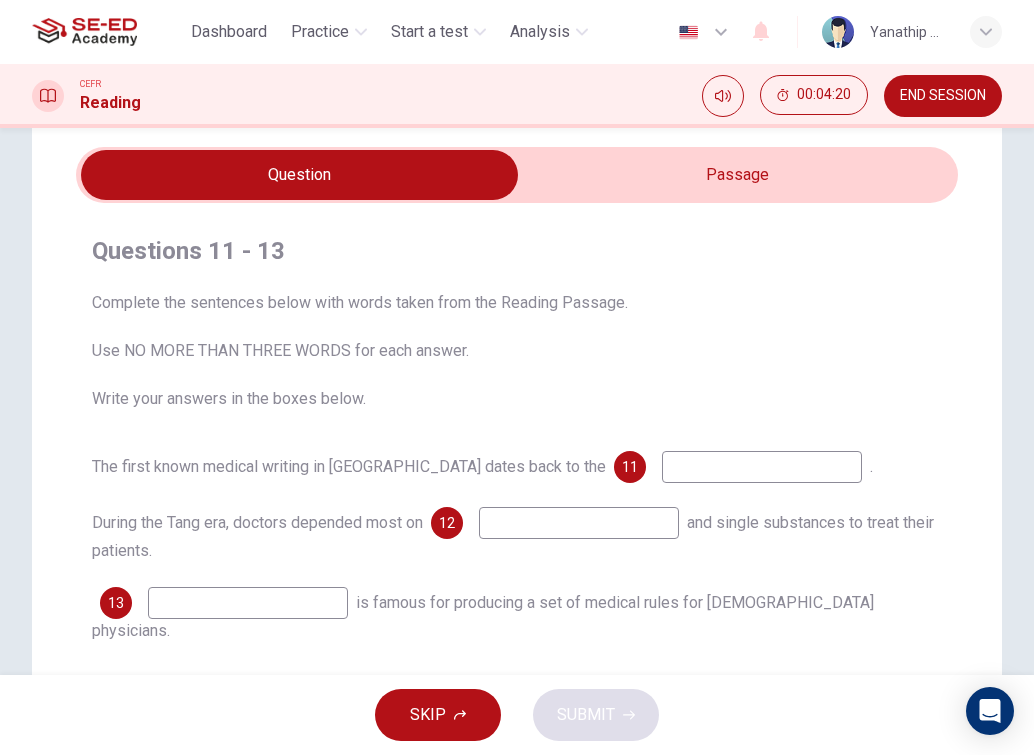 scroll, scrollTop: 100, scrollLeft: 0, axis: vertical 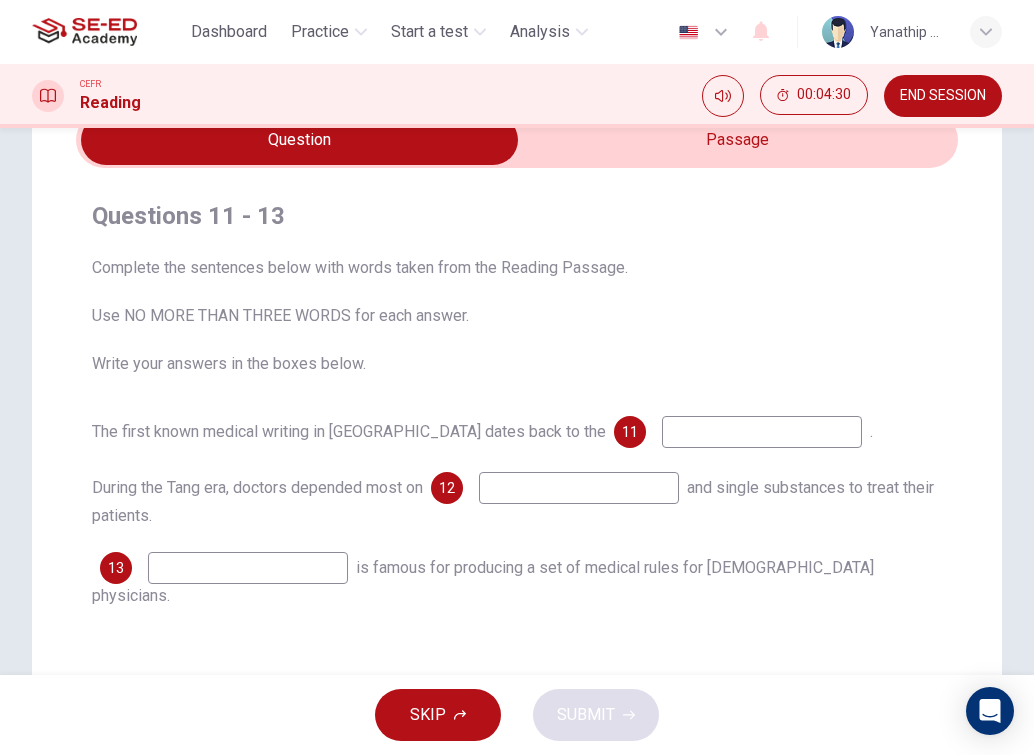 click at bounding box center (762, 432) 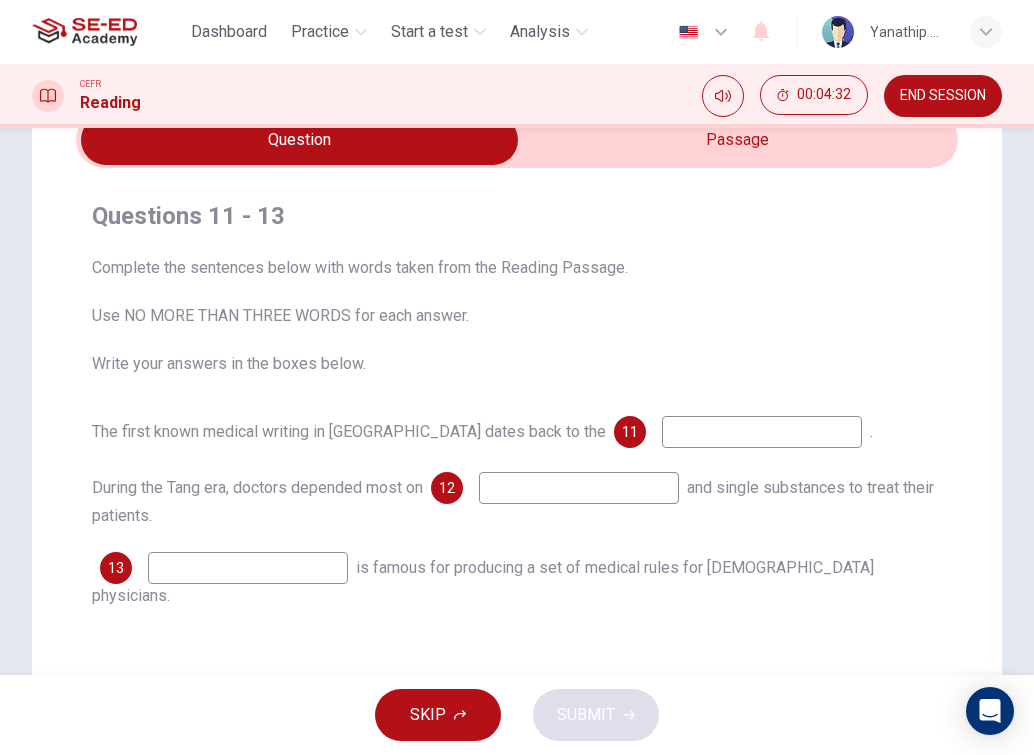 click on "SKIP" at bounding box center [438, 715] 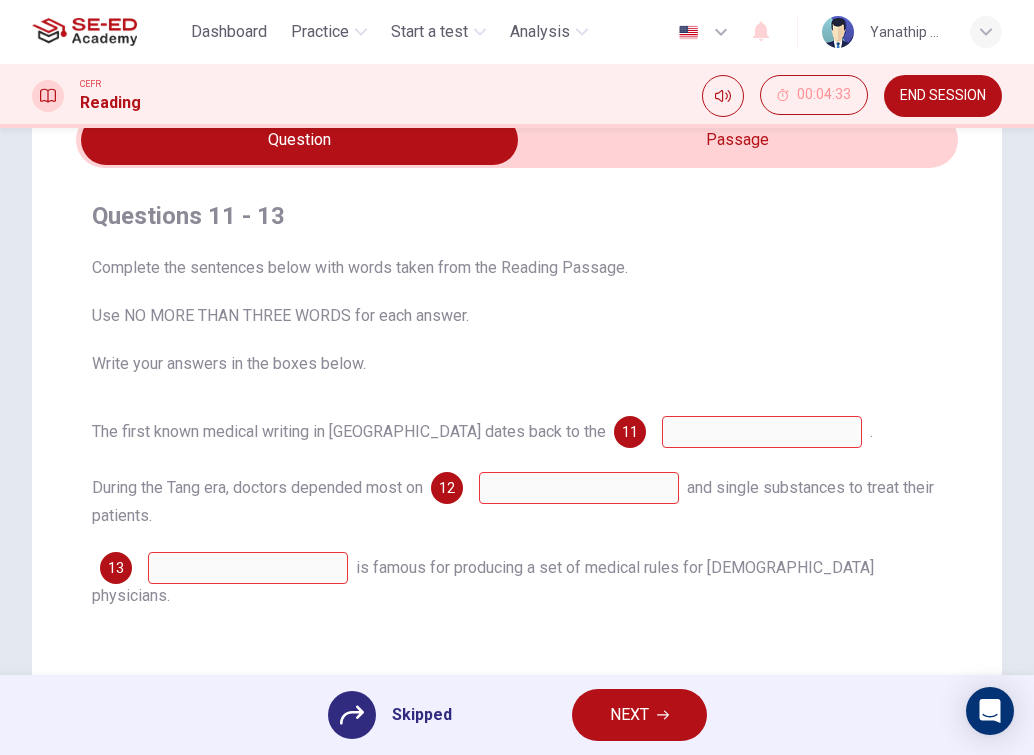 click at bounding box center [352, 715] 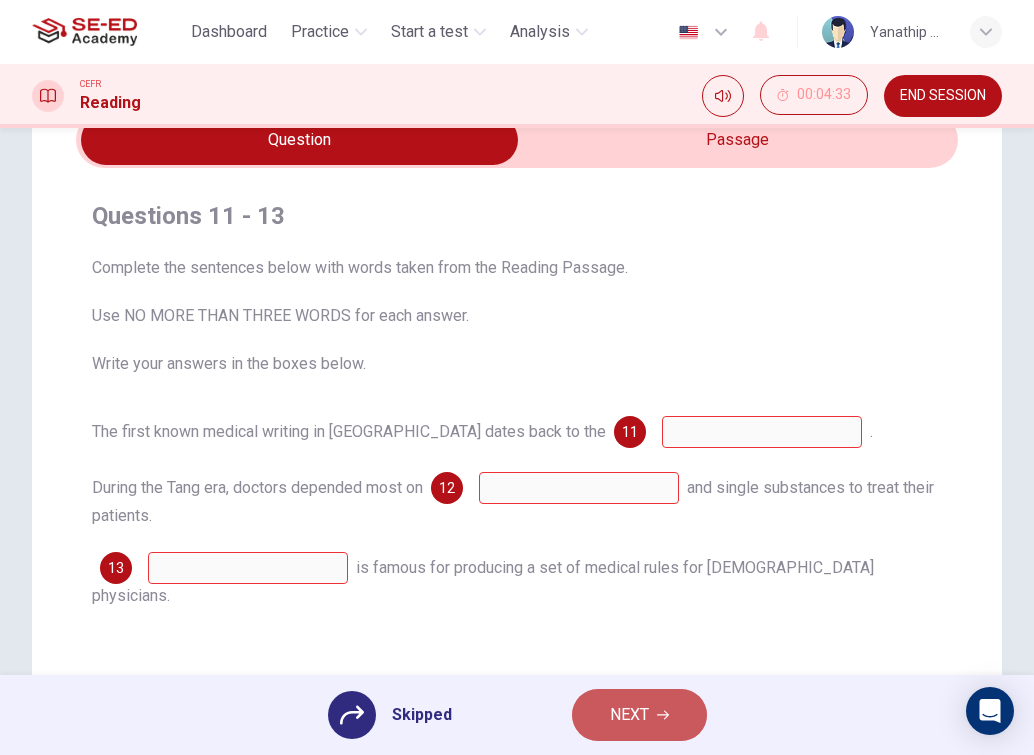 click on "NEXT" at bounding box center [639, 715] 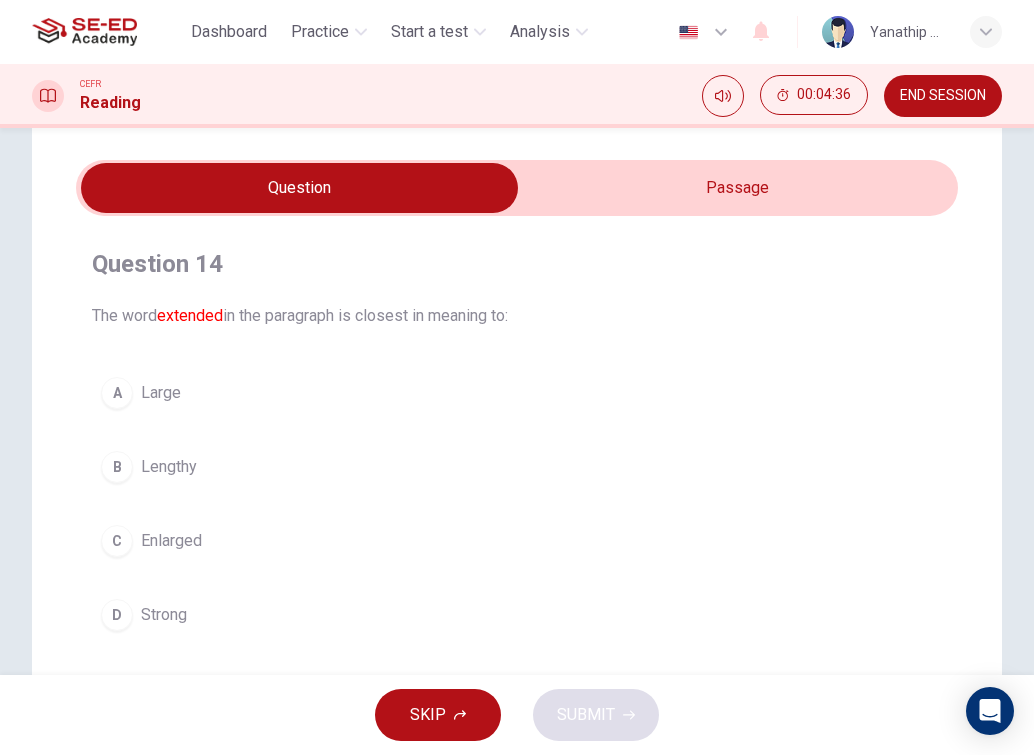 scroll, scrollTop: 100, scrollLeft: 0, axis: vertical 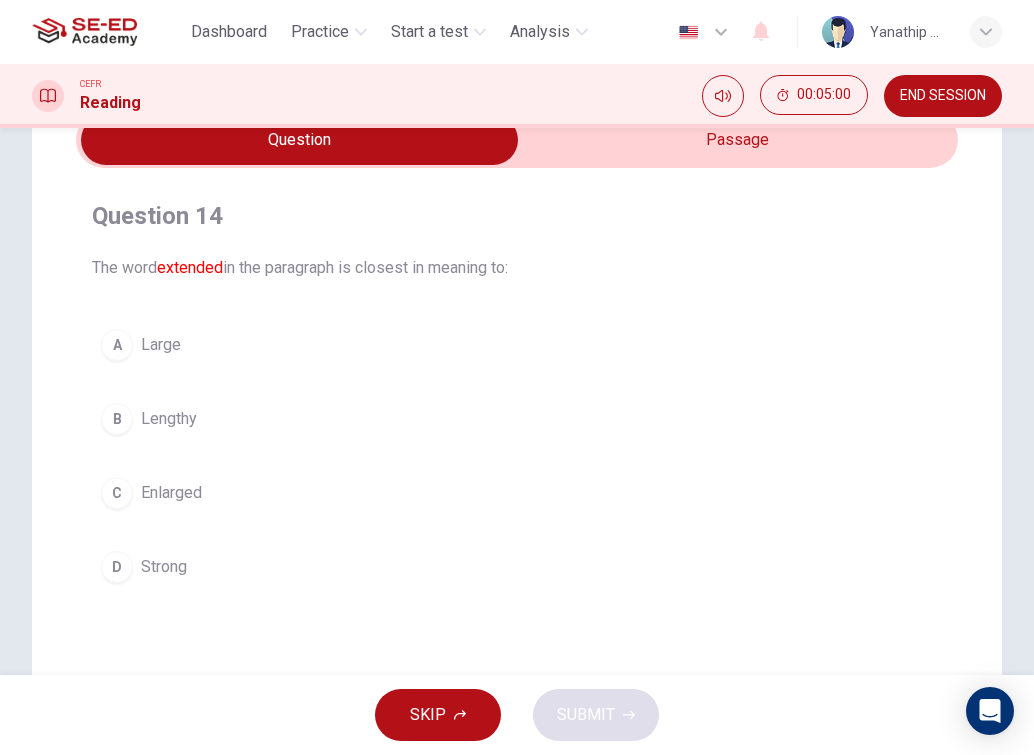 click on "A Large" at bounding box center [517, 345] 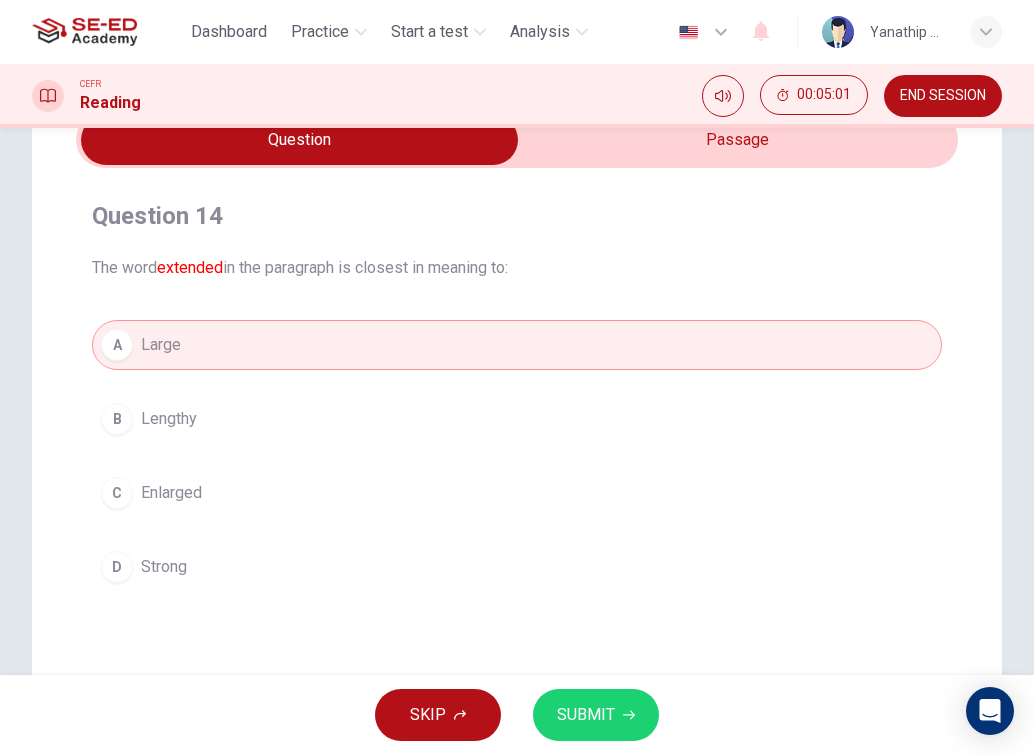 click on "SUBMIT" at bounding box center [586, 715] 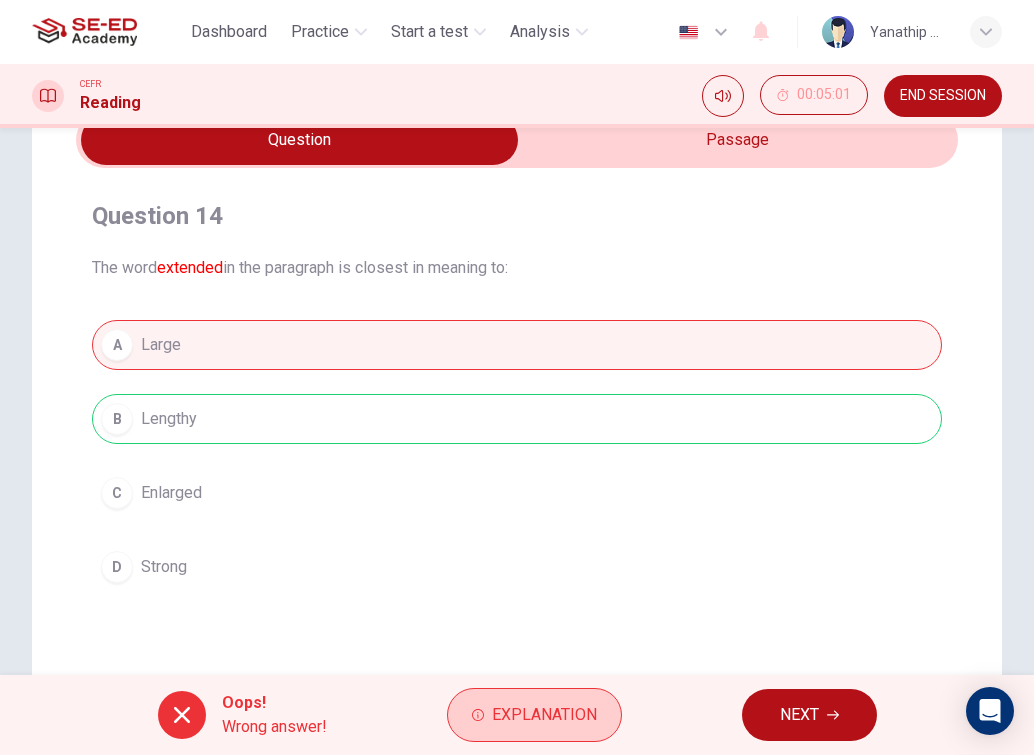 click on "Explanation" at bounding box center [534, 715] 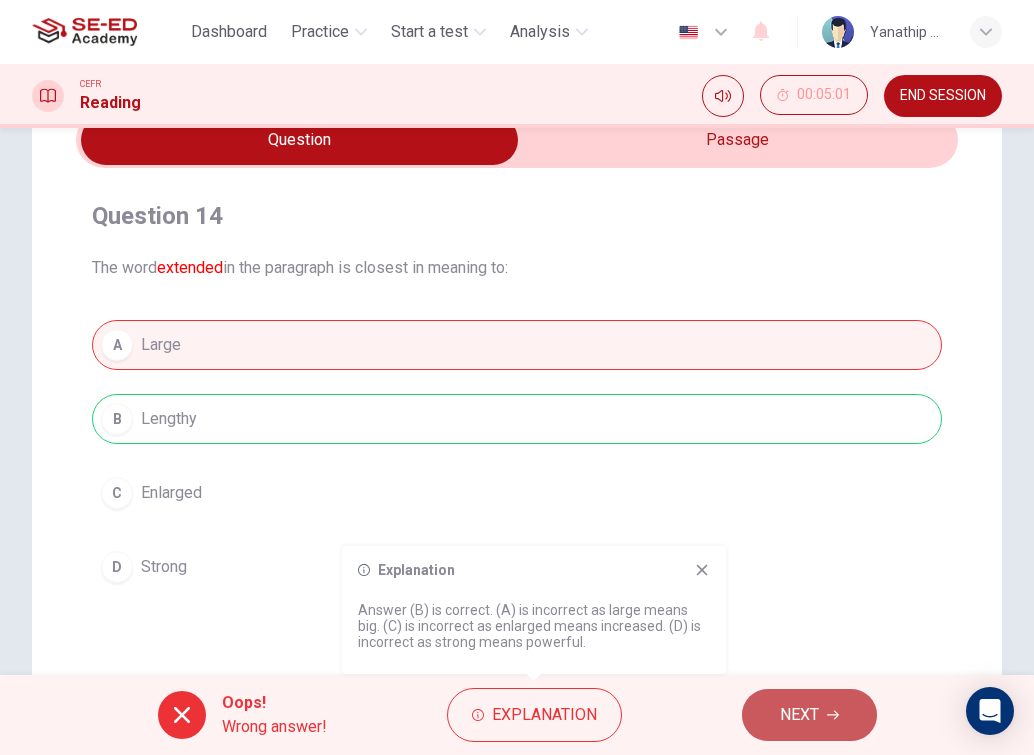 click on "NEXT" at bounding box center [809, 715] 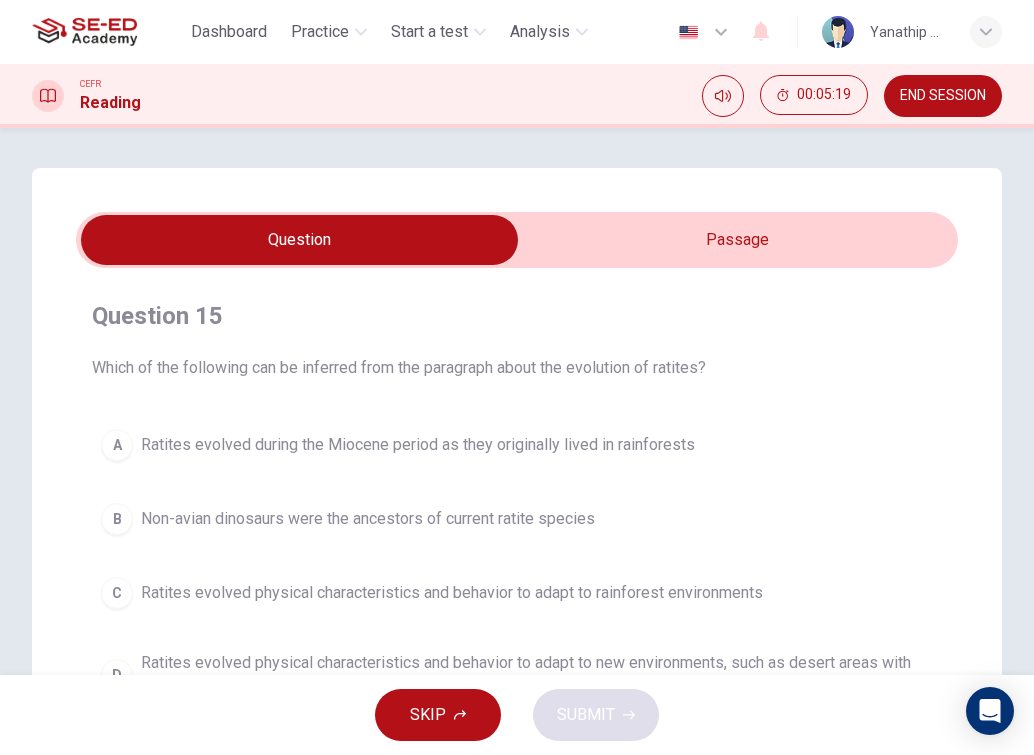 scroll, scrollTop: 100, scrollLeft: 0, axis: vertical 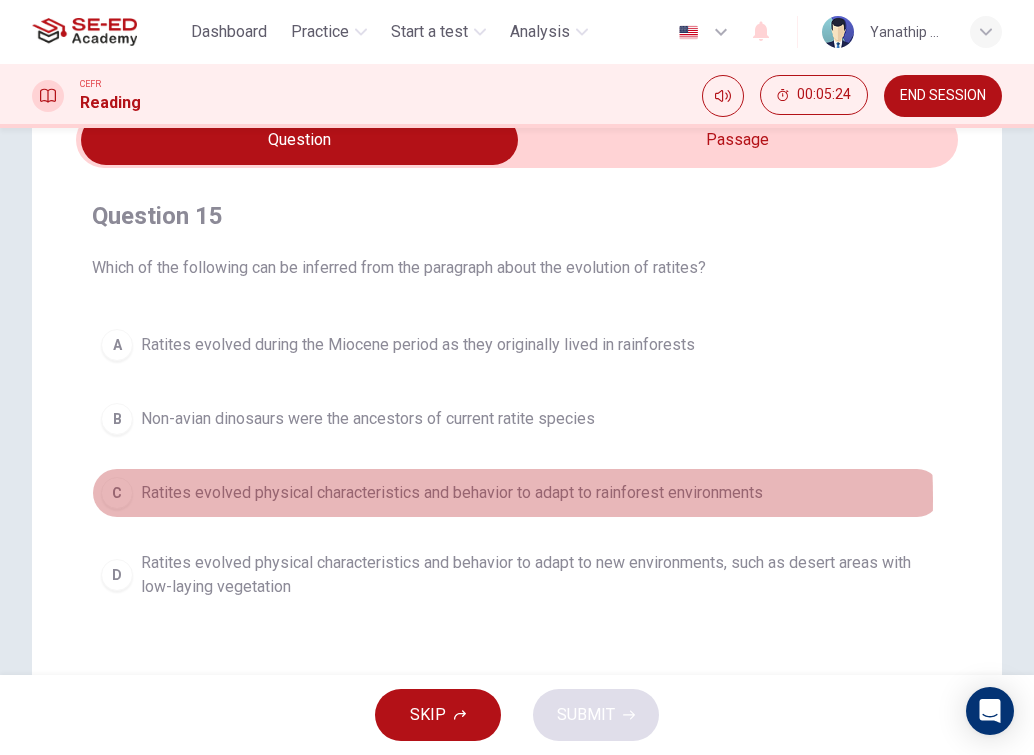 click on "Ratites evolved physical characteristics and behavior to adapt to rainforest environments" at bounding box center (452, 493) 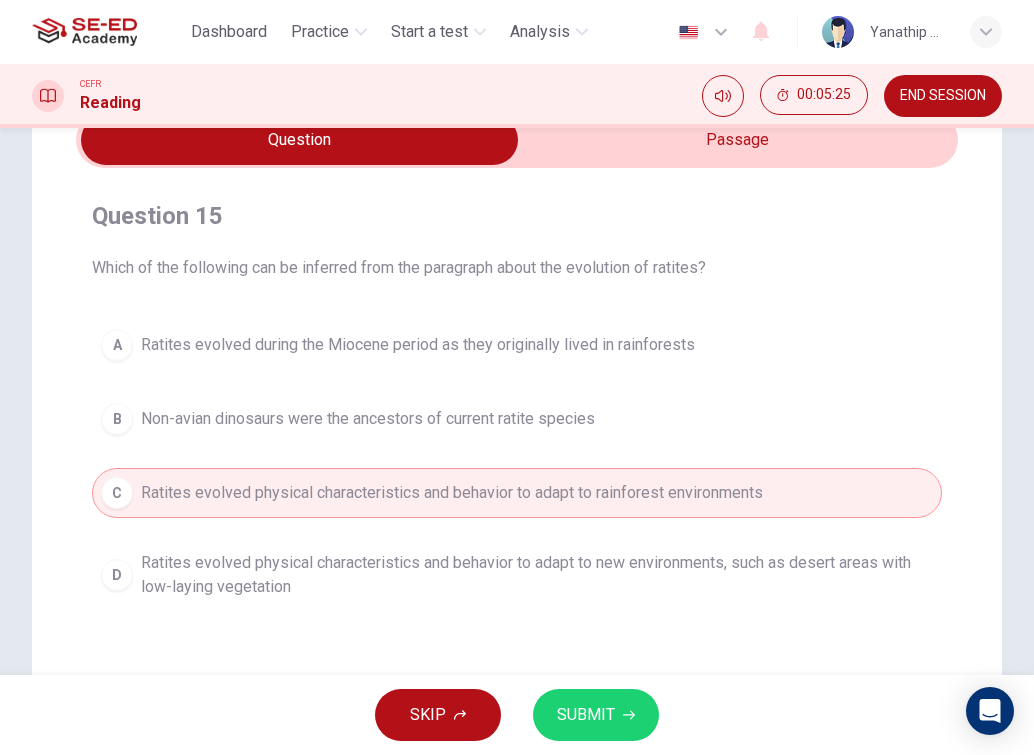 click on "SUBMIT" at bounding box center [586, 715] 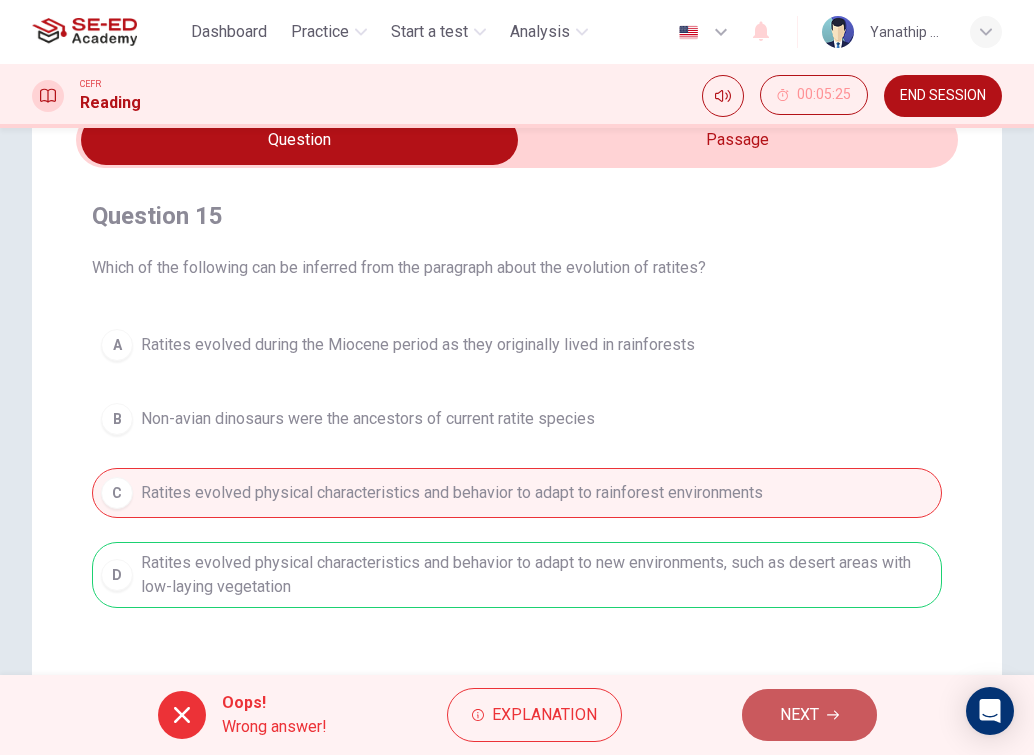 click on "NEXT" at bounding box center (809, 715) 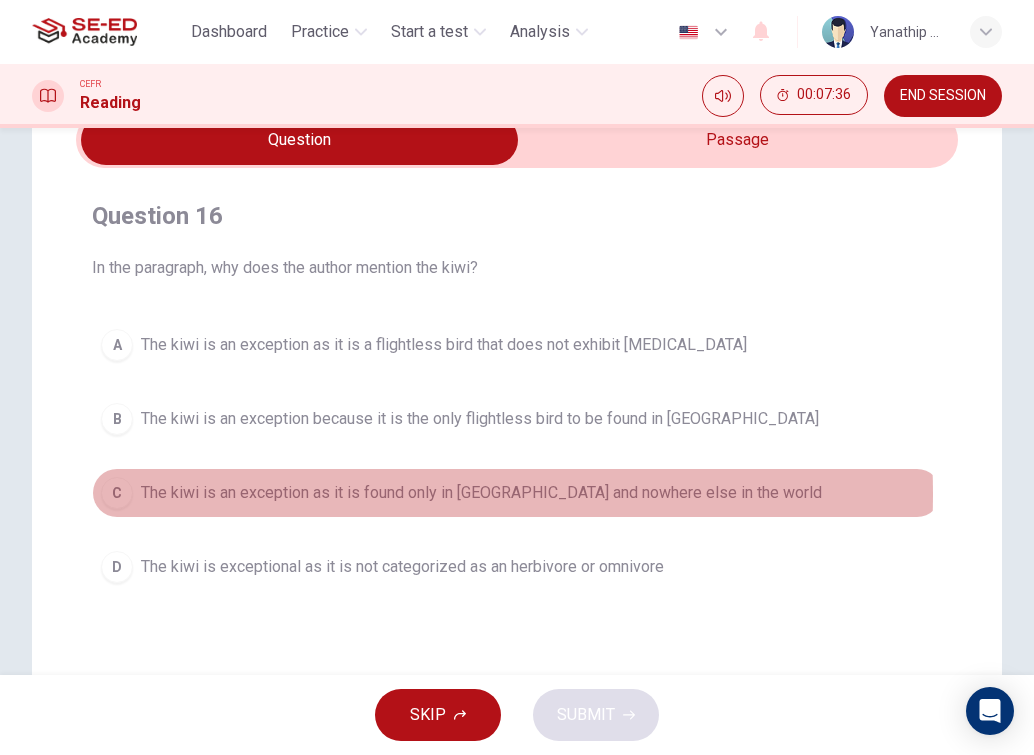 click on "The kiwi is an exception as it is found only in [GEOGRAPHIC_DATA] and nowhere else in the world" at bounding box center [481, 493] 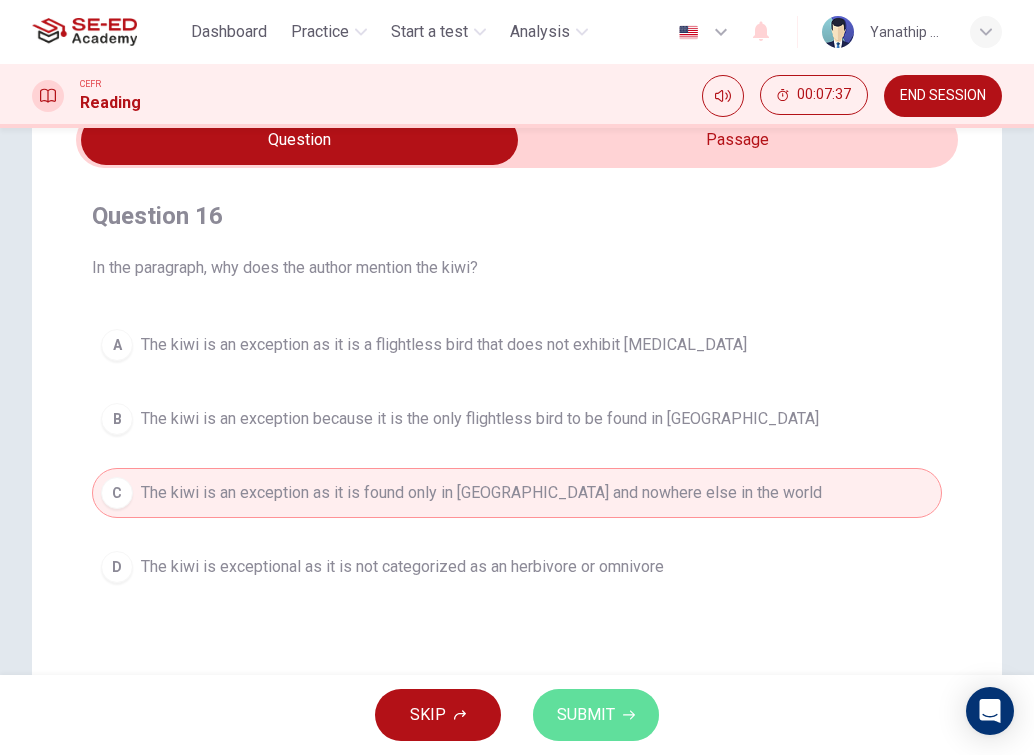 click on "SUBMIT" at bounding box center (586, 715) 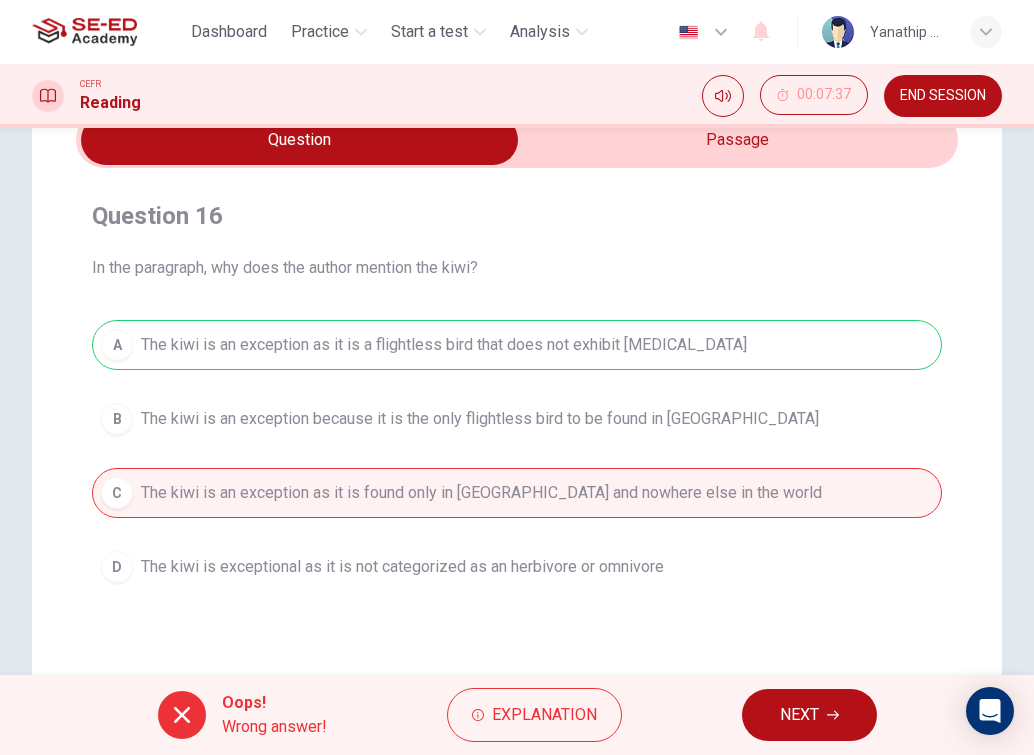 click on "NEXT" at bounding box center (809, 715) 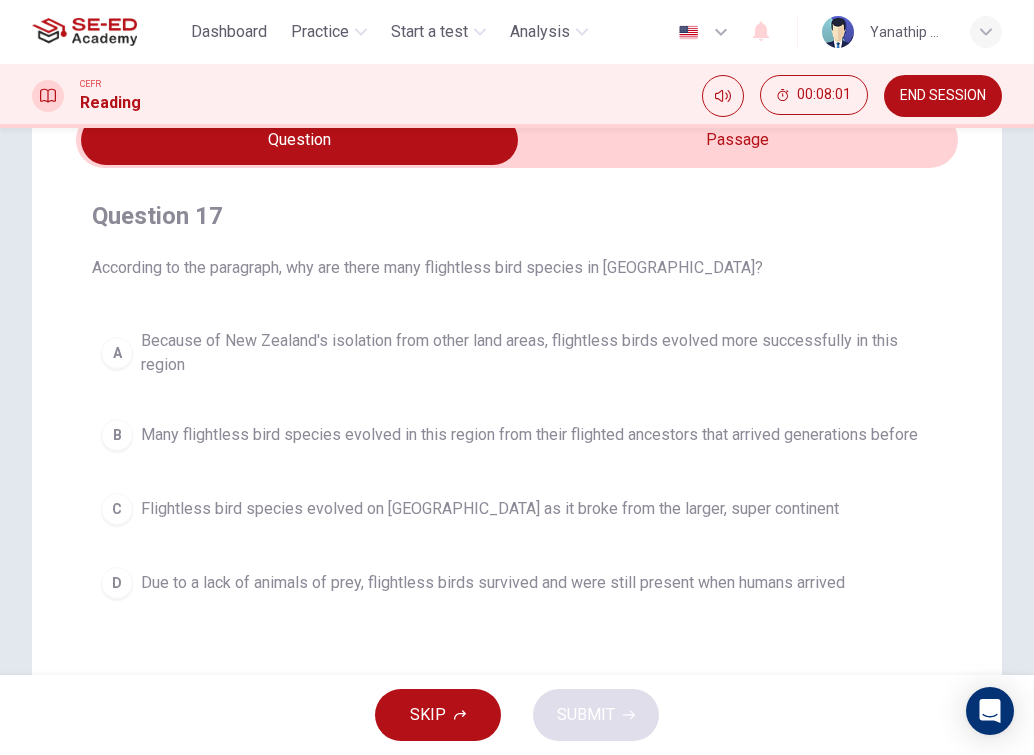 click on "Because of New Zealand's isolation from other land areas, flightless birds evolved more successfully in this region" at bounding box center (537, 353) 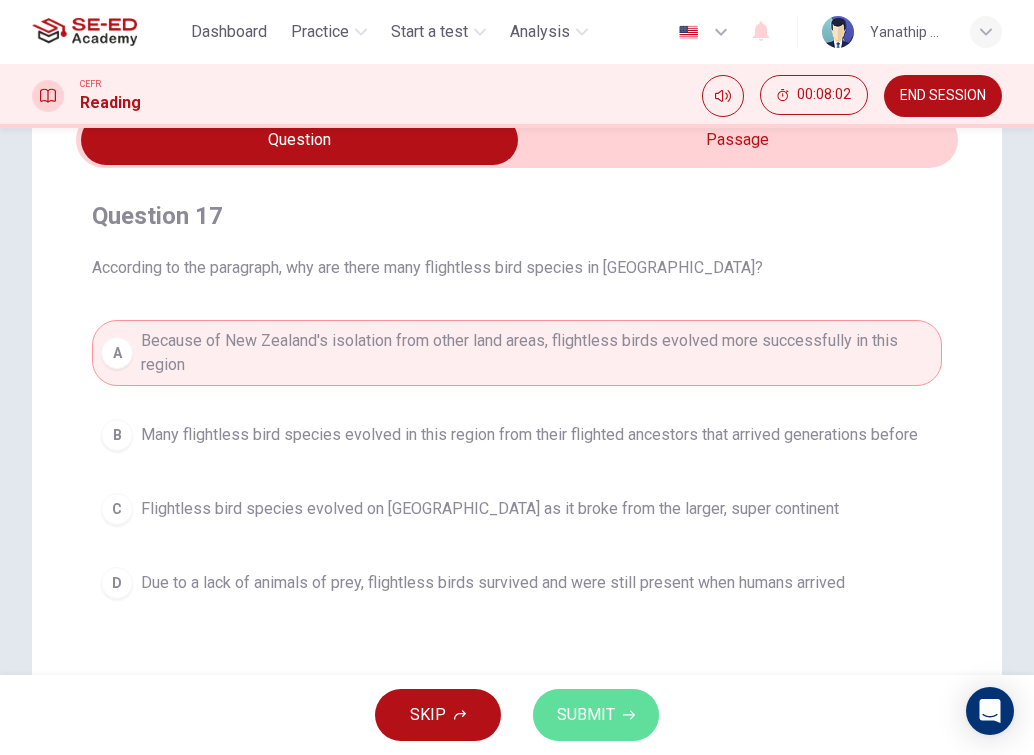 click on "SUBMIT" at bounding box center [596, 715] 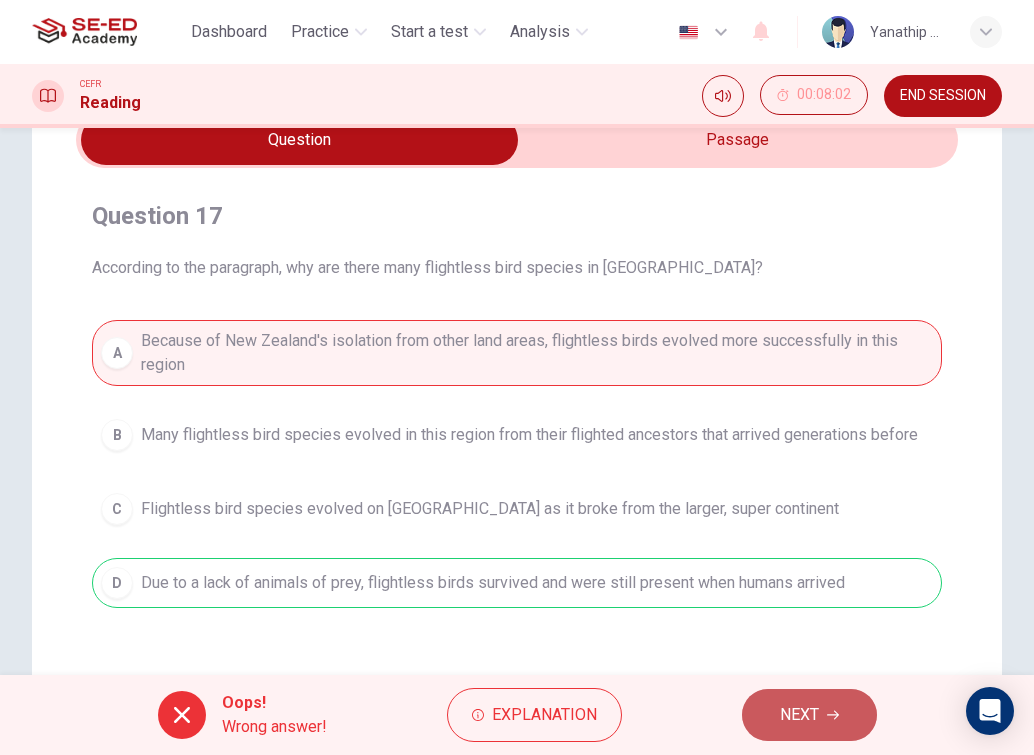 click on "NEXT" at bounding box center [799, 715] 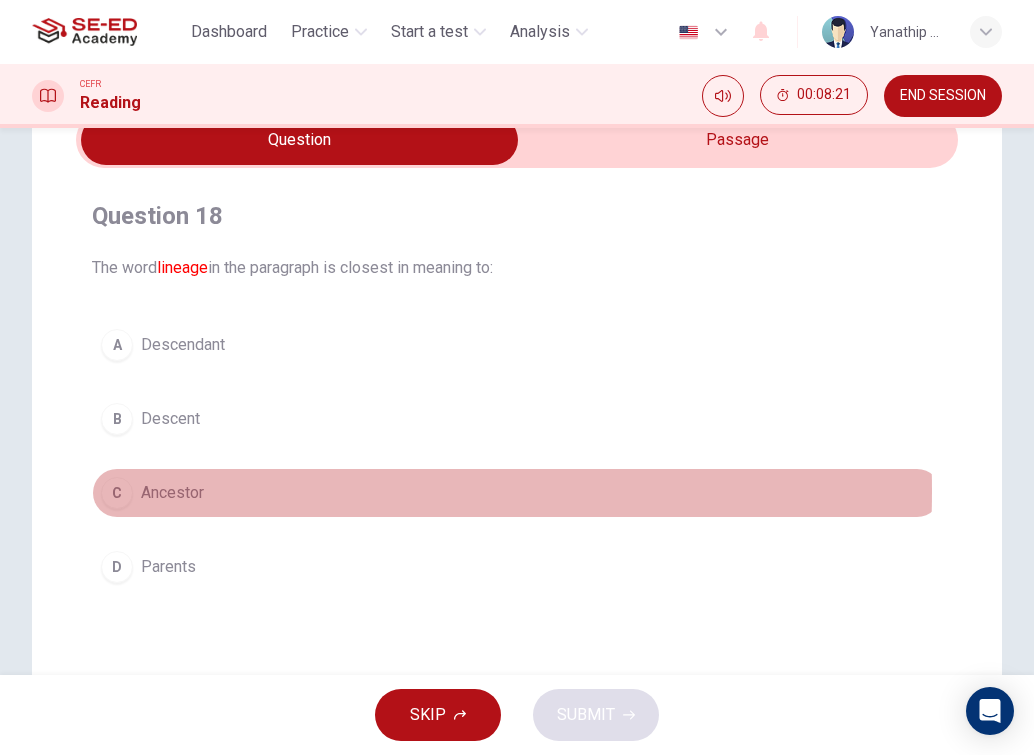 click on "C" at bounding box center (117, 493) 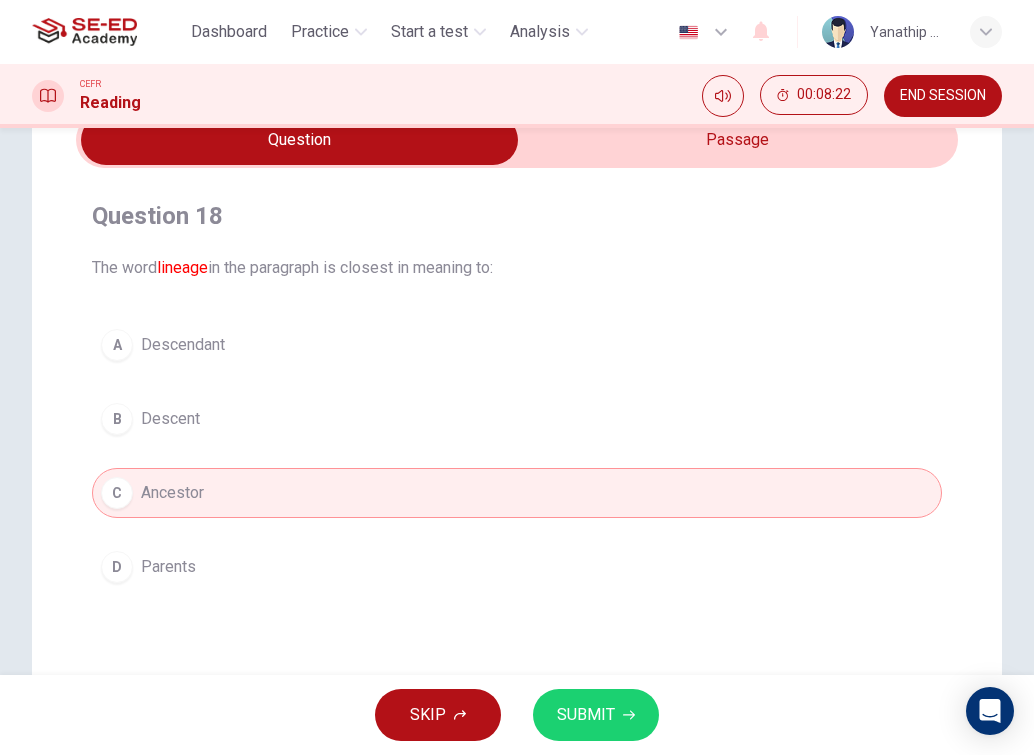 click on "SUBMIT" at bounding box center (586, 715) 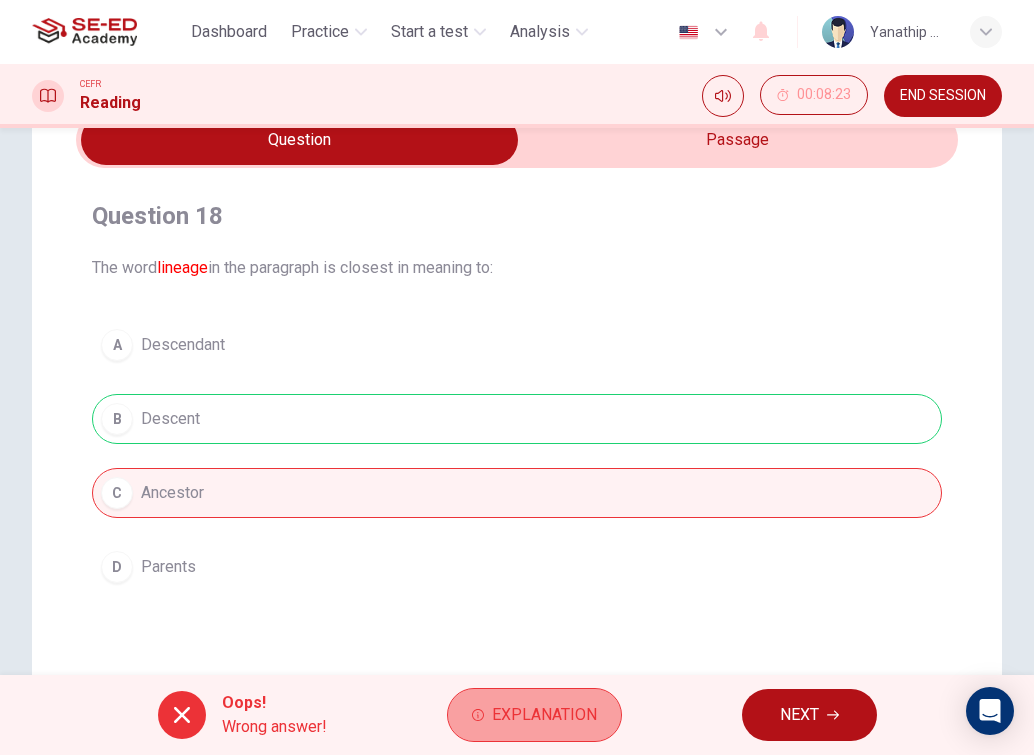click on "Explanation" at bounding box center (534, 715) 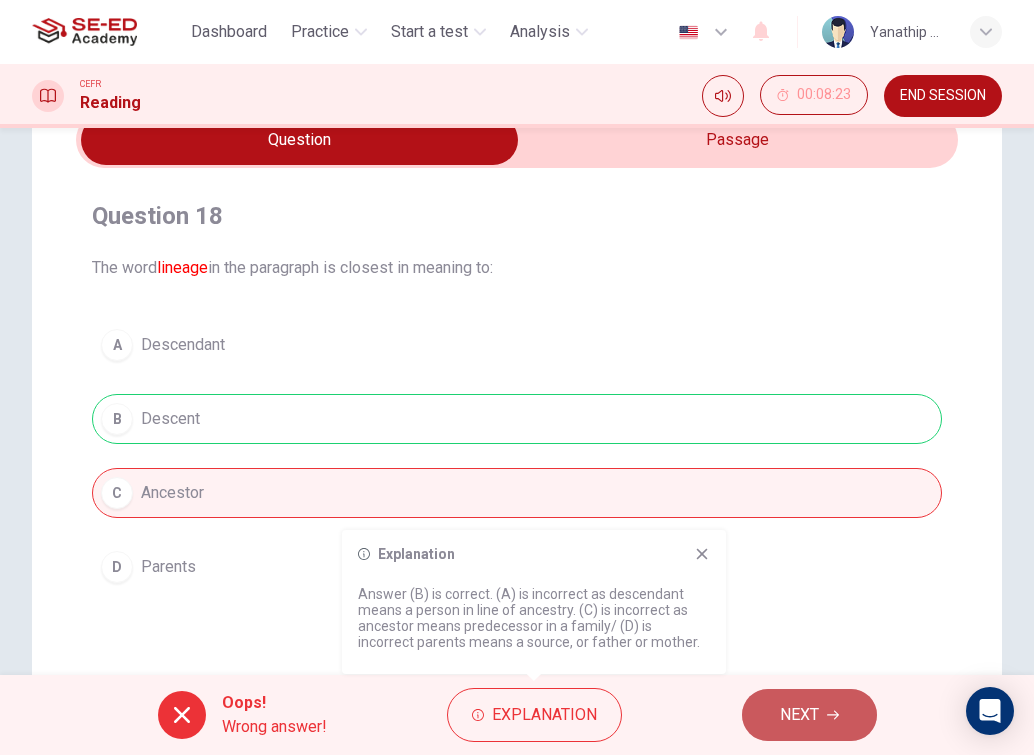 click on "NEXT" at bounding box center [809, 715] 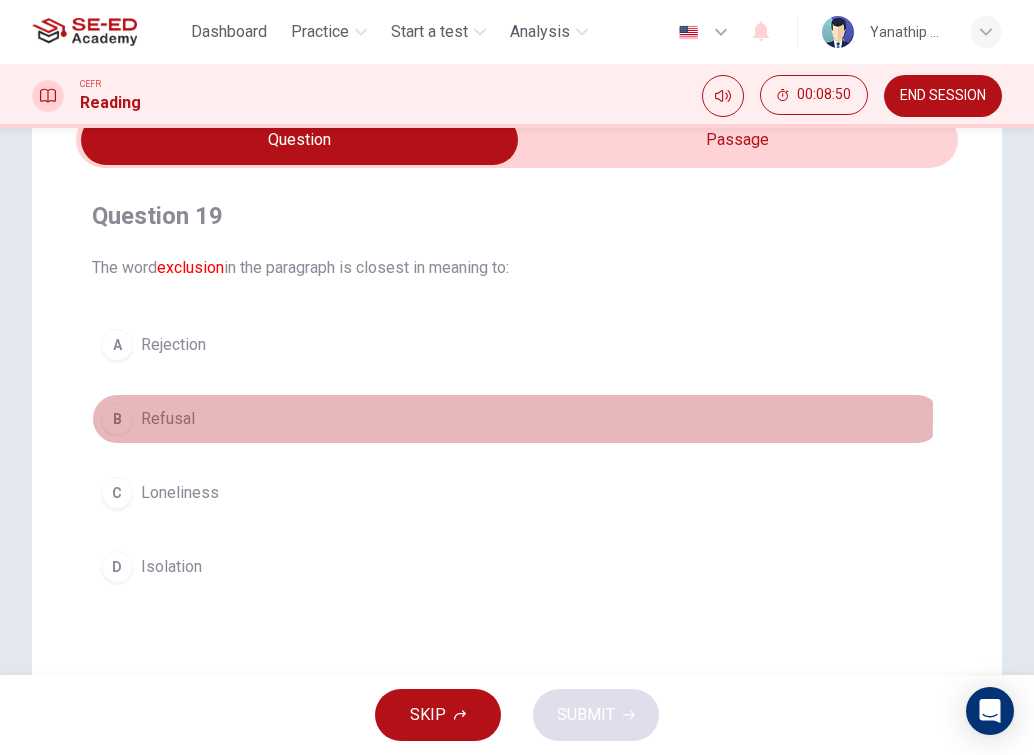 click on "Refusal" at bounding box center [168, 419] 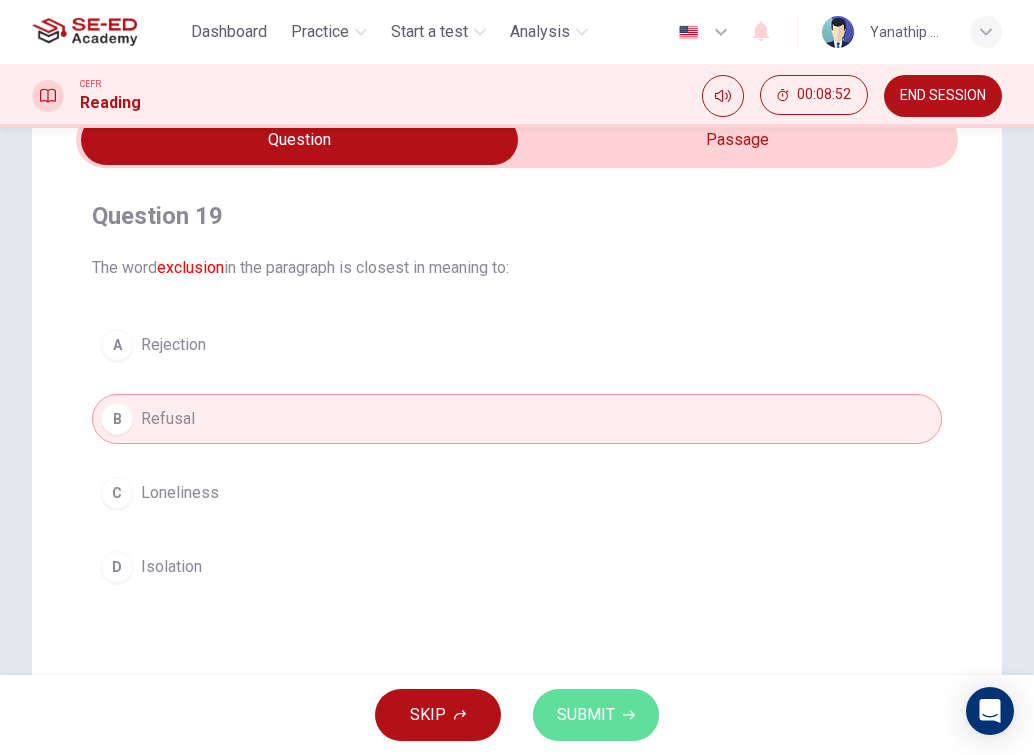 click on "SUBMIT" at bounding box center (586, 715) 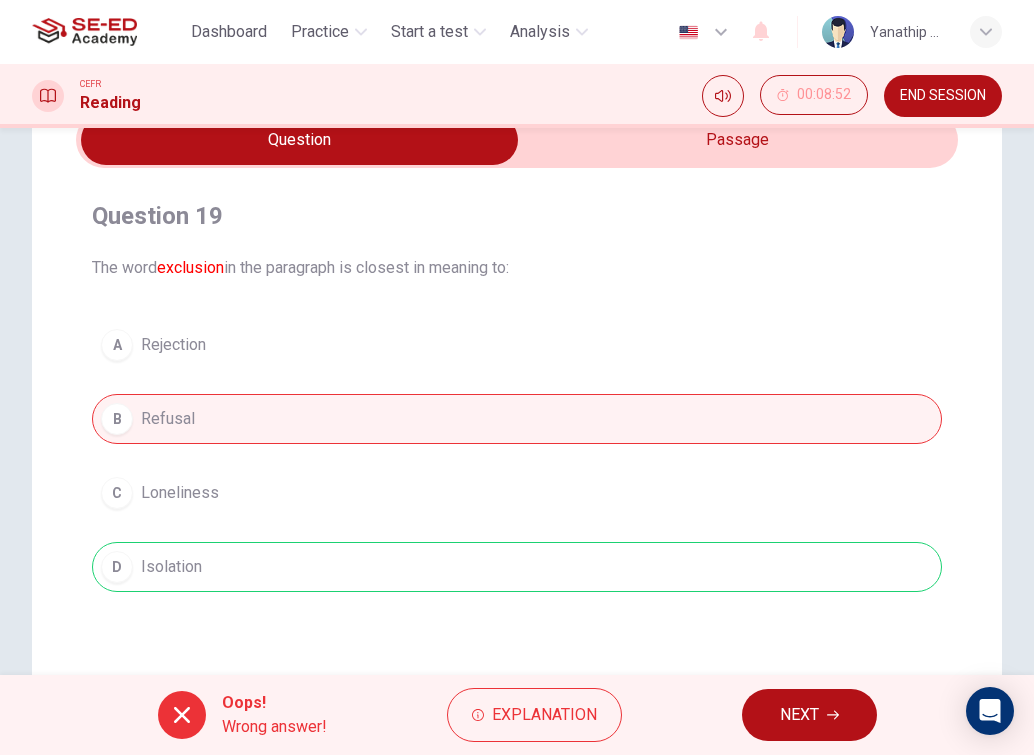 click on "NEXT" at bounding box center [809, 715] 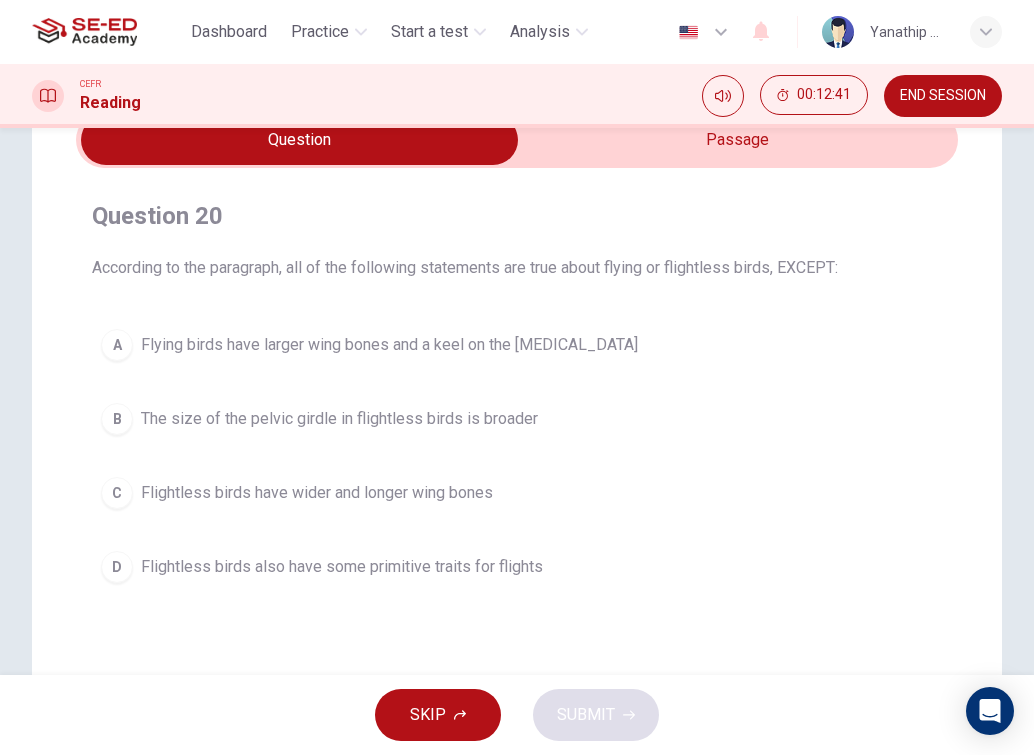 click on "The size of the pelvic girdle in flightless birds is broader" at bounding box center (339, 419) 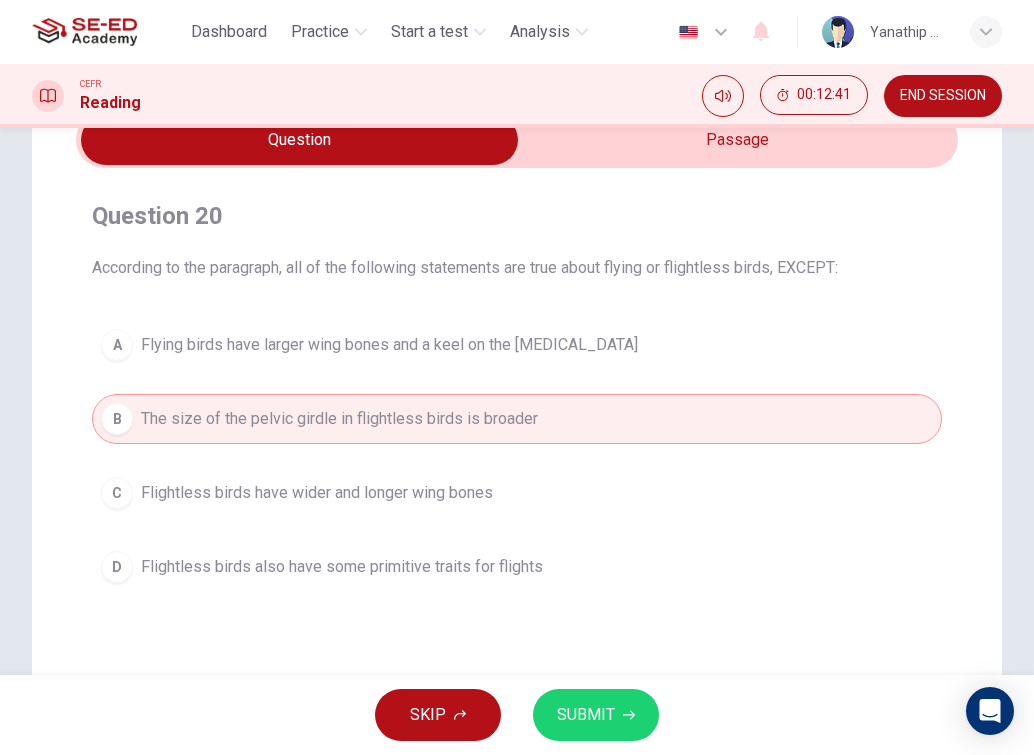 click on "SUBMIT" at bounding box center [586, 715] 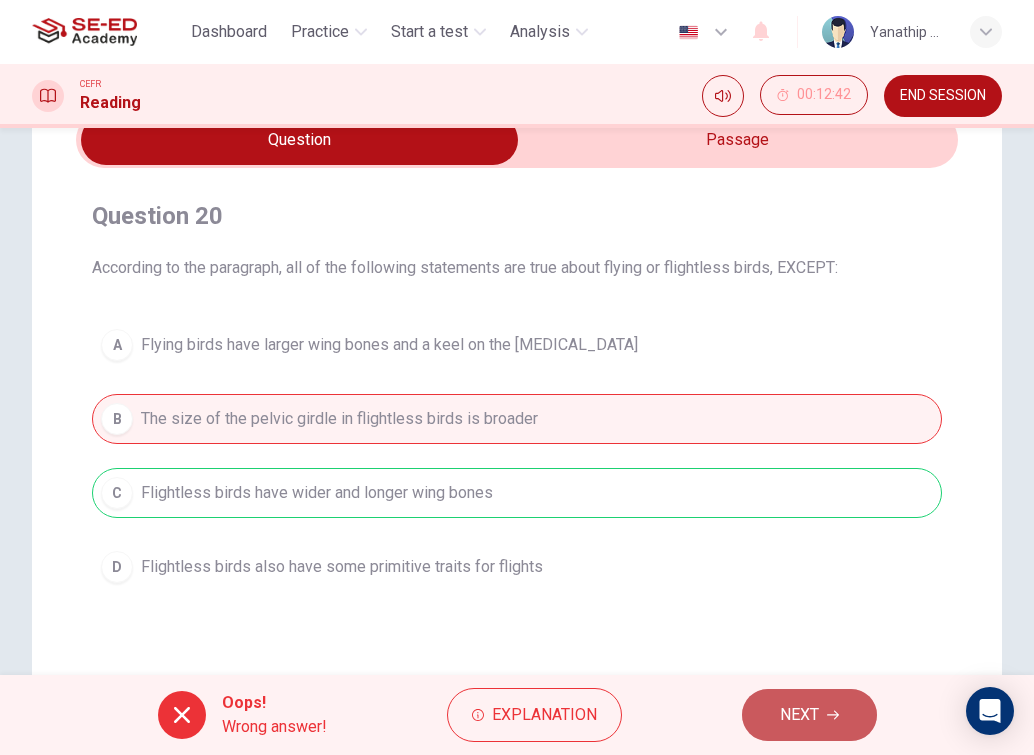 click on "NEXT" at bounding box center (809, 715) 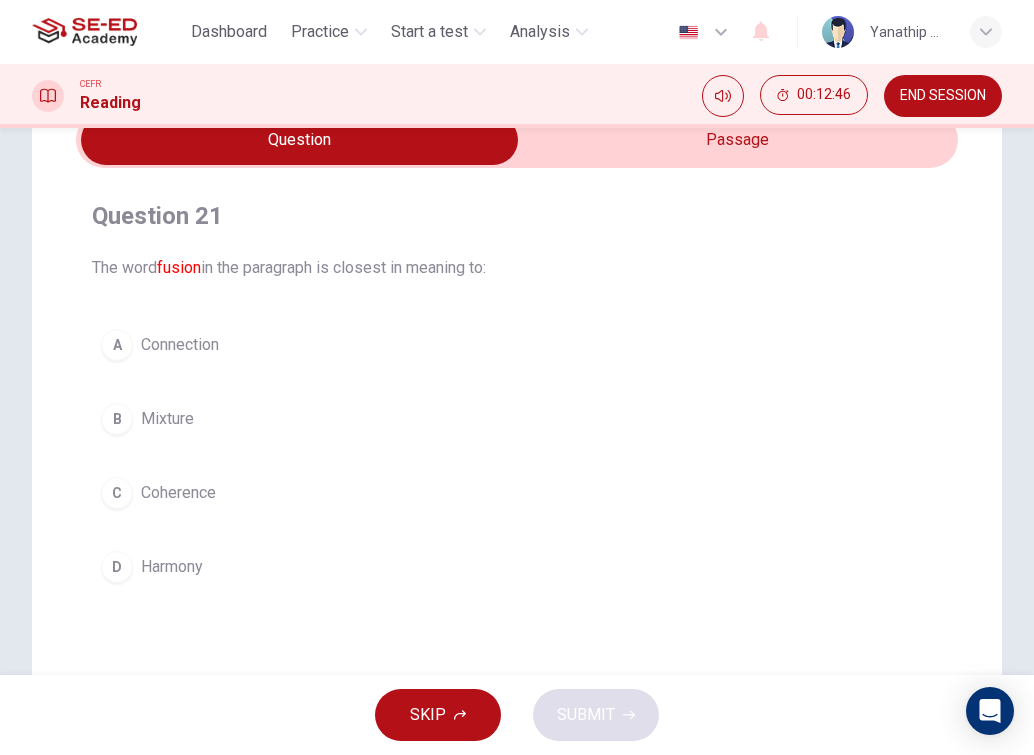 click on "B Mixture" at bounding box center [517, 419] 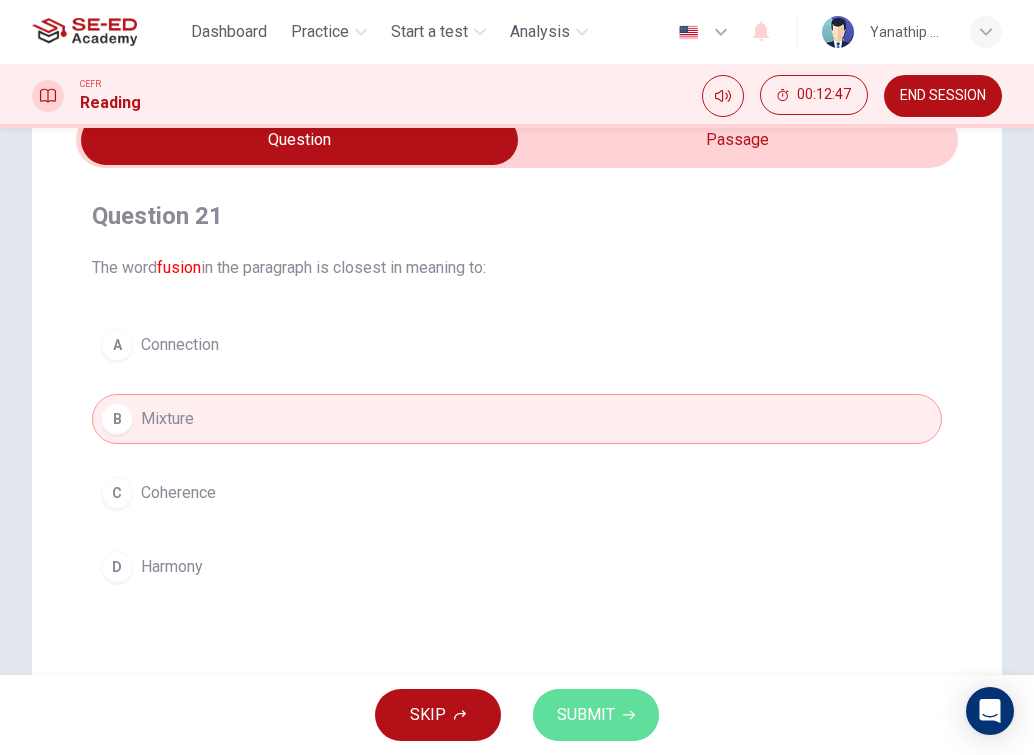 click on "SUBMIT" at bounding box center [586, 715] 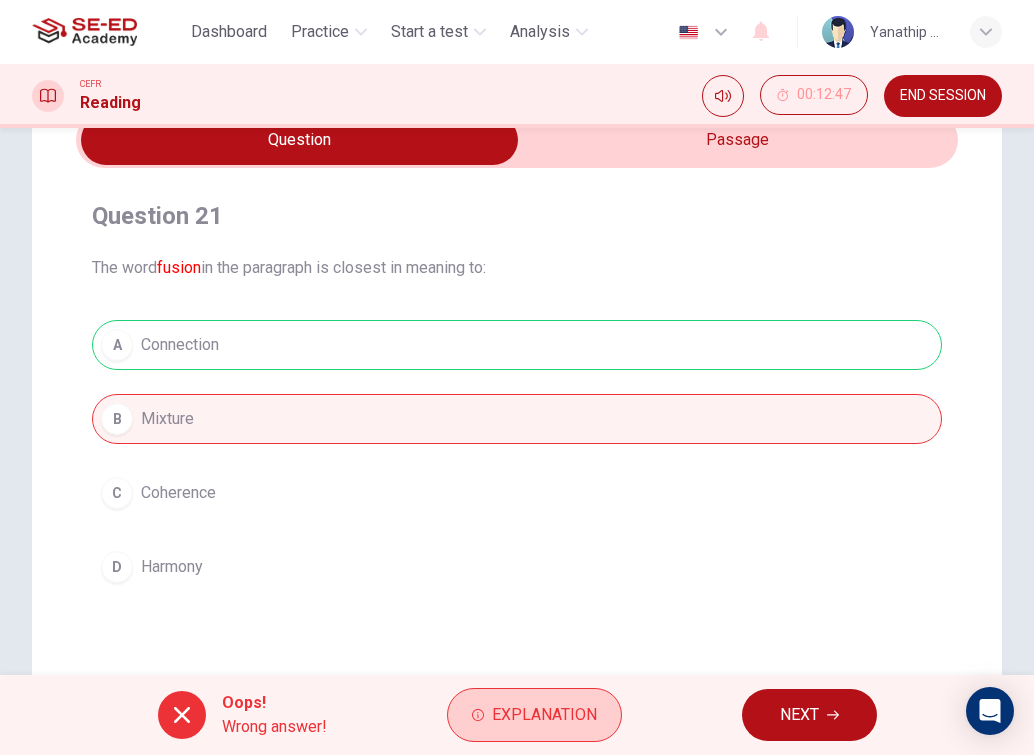 click on "Explanation" at bounding box center [534, 715] 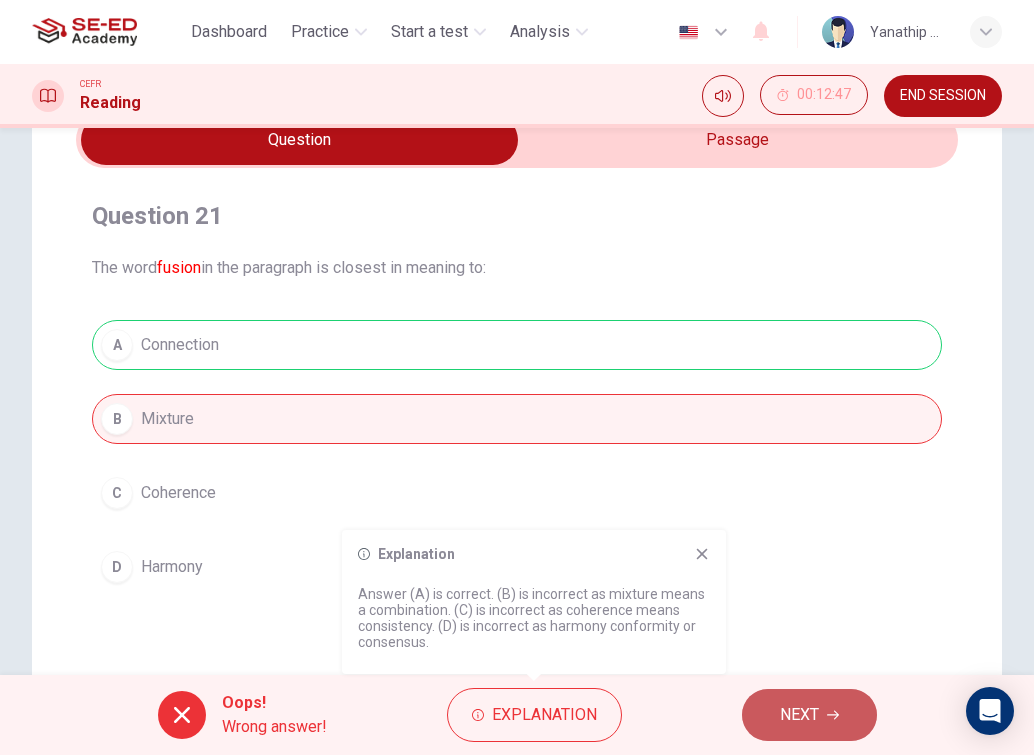 click on "NEXT" at bounding box center (799, 715) 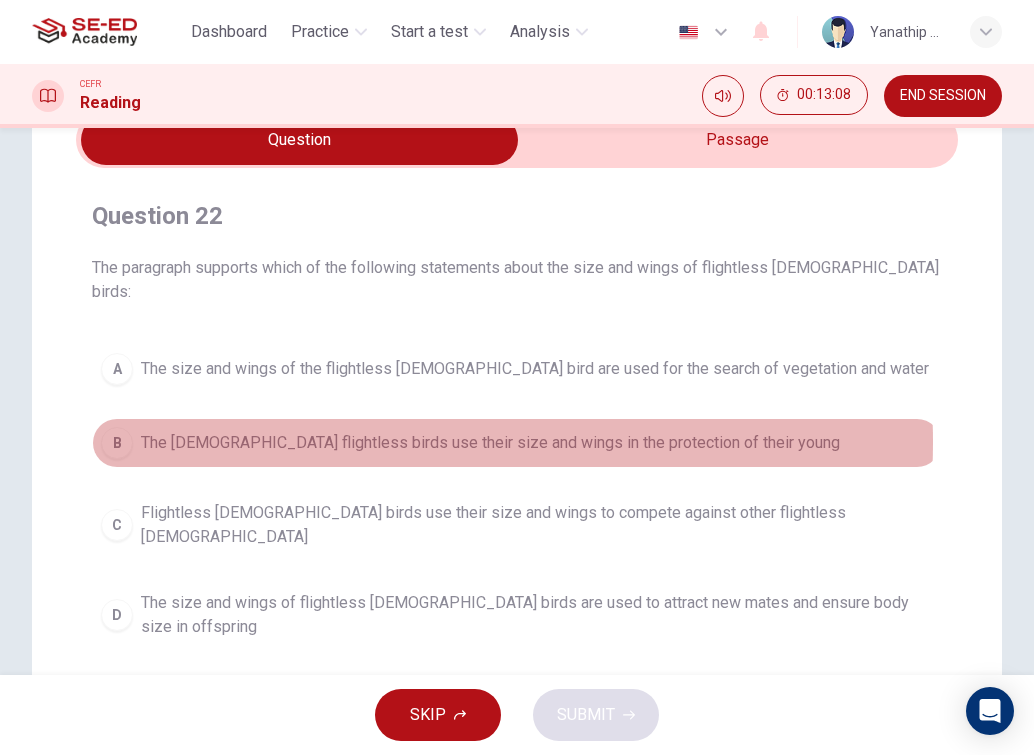 click on "The [DEMOGRAPHIC_DATA] flightless birds use their size and wings in the protection of their young" at bounding box center [490, 443] 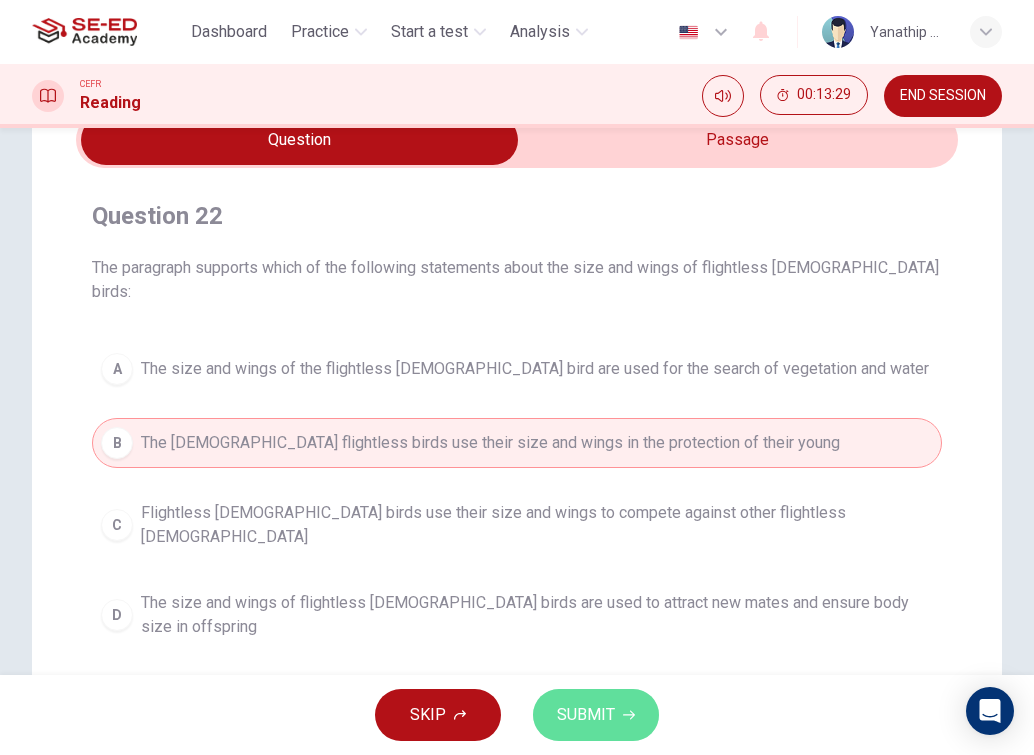 click on "SUBMIT" at bounding box center (586, 715) 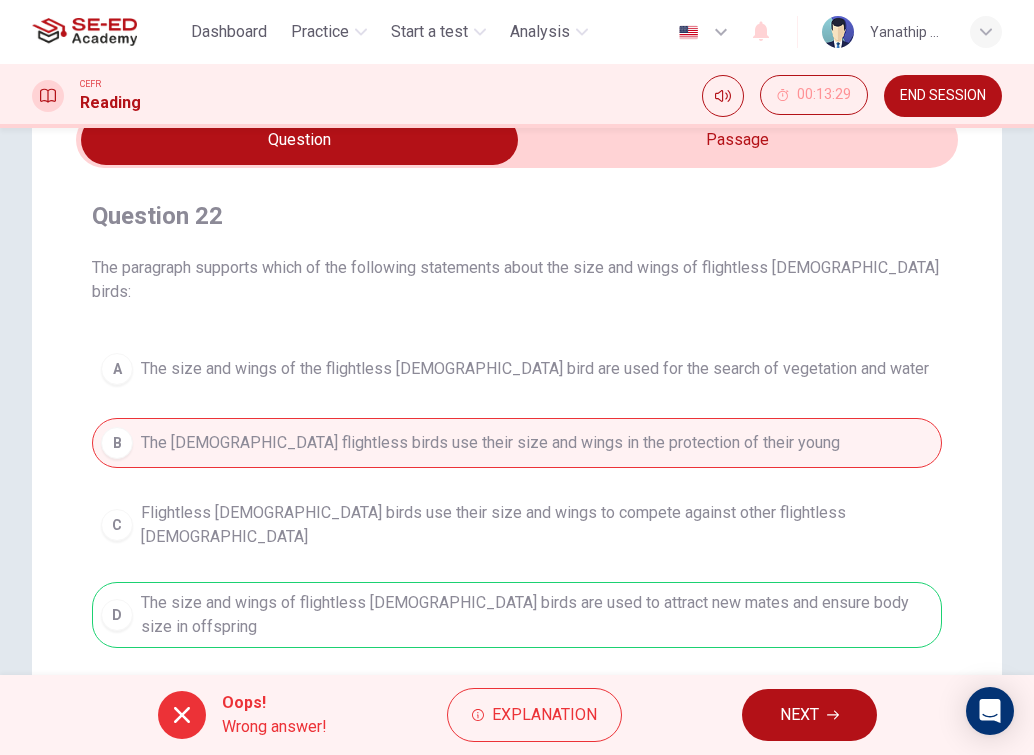 click on "NEXT" at bounding box center [809, 715] 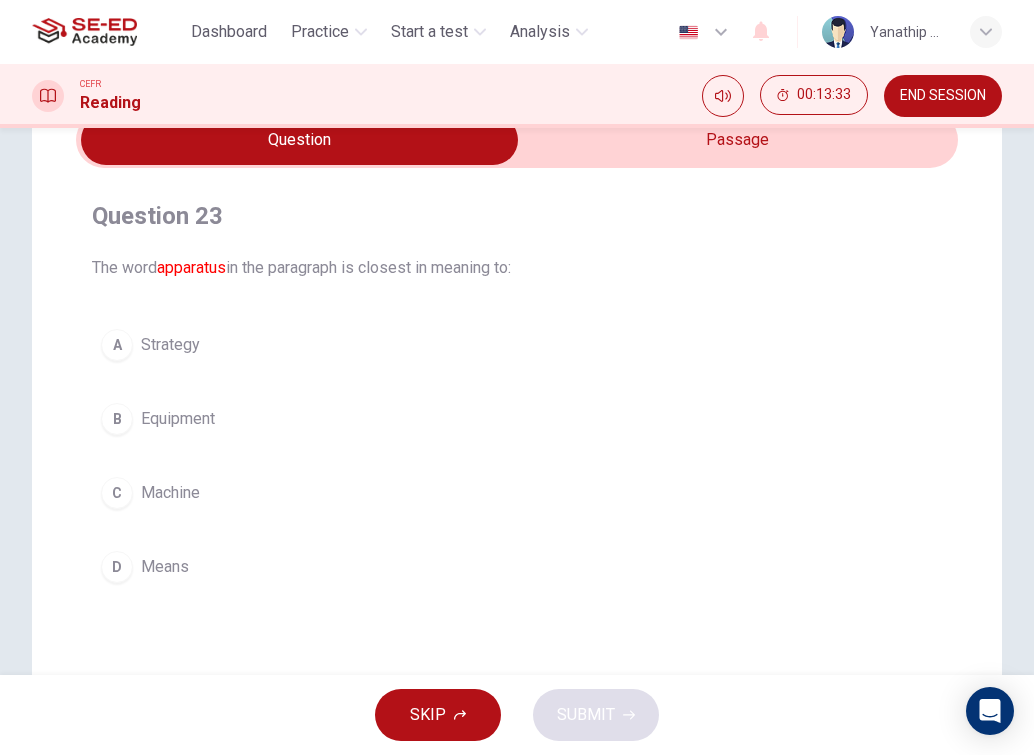 click on "B Equipment" at bounding box center (517, 419) 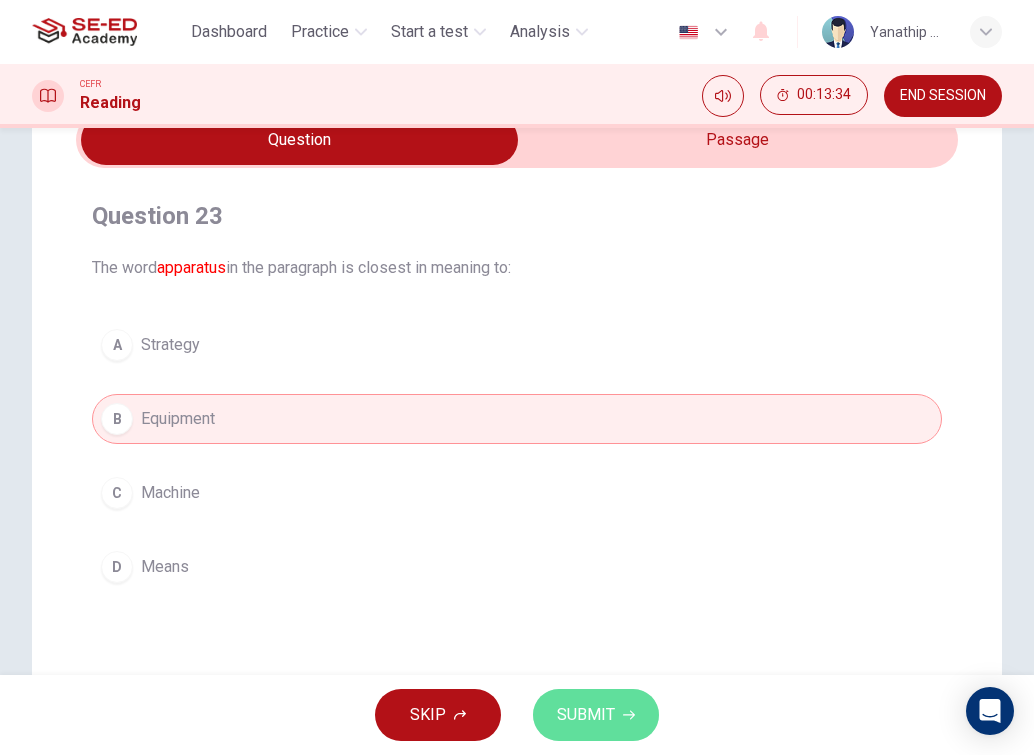 click on "SUBMIT" at bounding box center (586, 715) 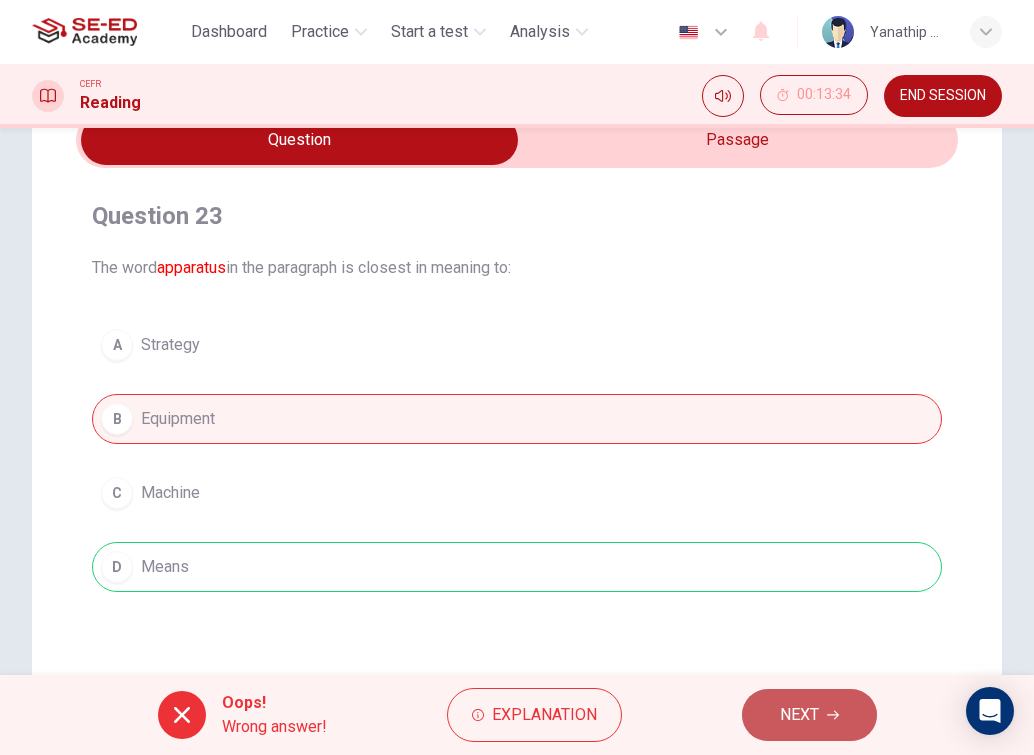 click on "NEXT" at bounding box center (809, 715) 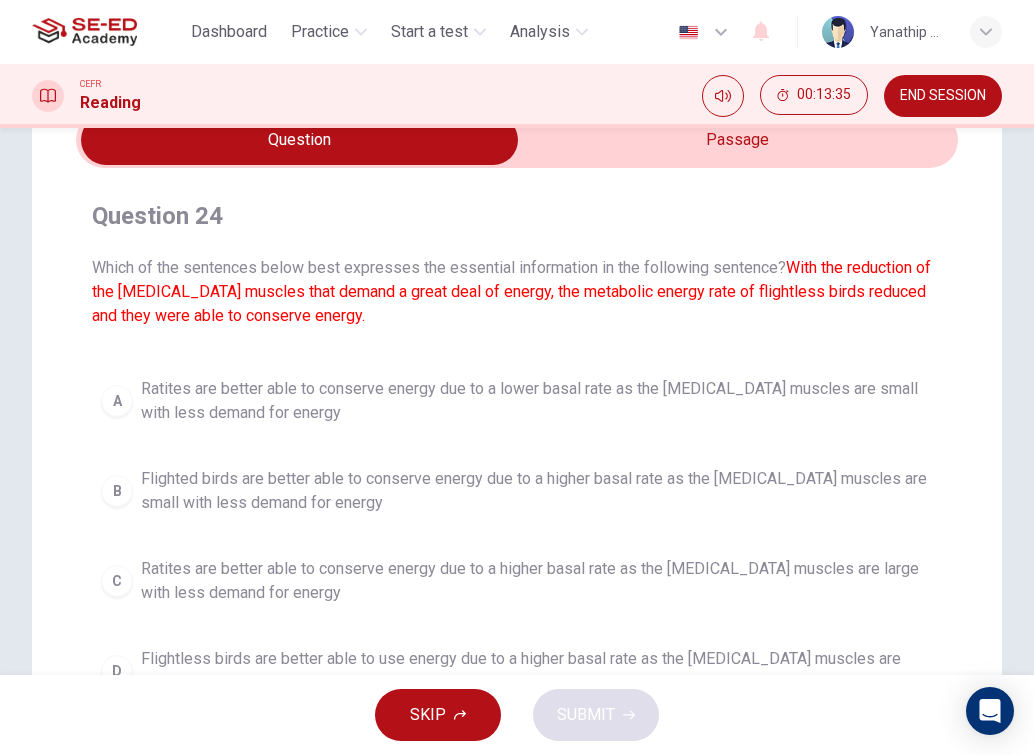 scroll, scrollTop: 200, scrollLeft: 0, axis: vertical 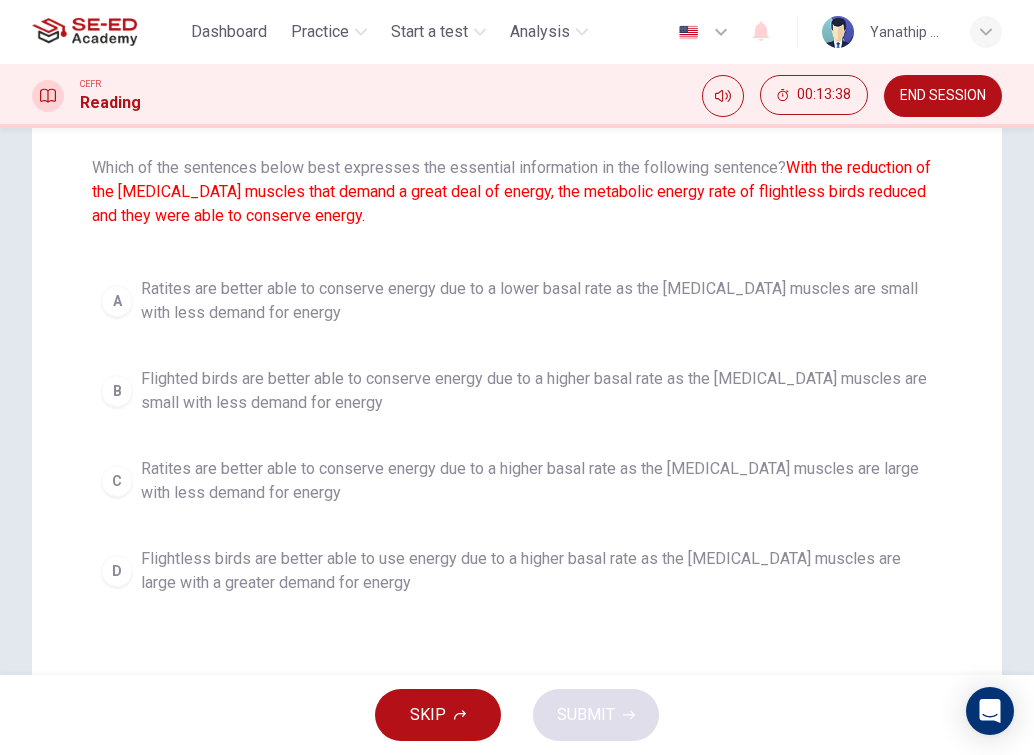 click on "Flightless birds are better able to use energy due to a higher basal rate as the [MEDICAL_DATA] muscles are large with a greater demand for energy" at bounding box center [537, 571] 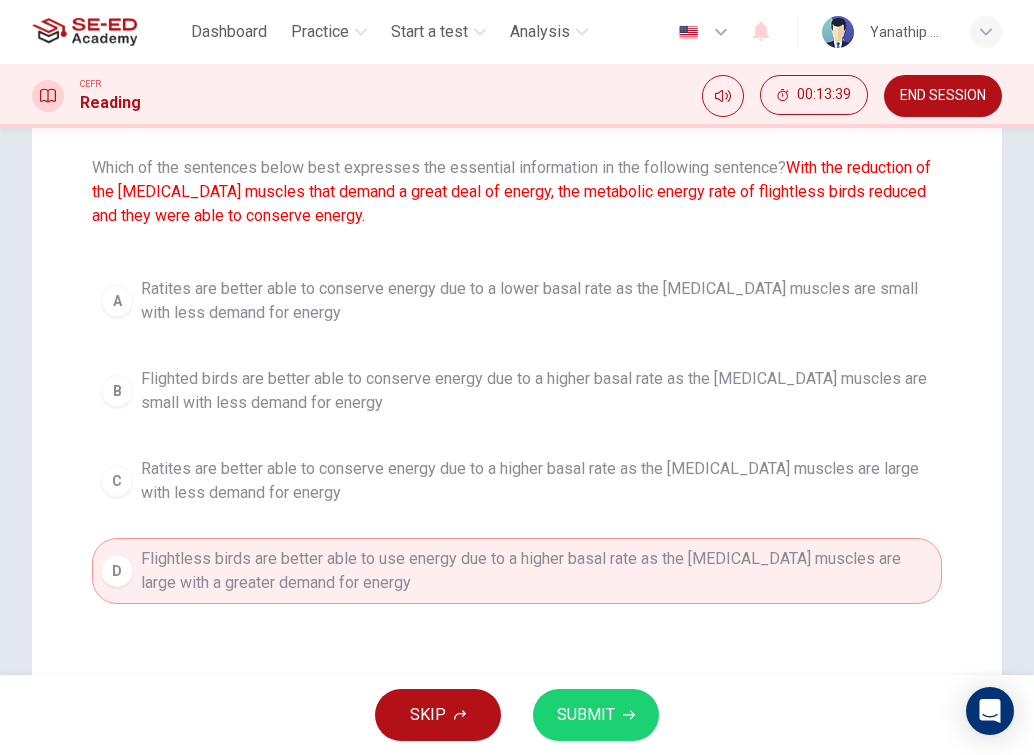 click on "SUBMIT" at bounding box center [596, 715] 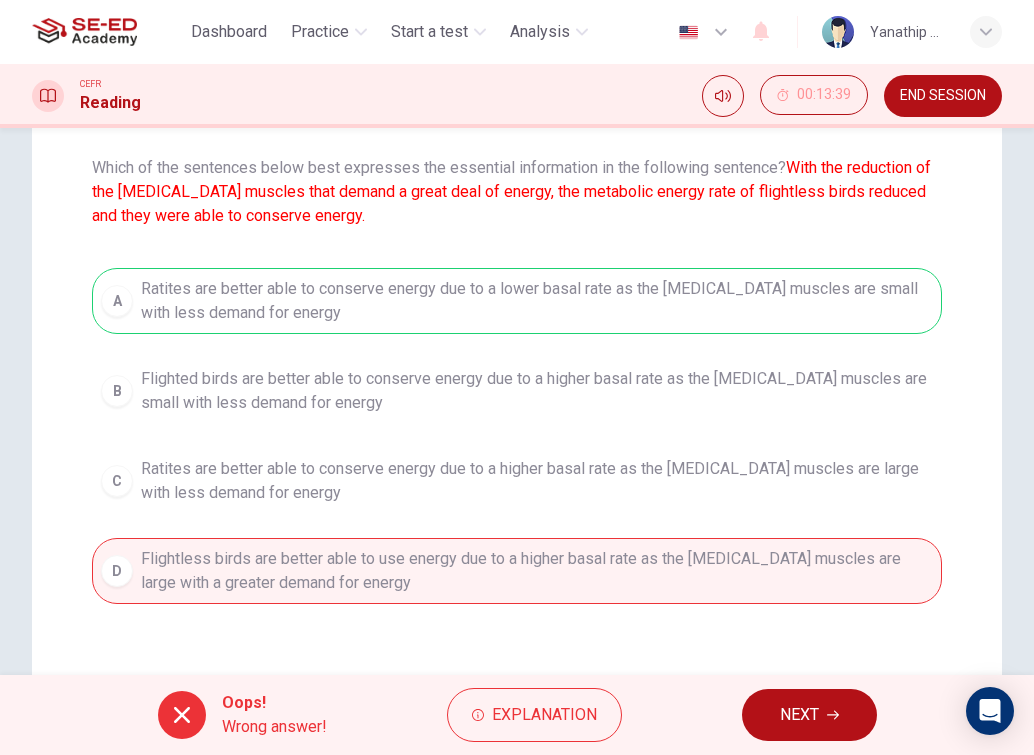 click on "NEXT" at bounding box center [799, 715] 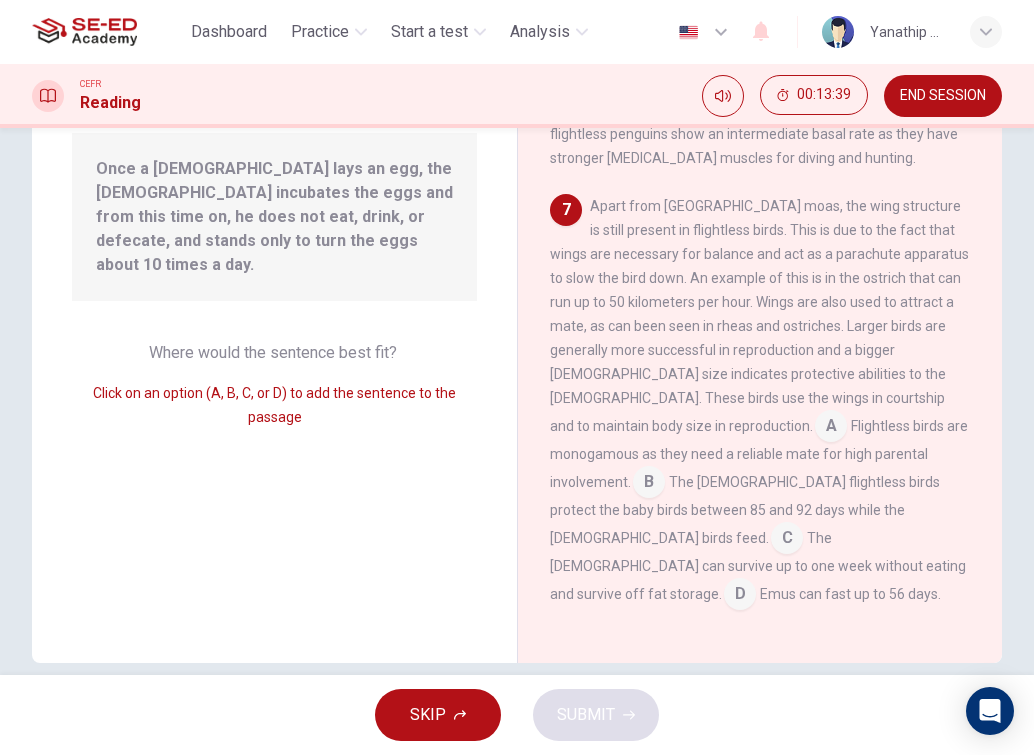 scroll, scrollTop: 1410, scrollLeft: 0, axis: vertical 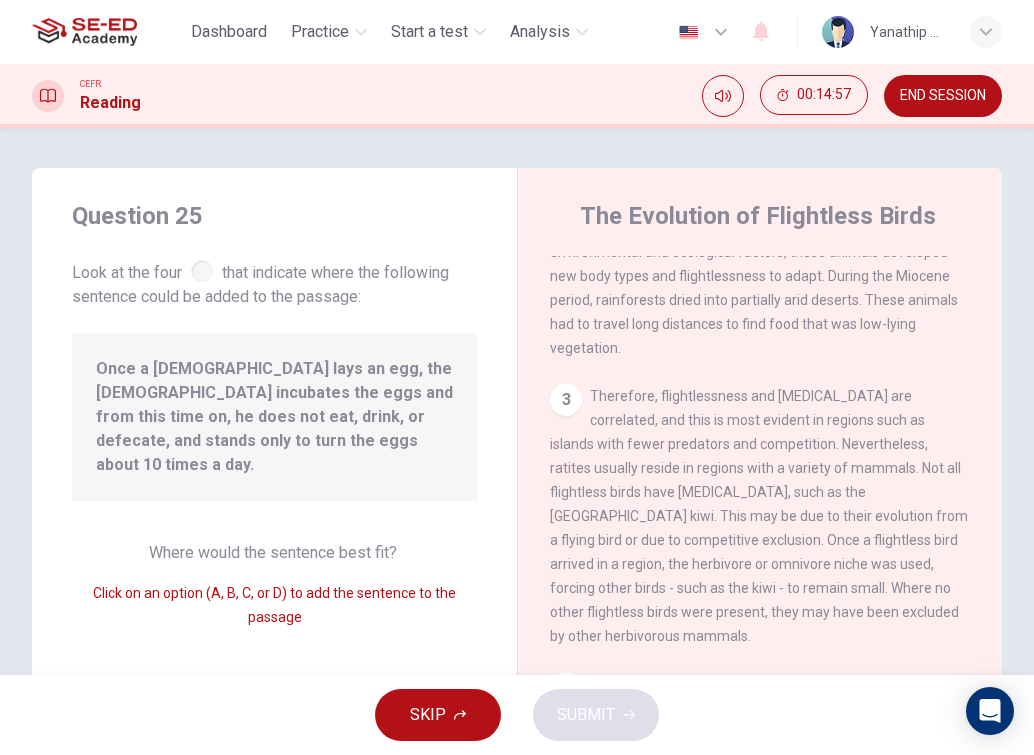 click on "3" at bounding box center (566, 400) 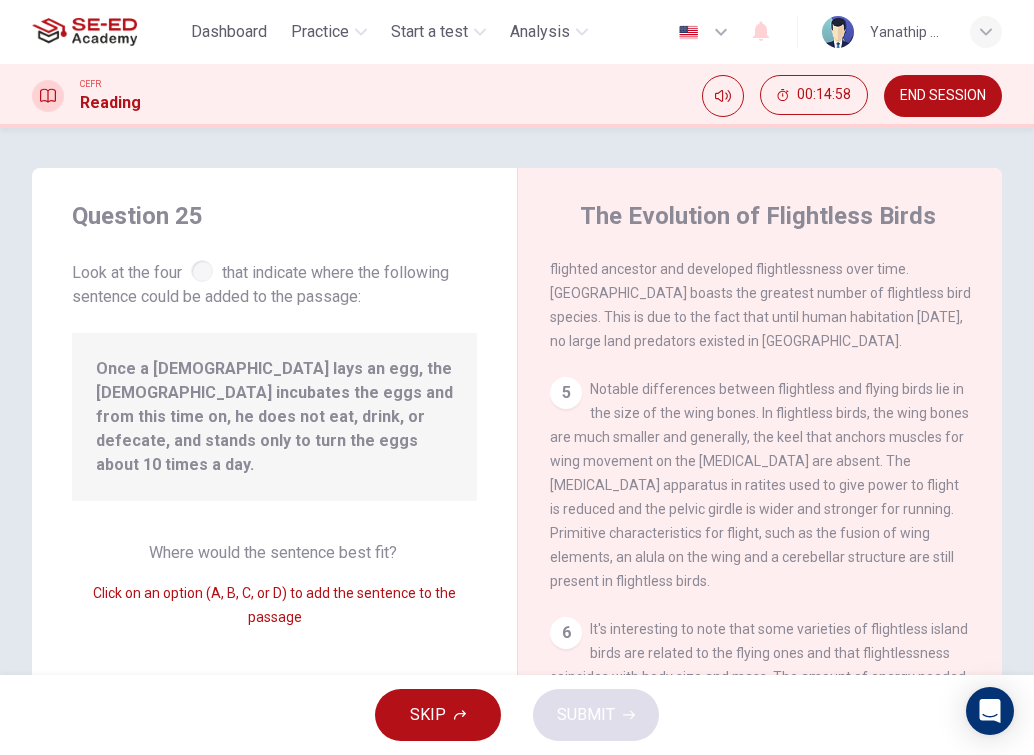 scroll, scrollTop: 900, scrollLeft: 0, axis: vertical 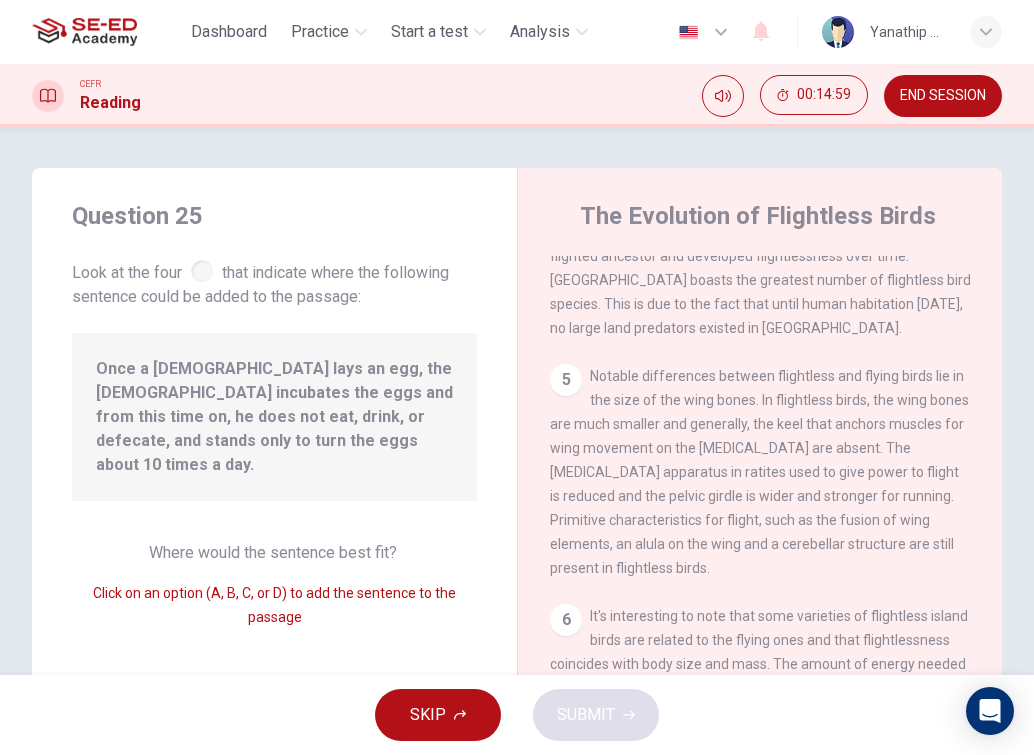 click on "5" at bounding box center (566, 380) 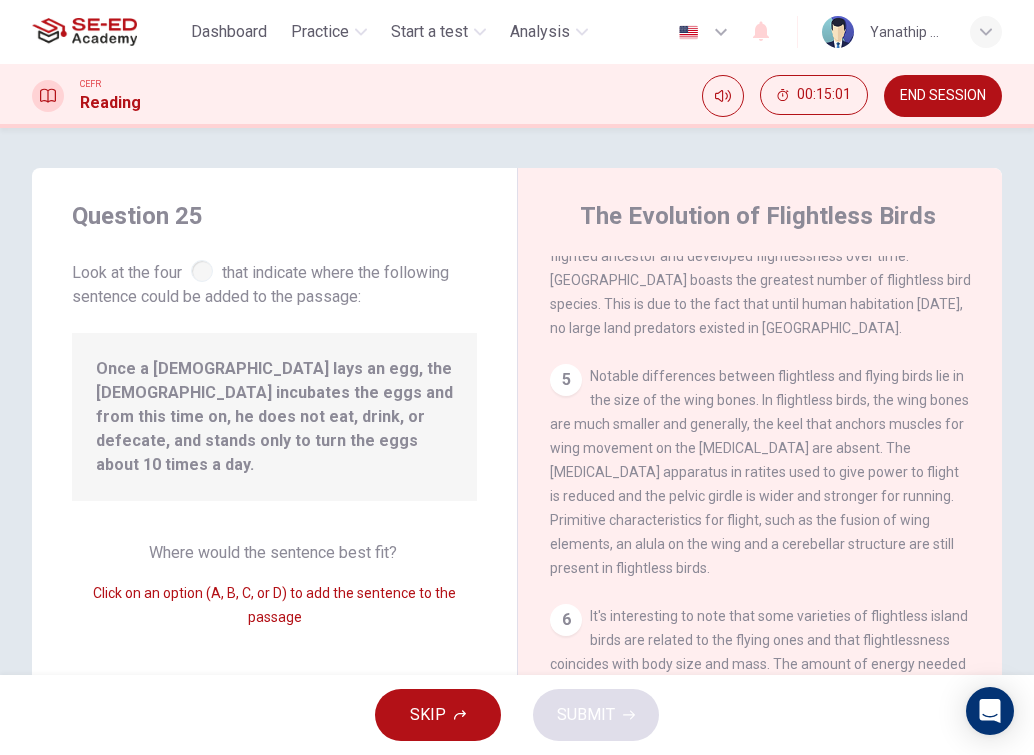 click on "6" at bounding box center (566, 620) 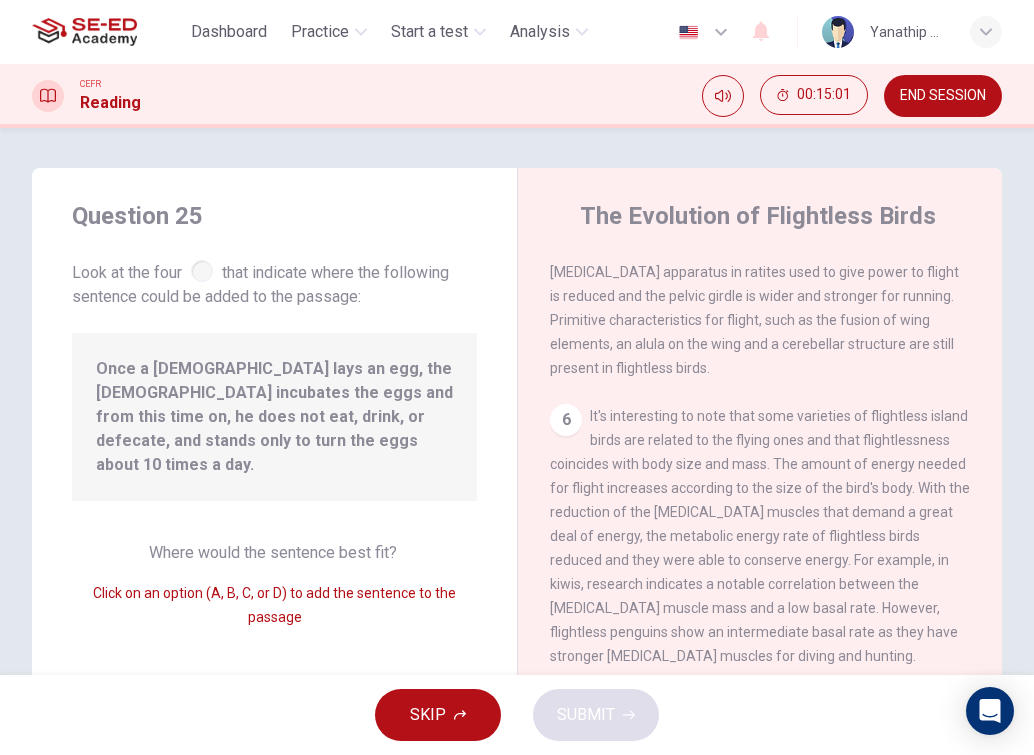 scroll, scrollTop: 1400, scrollLeft: 0, axis: vertical 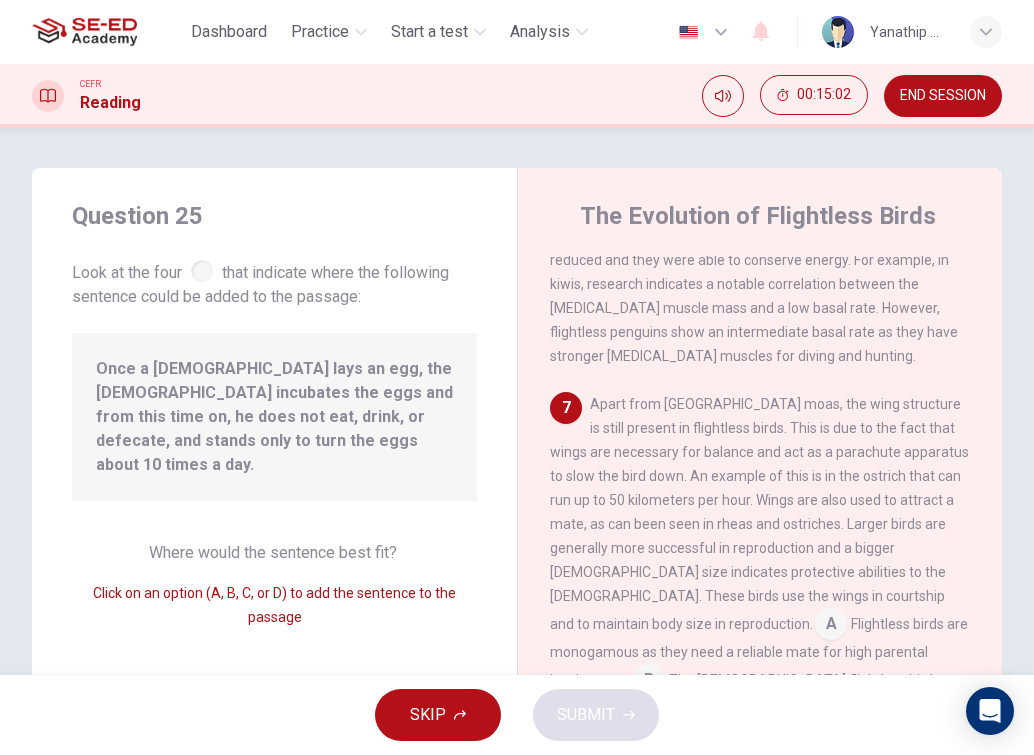 click on "7" at bounding box center [566, 408] 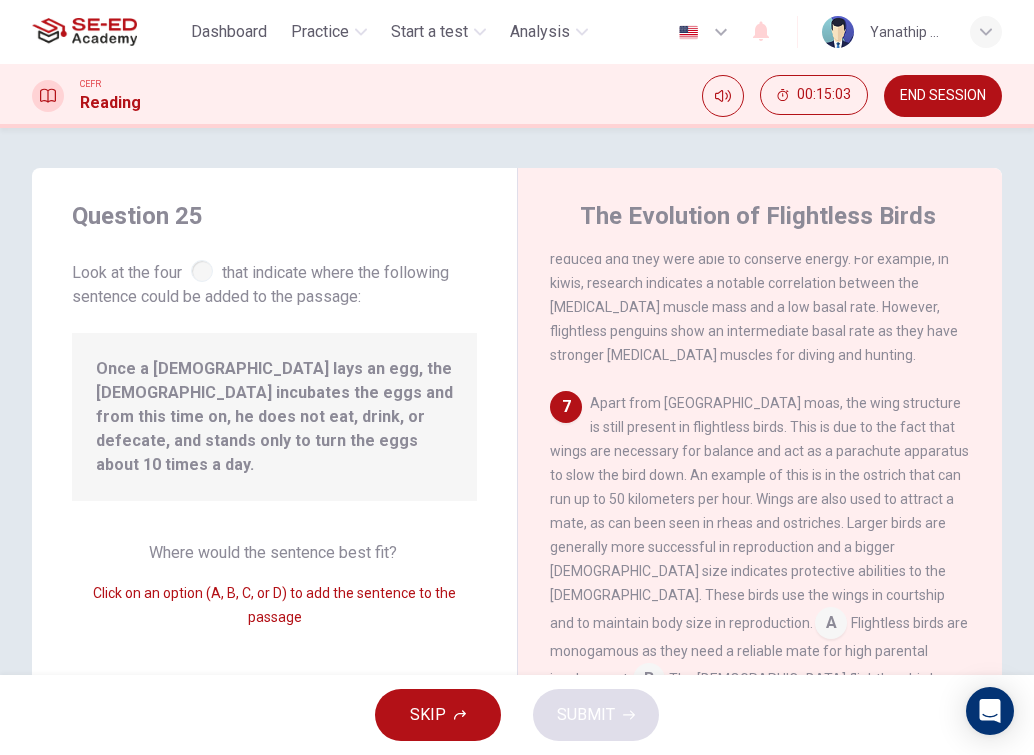 scroll, scrollTop: 1410, scrollLeft: 0, axis: vertical 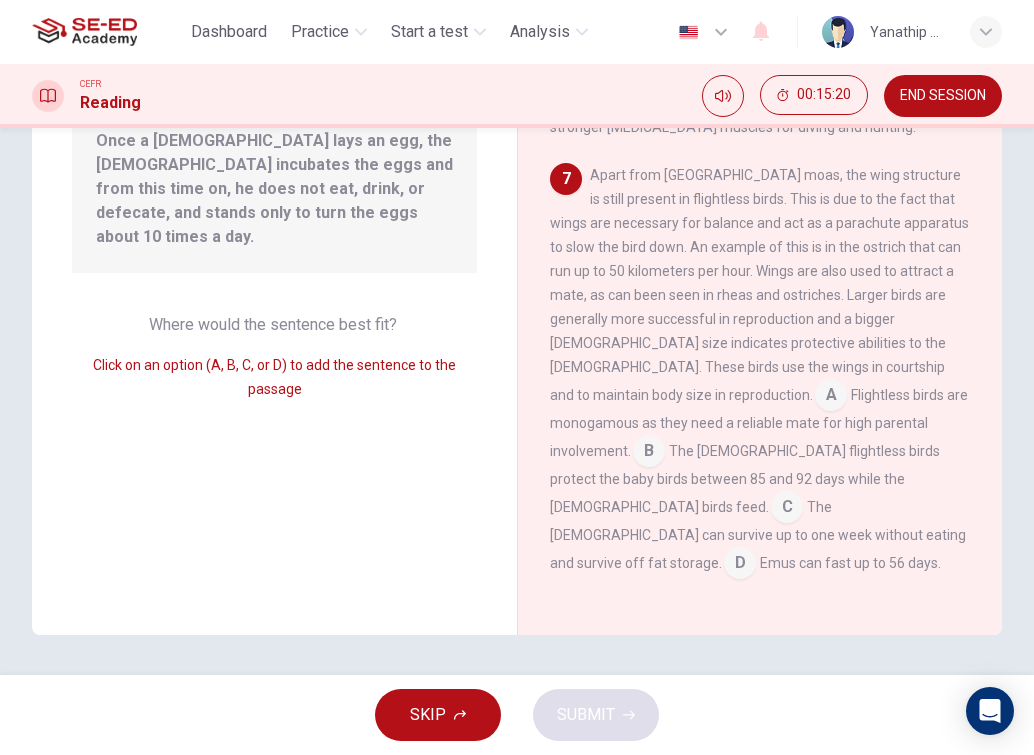 click at bounding box center [787, 509] 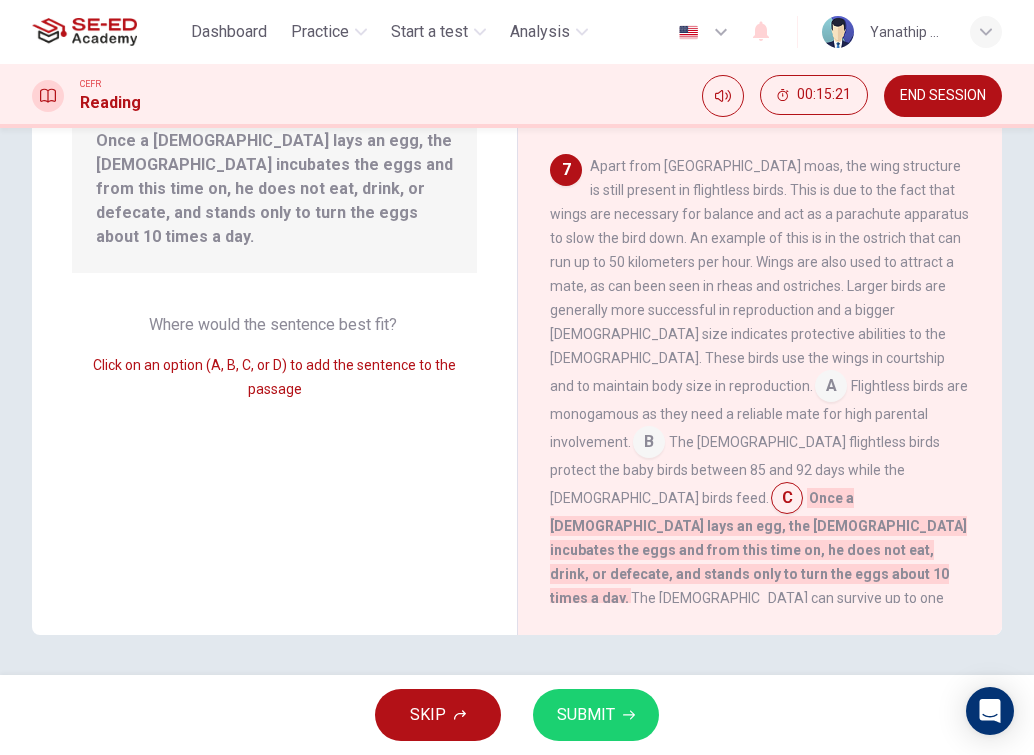 click on "SUBMIT" at bounding box center [586, 715] 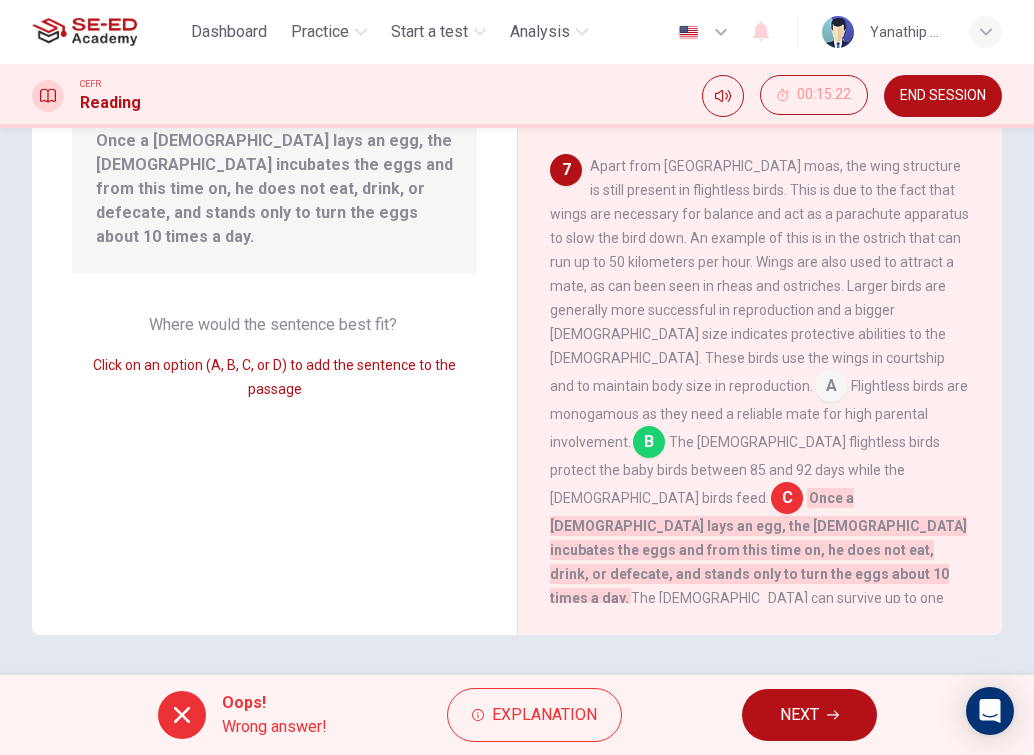 click on "NEXT" at bounding box center [809, 715] 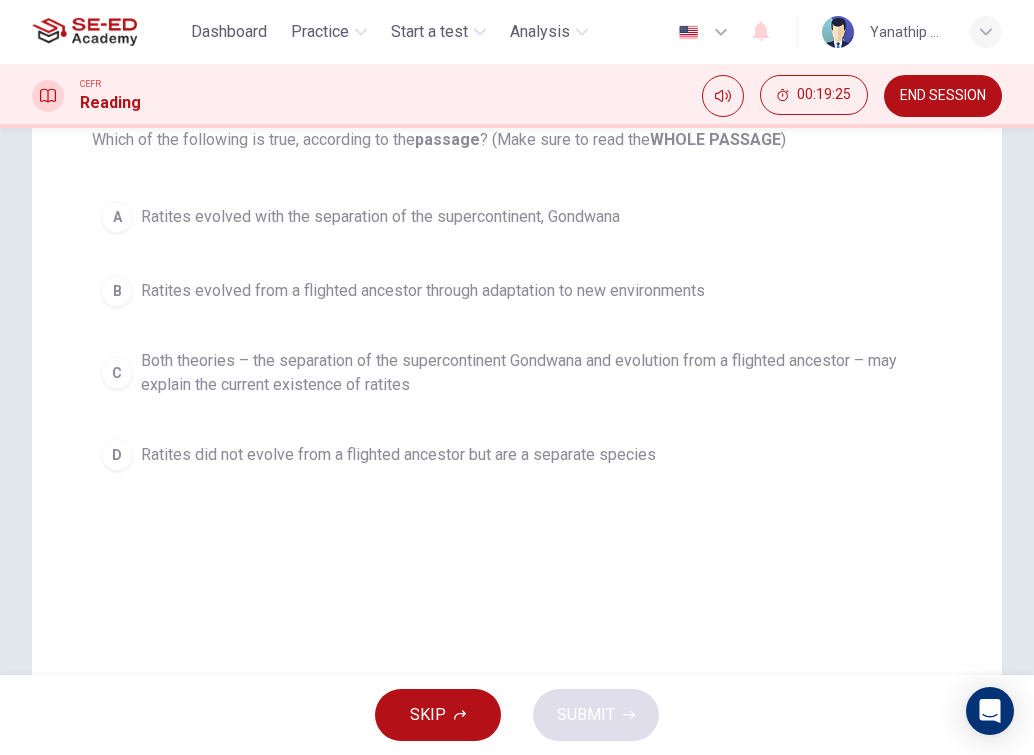 scroll, scrollTop: 300, scrollLeft: 0, axis: vertical 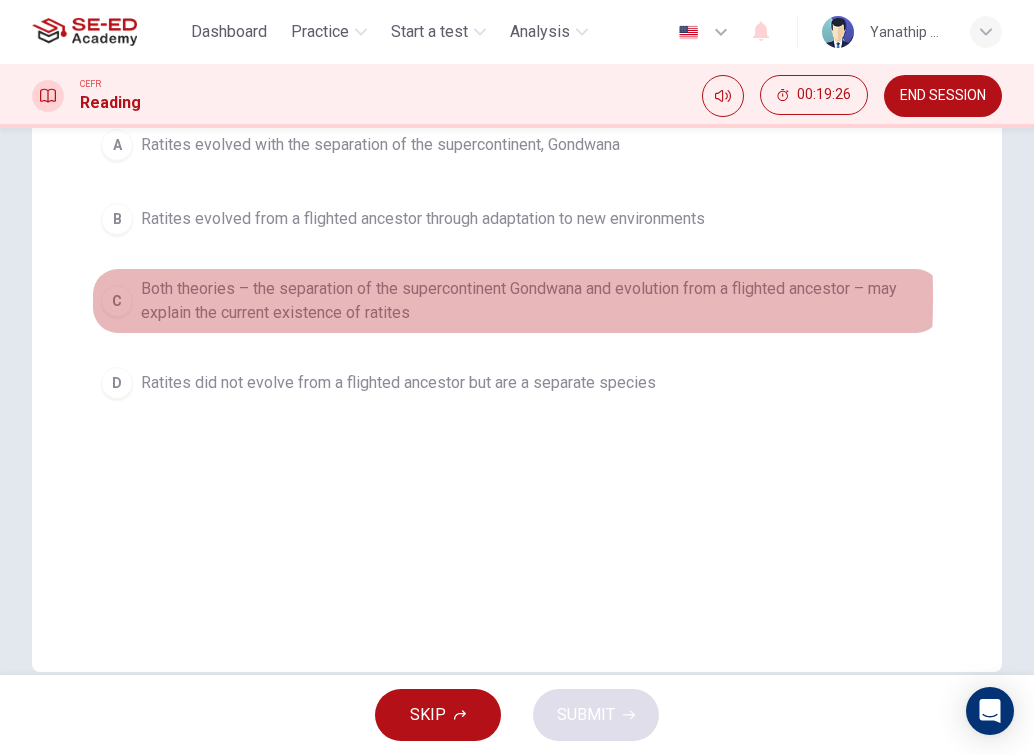 click on "C" at bounding box center (117, 301) 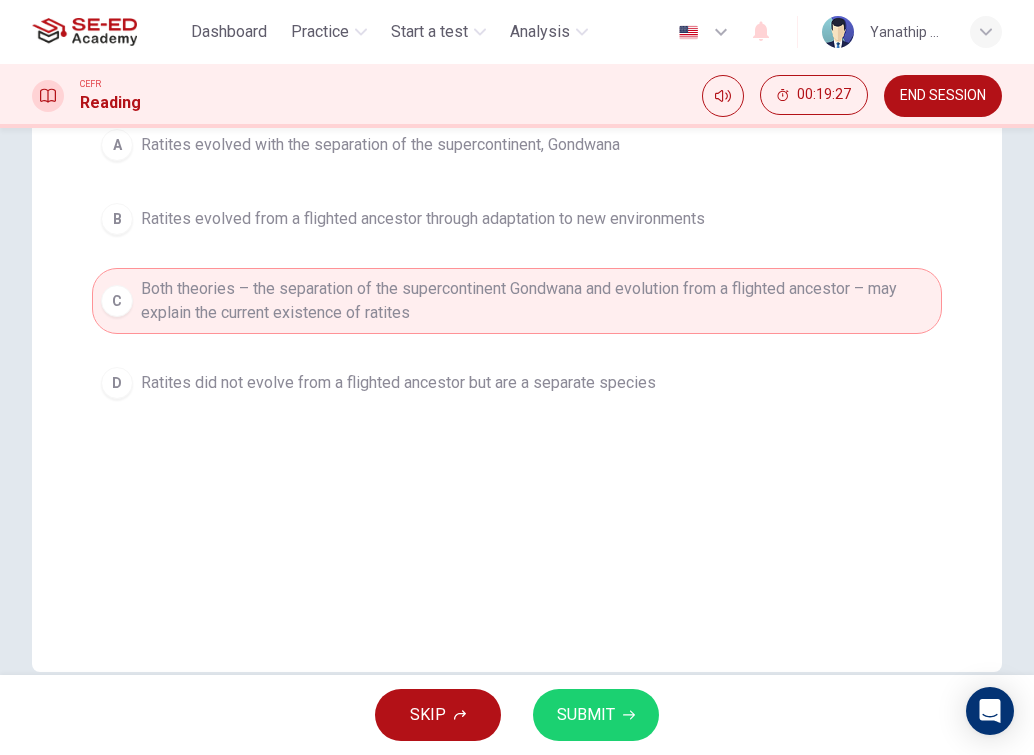 click on "SUBMIT" at bounding box center (596, 715) 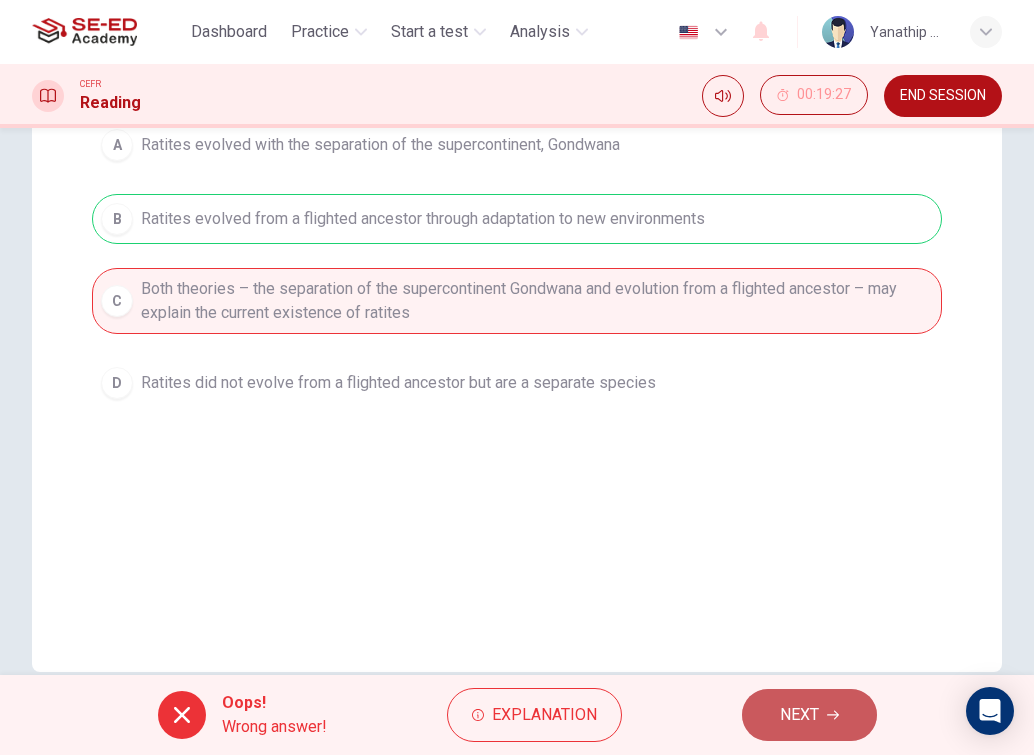 click on "NEXT" at bounding box center (809, 715) 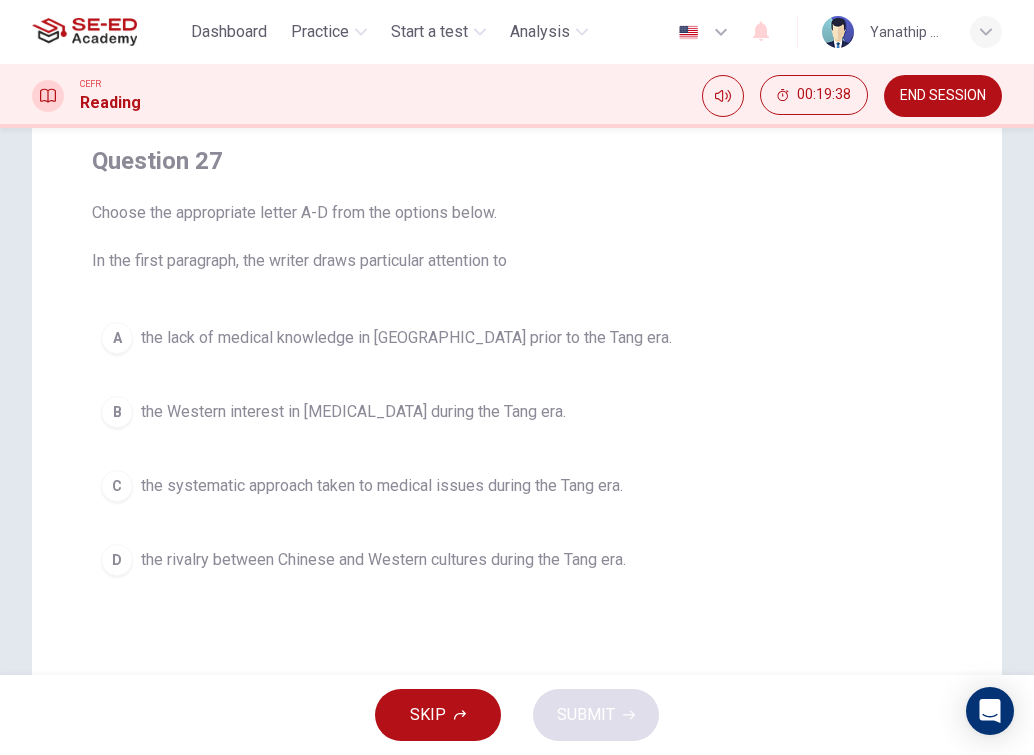 scroll, scrollTop: 137, scrollLeft: 0, axis: vertical 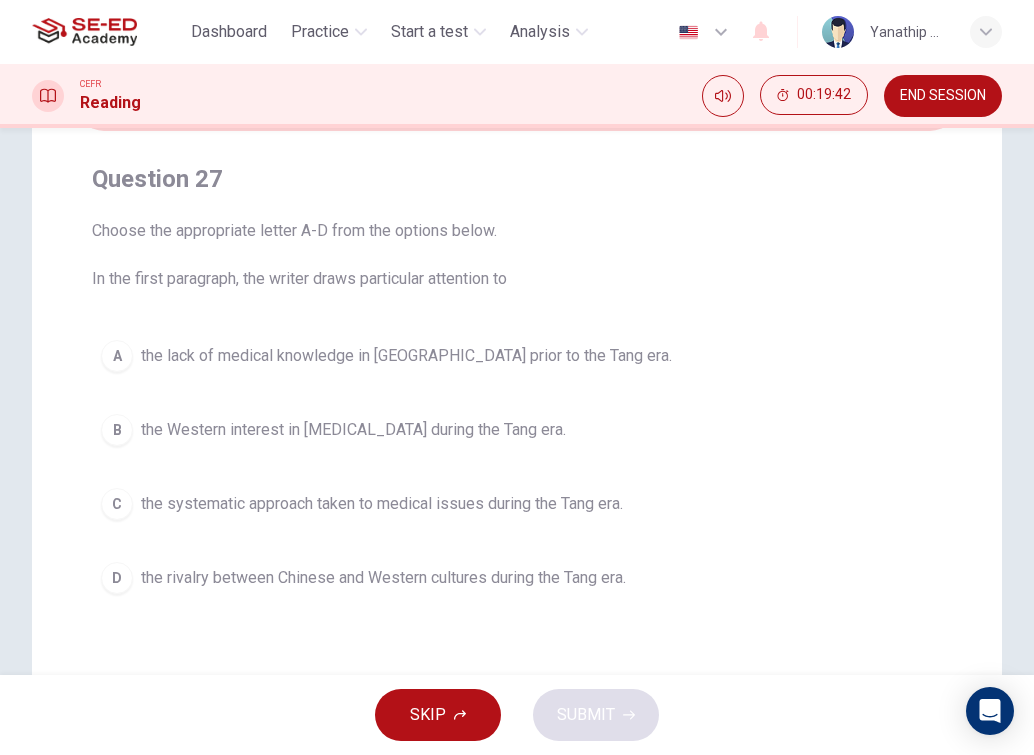 click on "the systematic approach taken to medical issues during the Tang era." at bounding box center [382, 504] 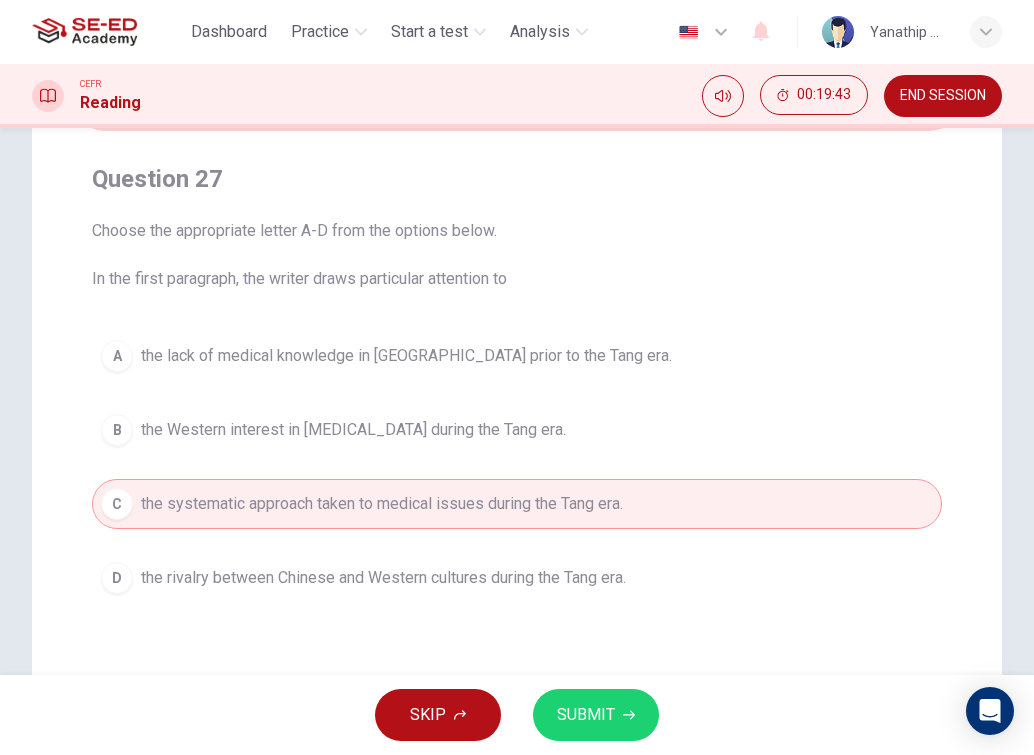 click on "SUBMIT" at bounding box center (596, 715) 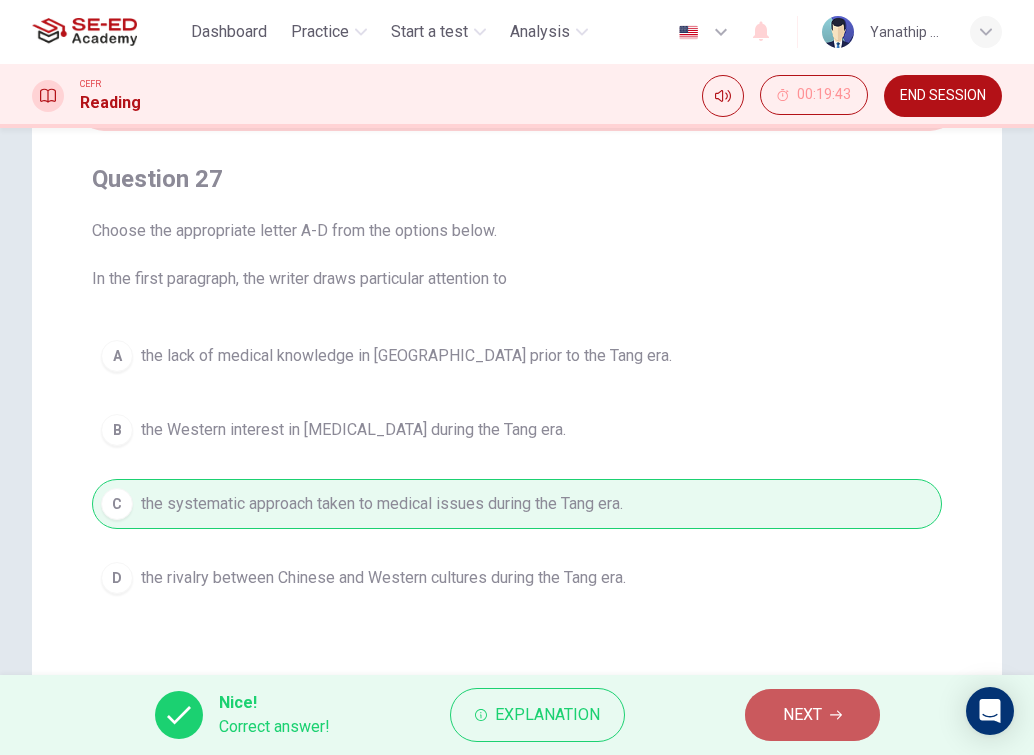 click on "NEXT" at bounding box center (812, 715) 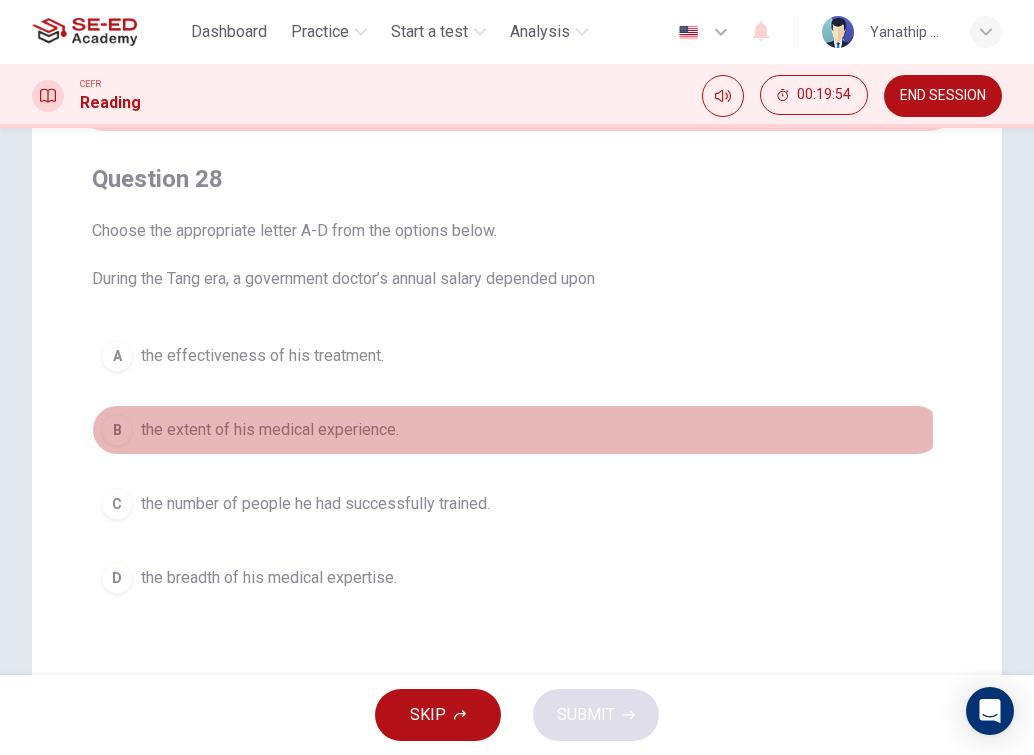 click on "the extent of his medical experience." at bounding box center [270, 430] 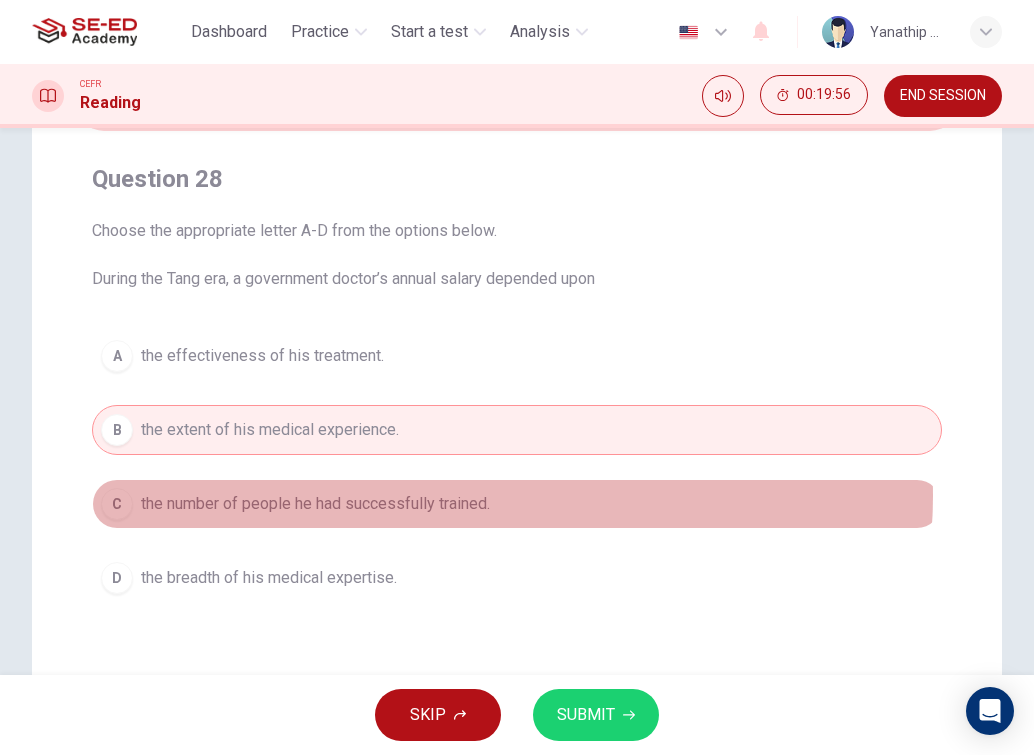click on "C the number of people he had successfully trained." at bounding box center [517, 504] 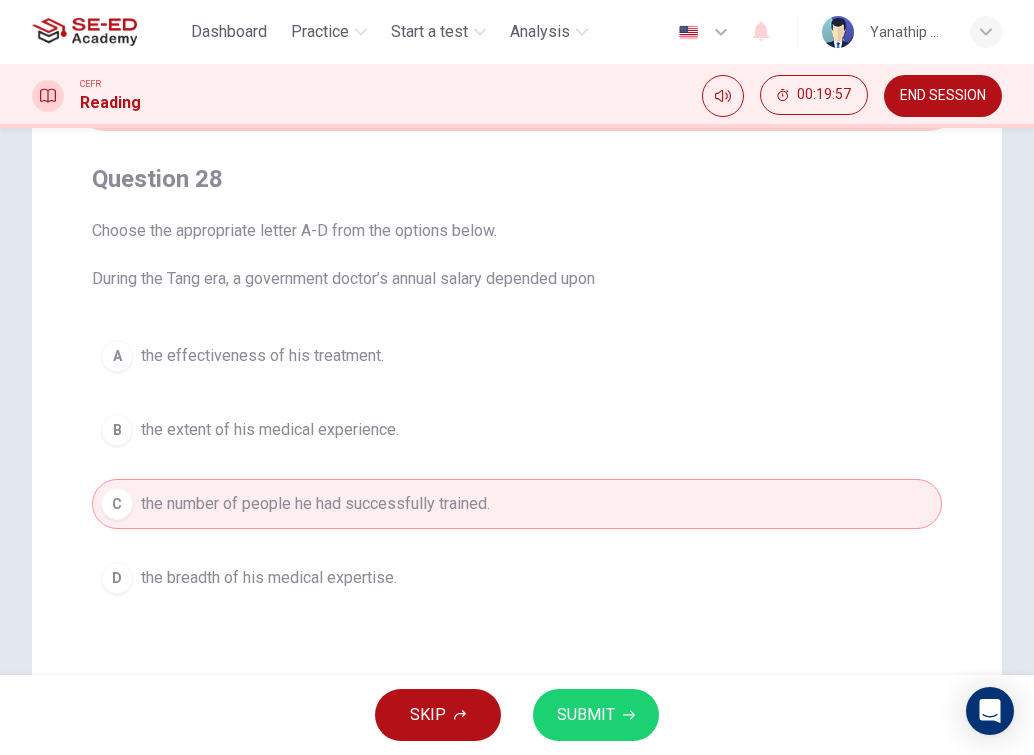 click on "SUBMIT" at bounding box center (596, 715) 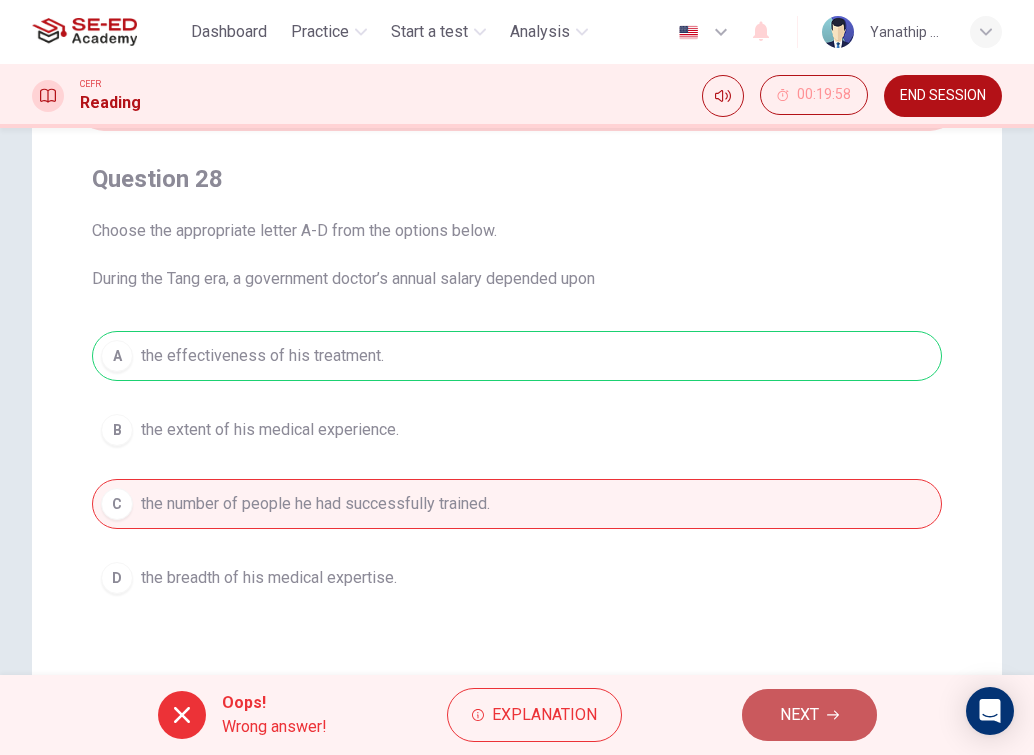 click on "NEXT" at bounding box center [809, 715] 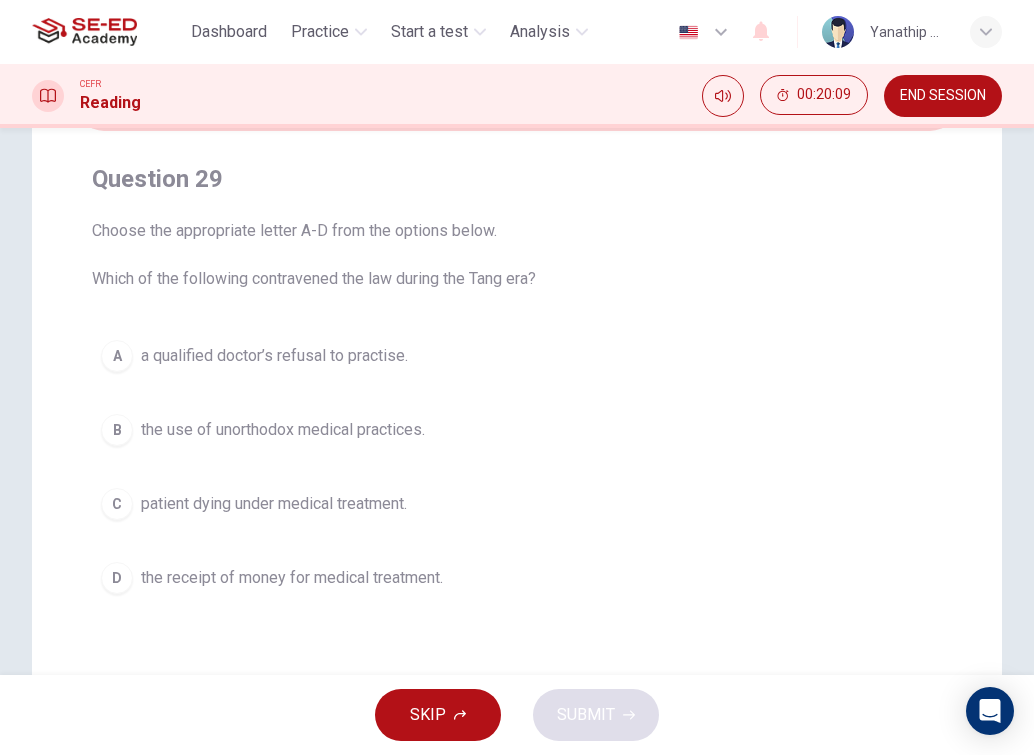 click on "patient dying under medical treatment." at bounding box center [274, 504] 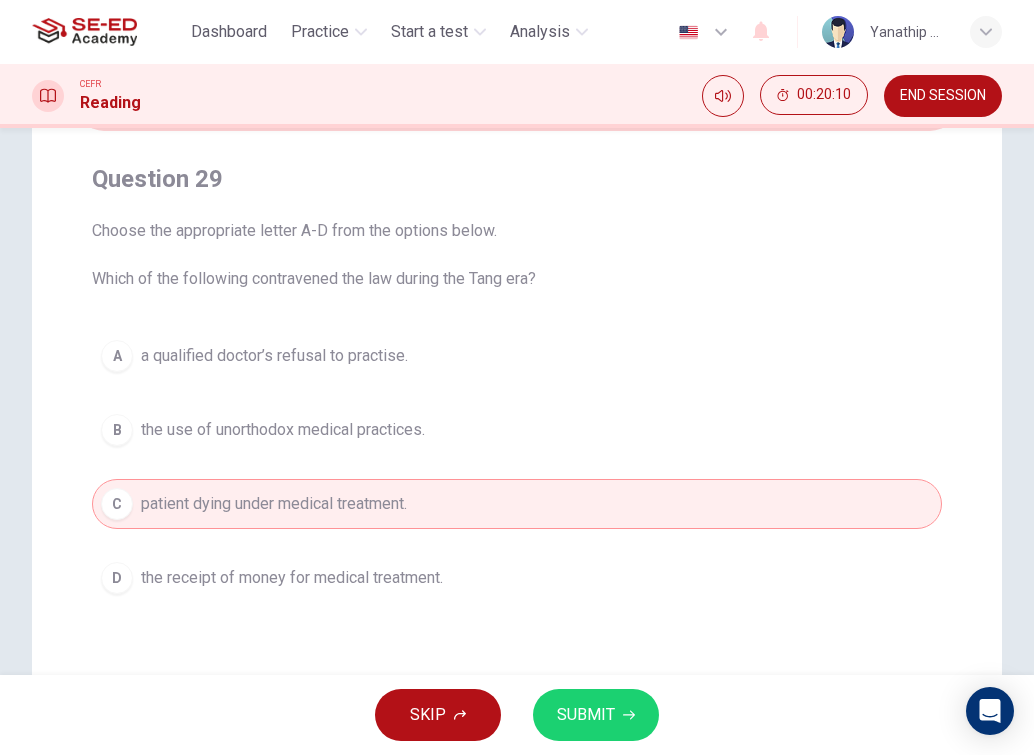click on "SUBMIT" at bounding box center (596, 715) 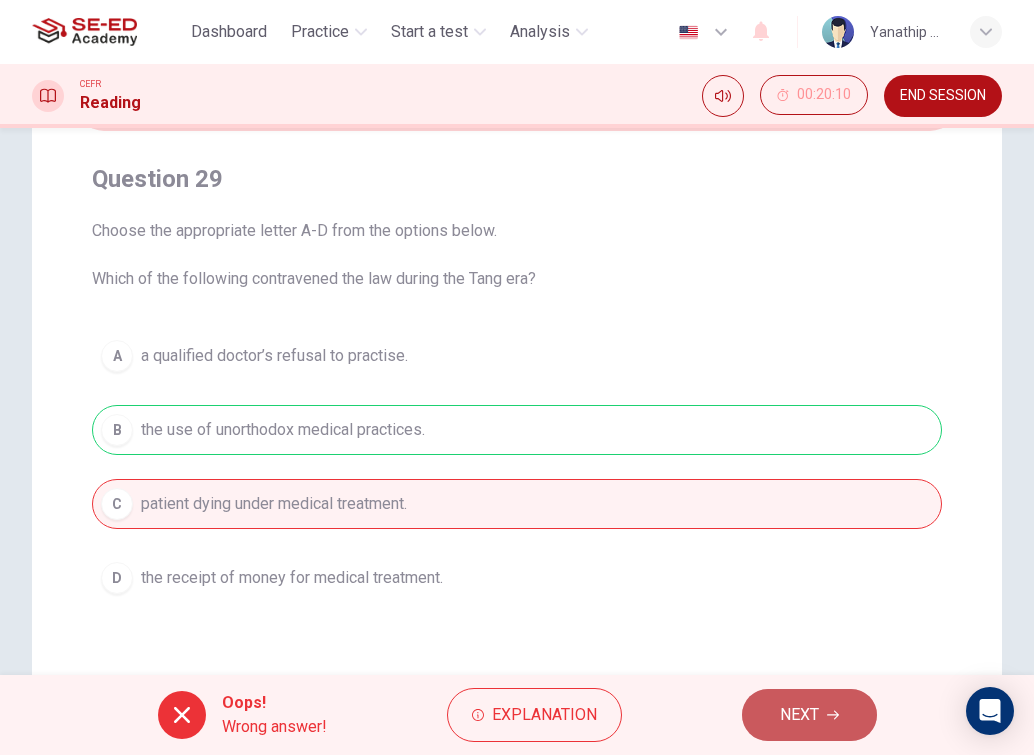 click on "NEXT" at bounding box center [809, 715] 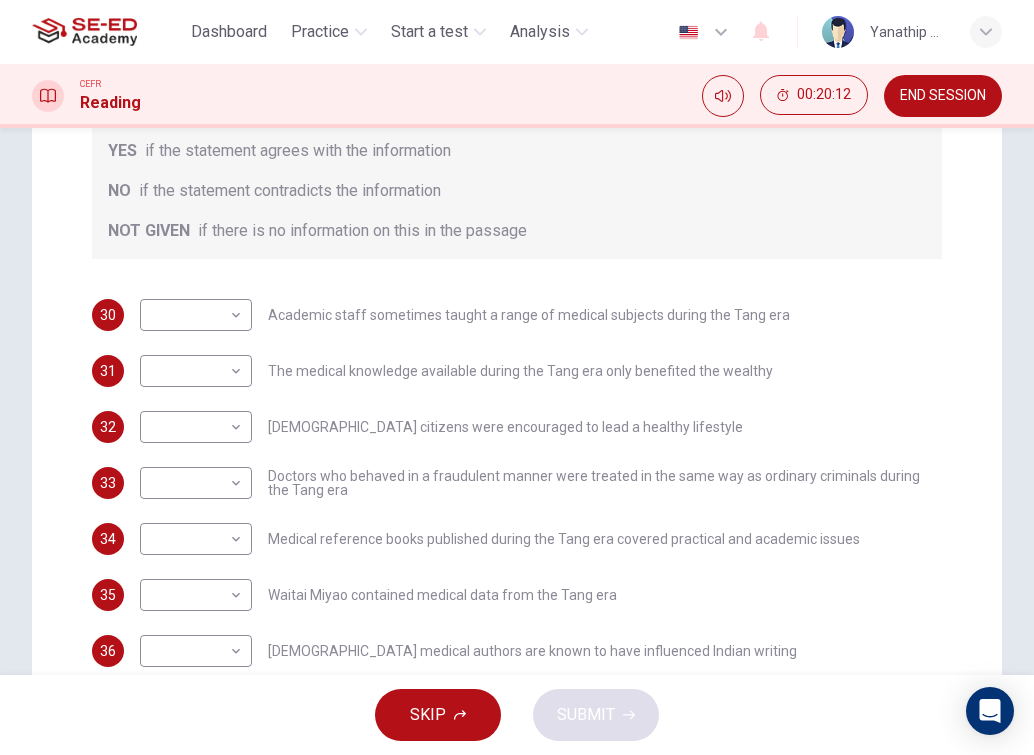 scroll, scrollTop: 437, scrollLeft: 0, axis: vertical 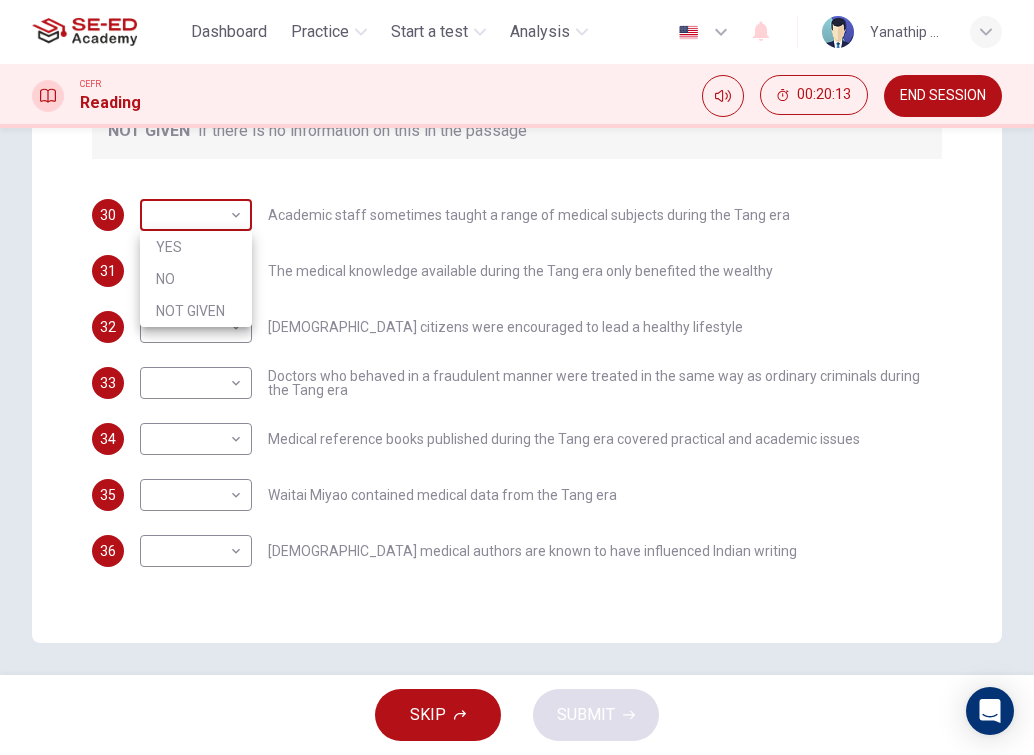 click on "This site uses cookies, as explained in our  Privacy Policy . If you agree to the use of cookies, please click the Accept button and continue to browse our site.   Privacy Policy Accept Dashboard Practice Start a test Analysis English en ​ Yanathip Seelayang CEFR Reading 00:20:13 END SESSION Question Passage Questions 30 - 36 Do the following statements agree with the information given in the Reading Passage?
In the boxes below on your answer sheet write: YES if the statement agrees with the information NO if the statement contradicts the information NOT GIVEN if there is no information on this in the passage 30 ​ ​ Academic staff sometimes taught a range of medical subjects during the Tang era 31 ​ ​ The medical knowledge available during the Tang era only benefited the wealthy 32 ​ ​ [DEMOGRAPHIC_DATA] citizens were encouraged to lead a healthy lifestyle 33 ​ ​ Doctors who behaved in a fraudulent manner were treated in the same way as ordinary criminals during the Tang era 34 ​ ​ 35 ​ ​ 36 ​" at bounding box center (517, 377) 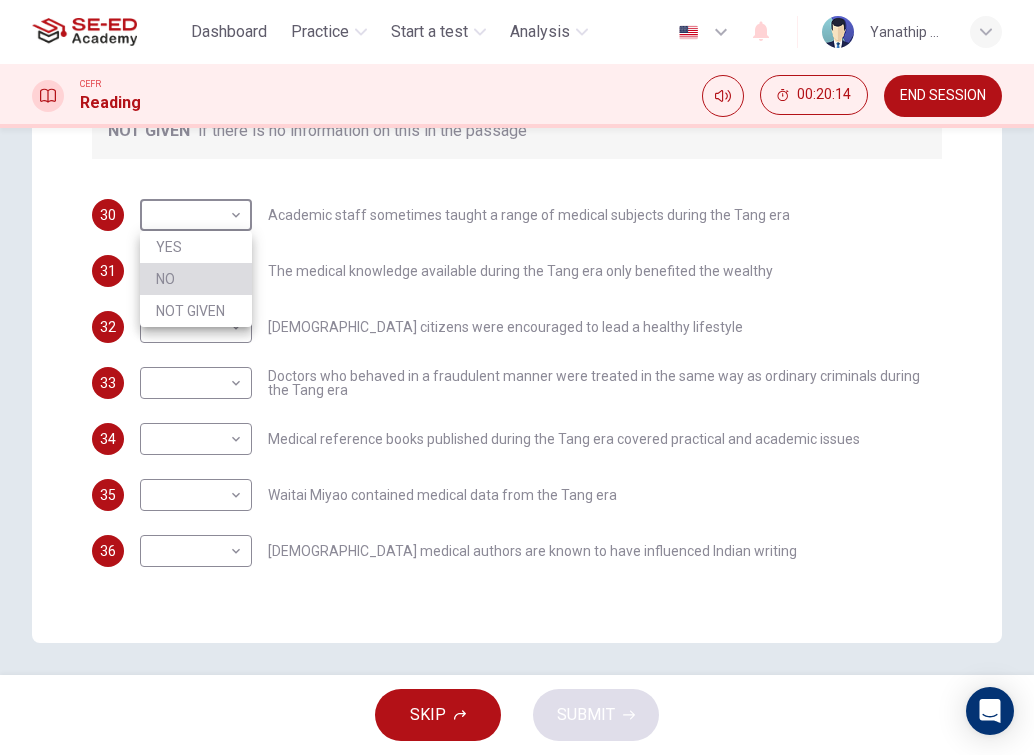 click on "NO" at bounding box center [196, 279] 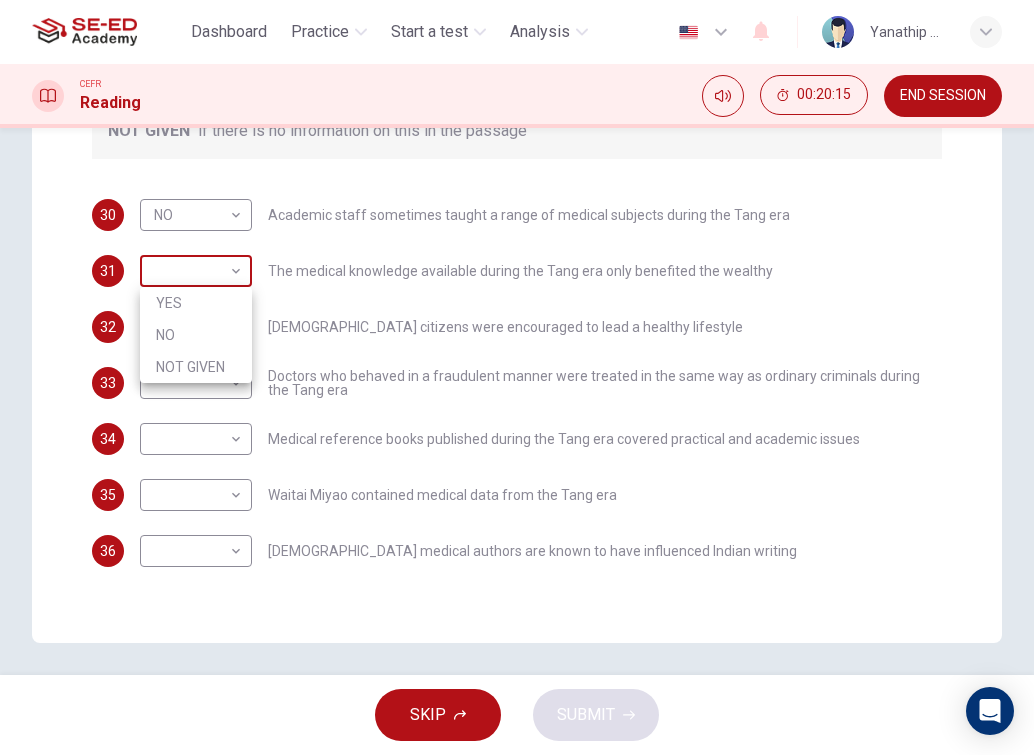 click on "This site uses cookies, as explained in our  Privacy Policy . If you agree to the use of cookies, please click the Accept button and continue to browse our site.   Privacy Policy Accept Dashboard Practice Start a test Analysis English en ​ Yanathip Seelayang CEFR Reading 00:20:15 END SESSION Question Passage Questions 30 - 36 Do the following statements agree with the information given in the Reading Passage?
In the boxes below on your answer sheet write: YES if the statement agrees with the information NO if the statement contradicts the information NOT GIVEN if there is no information on this in the passage 30 NO NO ​ Academic staff sometimes taught a range of medical subjects during the Tang era 31 ​ ​ The medical knowledge available during the Tang era only benefited the wealthy 32 ​ ​ [DEMOGRAPHIC_DATA] citizens were encouraged to lead a healthy lifestyle 33 ​ ​ Doctors who behaved in a fraudulent manner were treated in the same way as ordinary criminals during the Tang era 34 ​ ​ 35 ​ ​ 36 1" at bounding box center [517, 377] 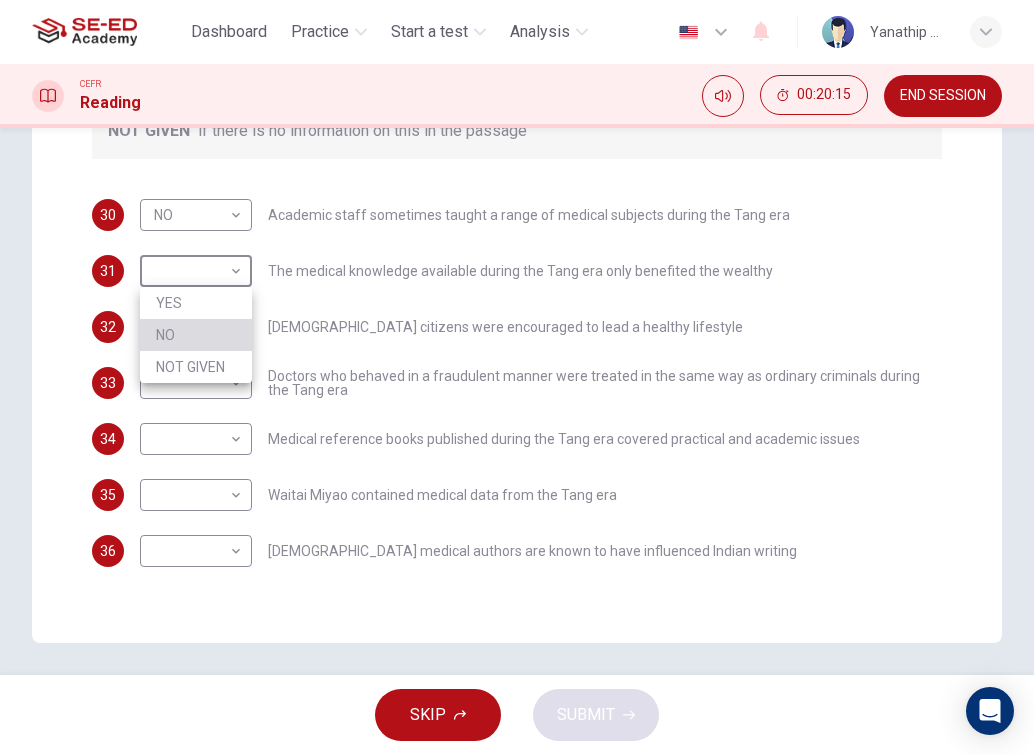 click on "NO" at bounding box center (196, 335) 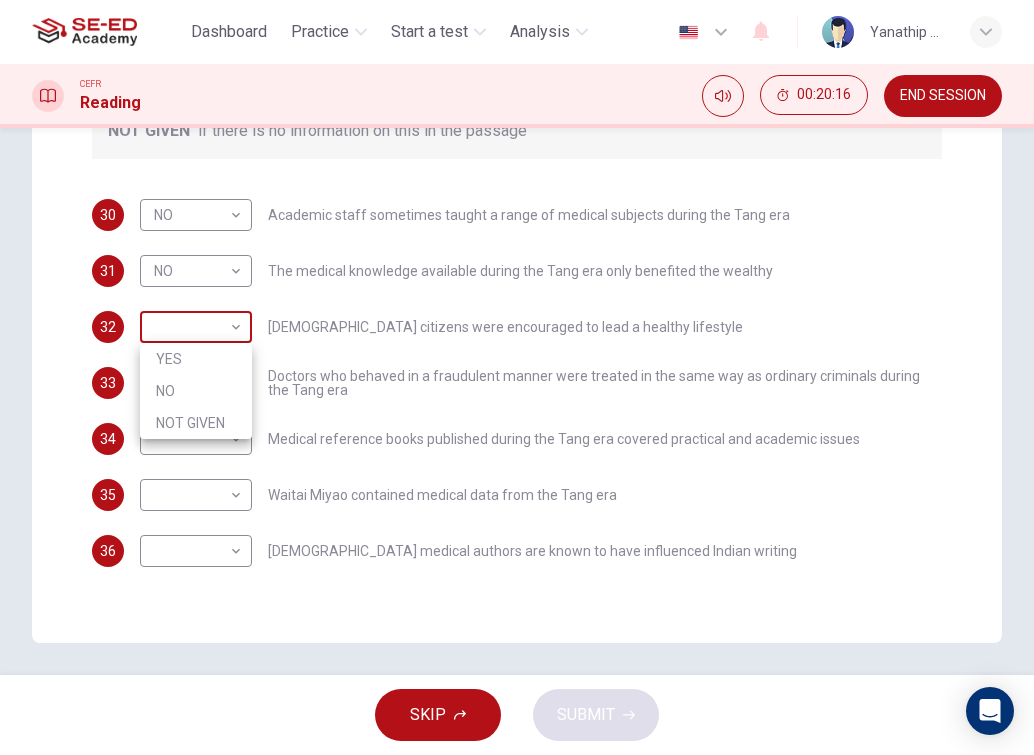 click on "This site uses cookies, as explained in our  Privacy Policy . If you agree to the use of cookies, please click the Accept button and continue to browse our site.   Privacy Policy Accept Dashboard Practice Start a test Analysis English en ​ Yanathip Seelayang CEFR Reading 00:20:16 END SESSION Question Passage Questions 30 - 36 Do the following statements agree with the information given in the Reading Passage?
In the boxes below on your answer sheet write: YES if the statement agrees with the information NO if the statement contradicts the information NOT GIVEN if there is no information on this in the passage 30 NO NO ​ Academic staff sometimes taught a range of medical subjects during the Tang era 31 NO NO ​ The medical knowledge available during the Tang era only benefited the wealthy 32 ​ ​ [DEMOGRAPHIC_DATA] citizens were encouraged to lead a healthy lifestyle 33 ​ ​ Doctors who behaved in a fraudulent manner were treated in the same way as ordinary criminals during the Tang era 34 ​ ​ 35 ​ ​ 36" at bounding box center [517, 377] 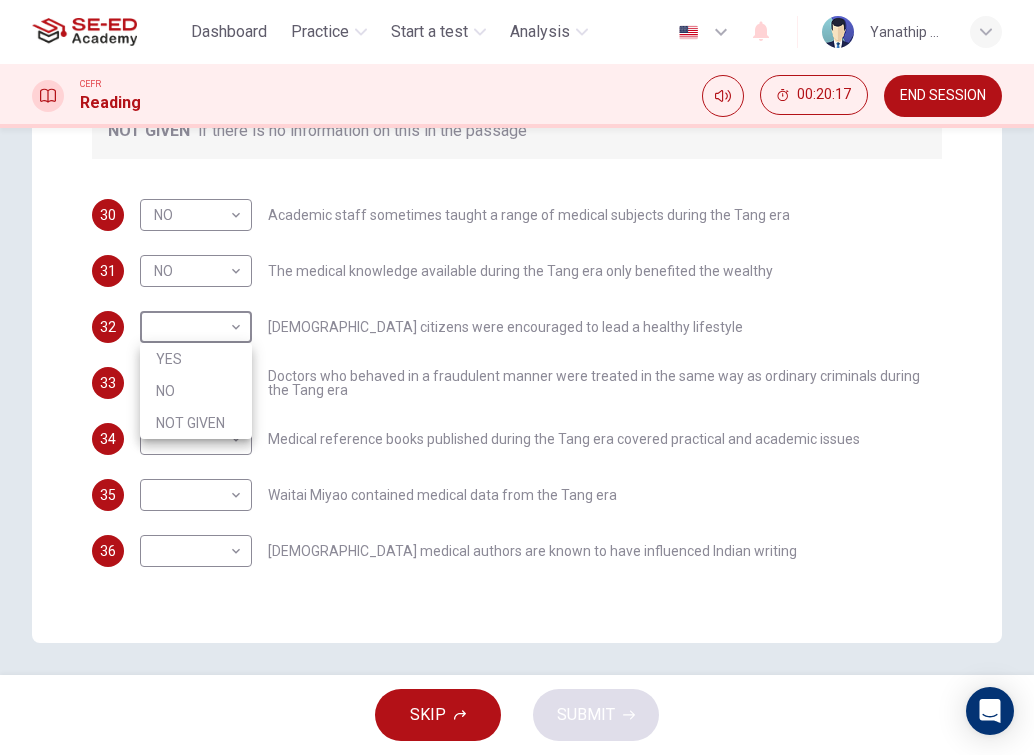 click on "NOT GIVEN" at bounding box center (196, 423) 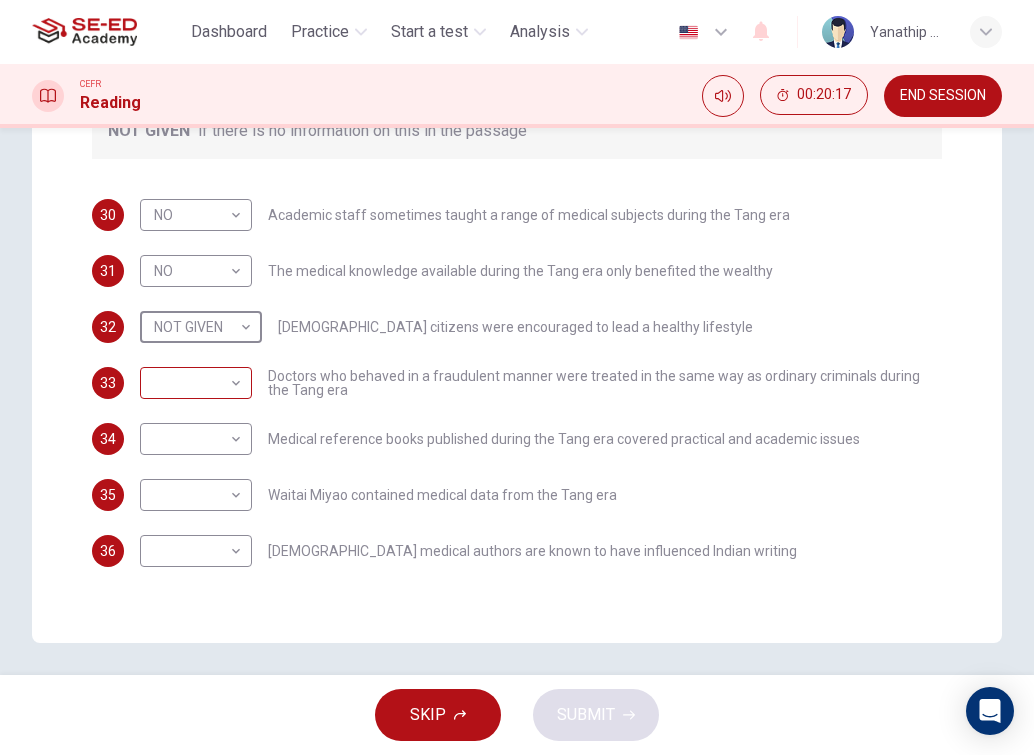 click on "This site uses cookies, as explained in our  Privacy Policy . If you agree to the use of cookies, please click the Accept button and continue to browse our site.   Privacy Policy Accept Dashboard Practice Start a test Analysis English en ​ Yanathip Seelayang CEFR Reading 00:20:17 END SESSION Question Passage Questions 30 - 36 Do the following statements agree with the information given in the Reading Passage?
In the boxes below on your answer sheet write: YES if the statement agrees with the information NO if the statement contradicts the information NOT GIVEN if there is no information on this in the passage 30 NO NO ​ Academic staff sometimes taught a range of medical subjects during the Tang era 31 NO NO ​ The medical knowledge available during the Tang era only benefited the wealthy 32 NOT GIVEN NOT GIVEN ​ [DEMOGRAPHIC_DATA] citizens were encouraged to lead a healthy lifestyle 33 ​ ​ Doctors who behaved in a fraudulent manner were treated in the same way as ordinary criminals during the Tang era 34 ​ 35" at bounding box center [517, 377] 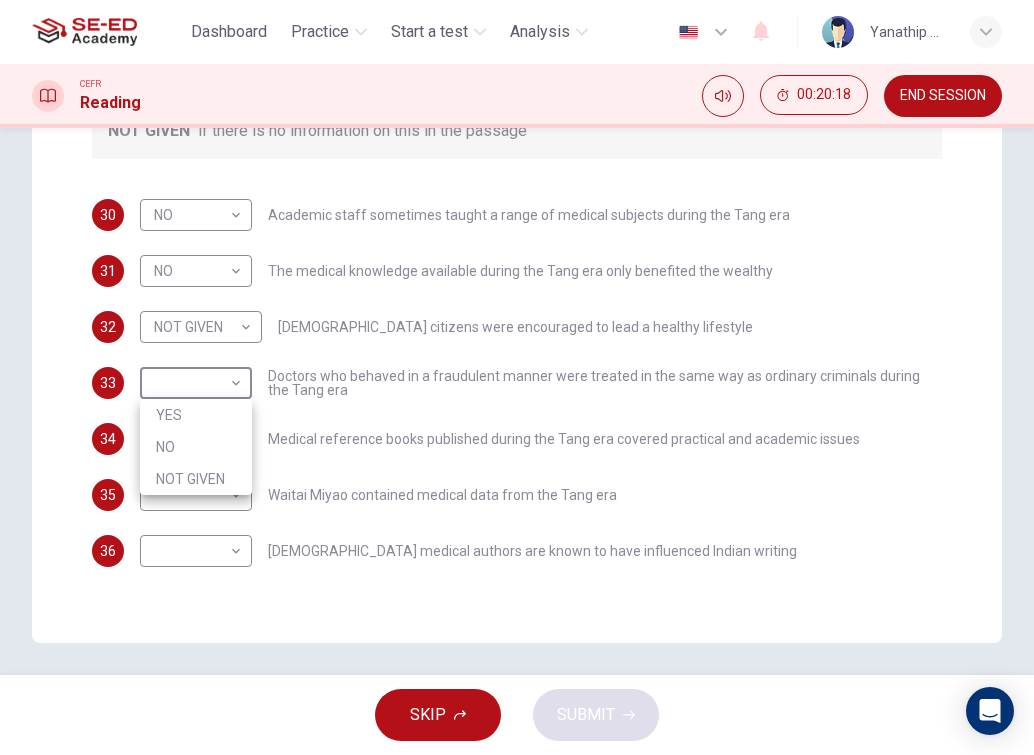 click on "NO" at bounding box center [196, 447] 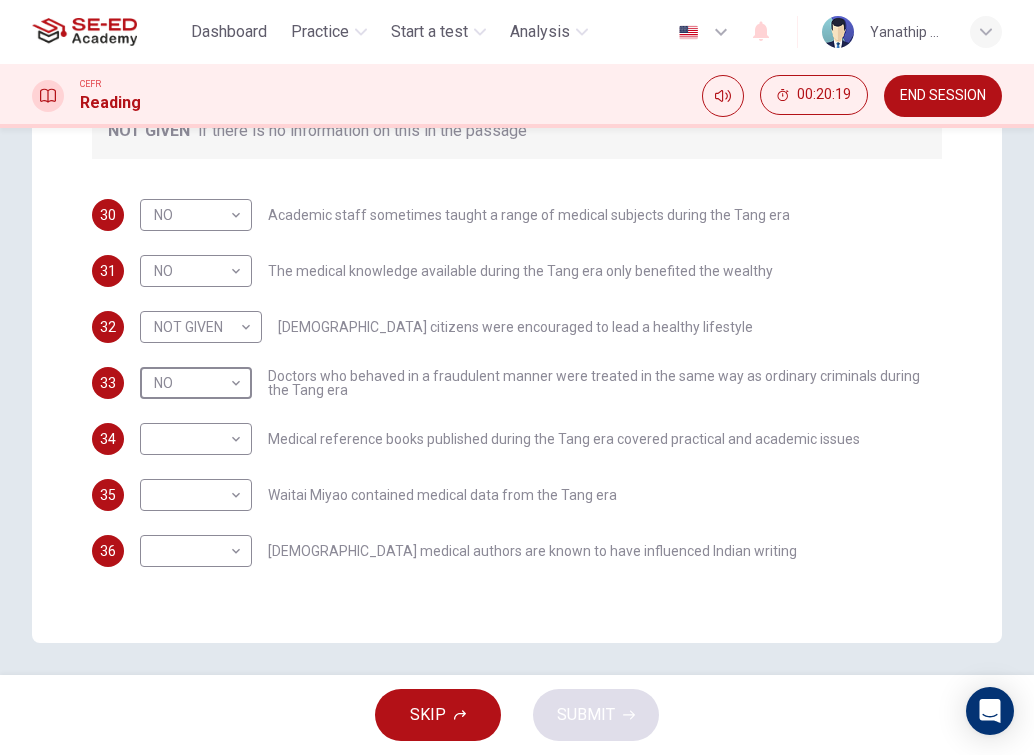 click on "This site uses cookies, as explained in our  Privacy Policy . If you agree to the use of cookies, please click the Accept button and continue to browse our site.   Privacy Policy Accept Dashboard Practice Start a test Analysis English en ​ Yanathip Seelayang CEFR Reading 00:20:19 END SESSION Question Passage Questions 30 - 36 Do the following statements agree with the information given in the Reading Passage?
In the boxes below on your answer sheet write: YES if the statement agrees with the information NO if the statement contradicts the information NOT GIVEN if there is no information on this in the passage 30 NO NO ​ Academic staff sometimes taught a range of medical subjects during the Tang era 31 NO NO ​ The medical knowledge available during the Tang era only benefited the wealthy 32 NOT GIVEN NOT GIVEN ​ [DEMOGRAPHIC_DATA] citizens were encouraged to lead a healthy lifestyle 33 NO NO ​ Doctors who behaved in a fraudulent manner were treated in the same way as ordinary criminals during the Tang era 34 ​" at bounding box center [517, 377] 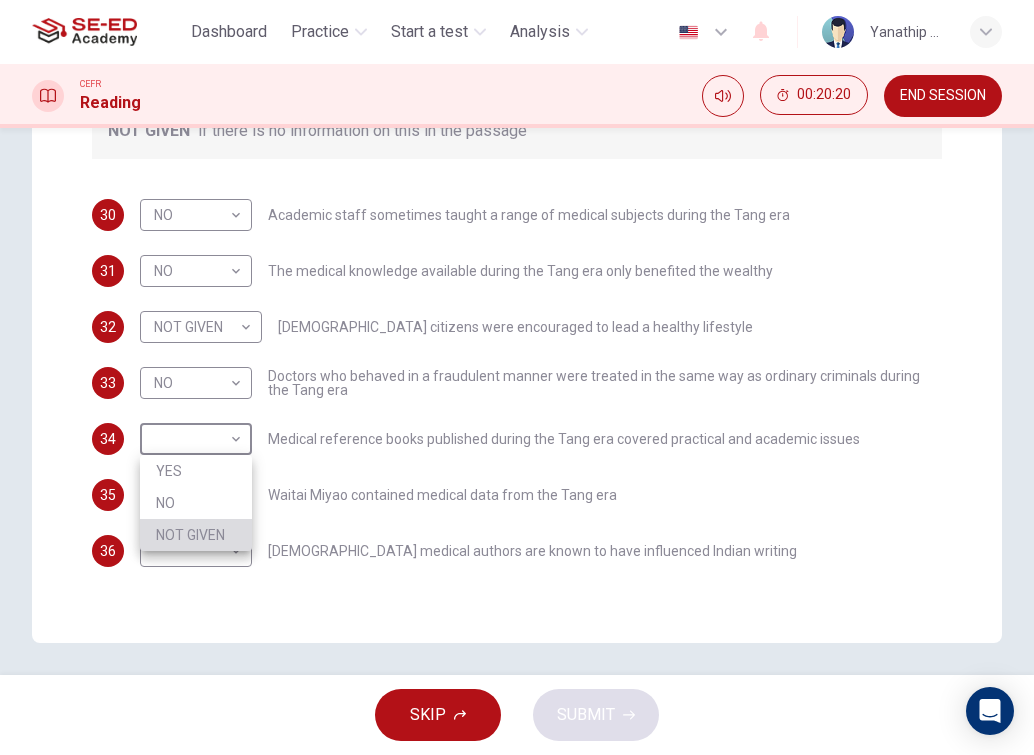 click on "NOT GIVEN" at bounding box center [196, 535] 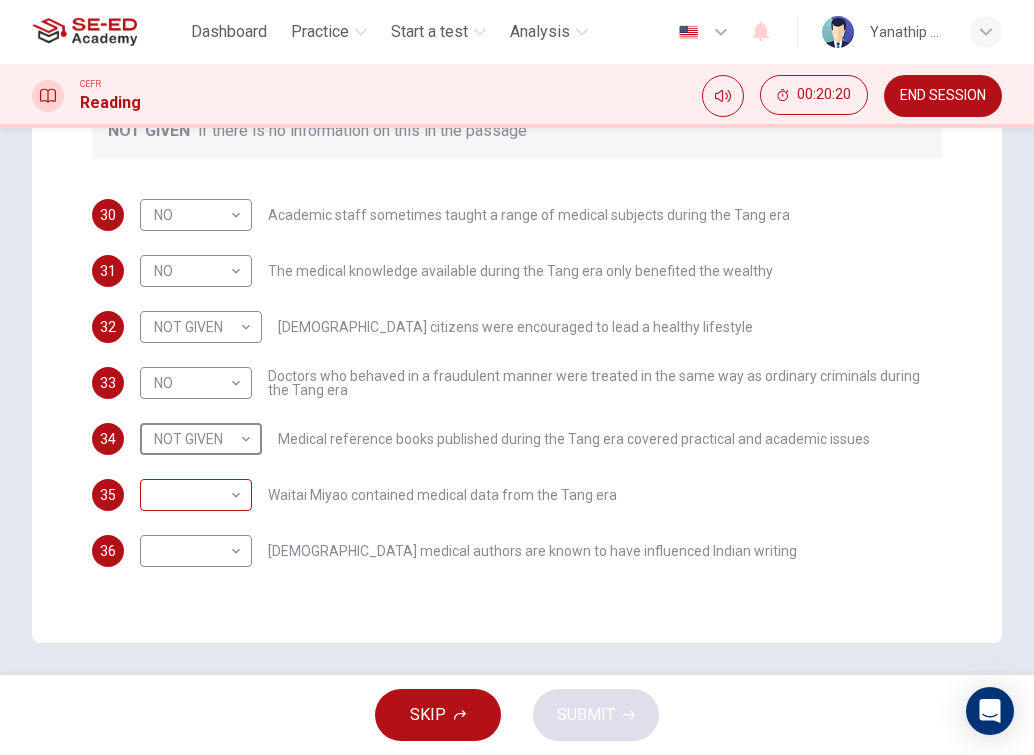 click on "This site uses cookies, as explained in our  Privacy Policy . If you agree to the use of cookies, please click the Accept button and continue to browse our site.   Privacy Policy Accept Dashboard Practice Start a test Analysis English en ​ Yanathip Seelayang CEFR Reading 00:20:20 END SESSION Question Passage Questions 30 - 36 Do the following statements agree with the information given in the Reading Passage?
In the boxes below on your answer sheet write: YES if the statement agrees with the information NO if the statement contradicts the information NOT GIVEN if there is no information on this in the passage 30 NO NO ​ Academic staff sometimes taught a range of medical subjects during the Tang era 31 NO NO ​ The medical knowledge available during the Tang era only benefited the wealthy 32 NOT GIVEN NOT GIVEN ​ [DEMOGRAPHIC_DATA] citizens were encouraged to lead a healthy lifestyle 33 NO NO ​ Doctors who behaved in a fraudulent manner were treated in the same way as ordinary criminals during the Tang era 34 ​" at bounding box center (517, 377) 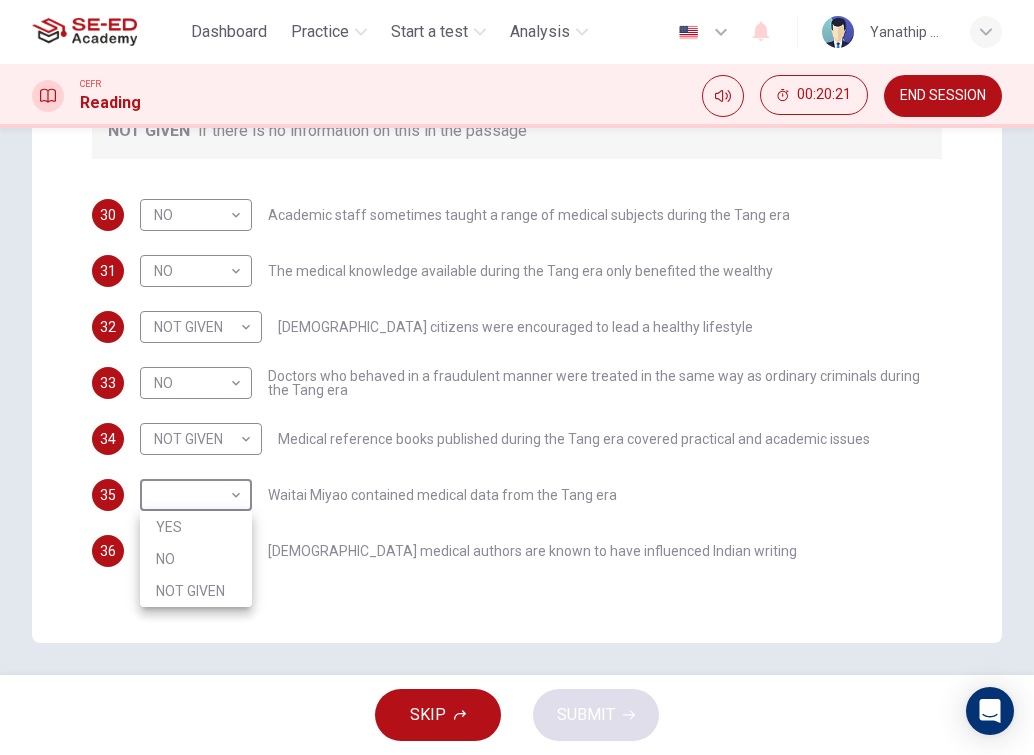 click on "NO" at bounding box center [196, 559] 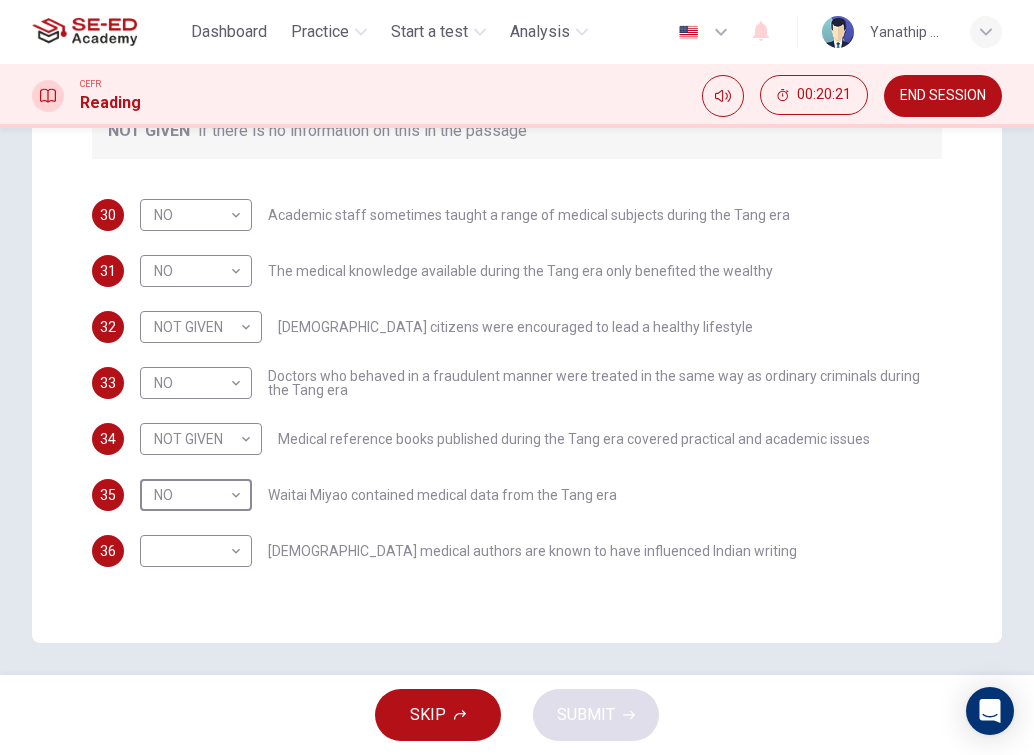 click on "This site uses cookies, as explained in our  Privacy Policy . If you agree to the use of cookies, please click the Accept button and continue to browse our site.   Privacy Policy Accept Dashboard Practice Start a test Analysis English en ​ Yanathip Seelayang CEFR Reading 00:20:21 END SESSION Question Passage Questions 30 - 36 Do the following statements agree with the information given in the Reading Passage?
In the boxes below on your answer sheet write: YES if the statement agrees with the information NO if the statement contradicts the information NOT GIVEN if there is no information on this in the passage 30 NO NO ​ Academic staff sometimes taught a range of medical subjects during the Tang era 31 NO NO ​ The medical knowledge available during the Tang era only benefited the wealthy 32 NOT GIVEN NOT GIVEN ​ [DEMOGRAPHIC_DATA] citizens were encouraged to lead a healthy lifestyle 33 NO NO ​ Doctors who behaved in a fraudulent manner were treated in the same way as ordinary criminals during the Tang era 34 ​" at bounding box center [517, 377] 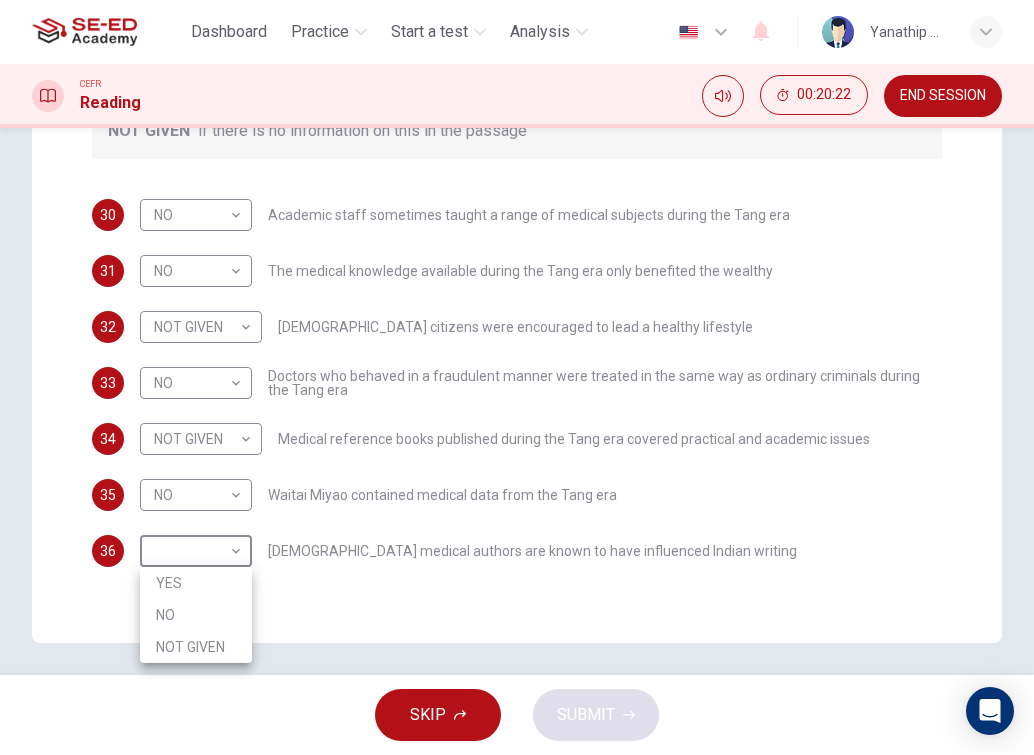 click on "NO" at bounding box center [196, 615] 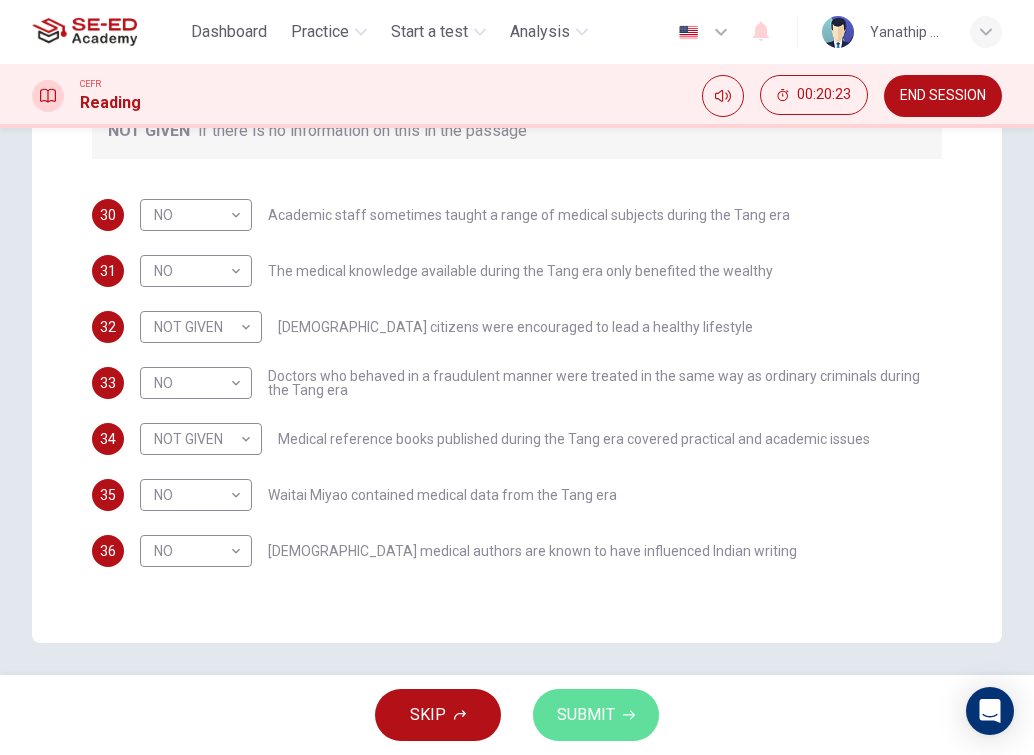 click on "SUBMIT" at bounding box center (586, 715) 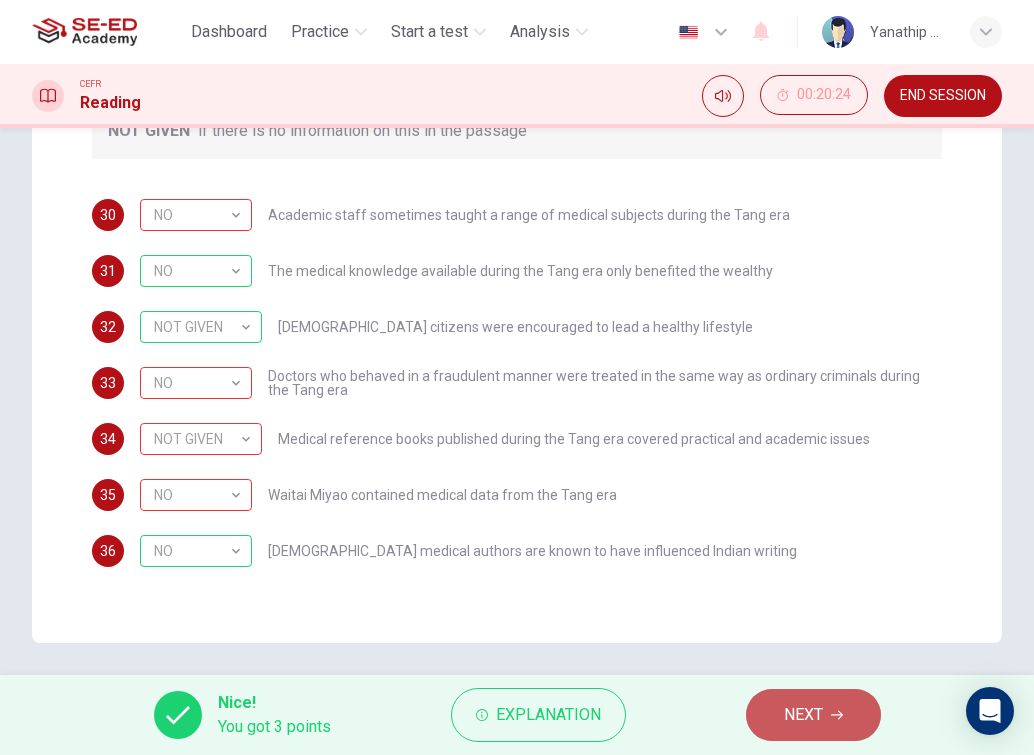 click on "NEXT" at bounding box center (813, 715) 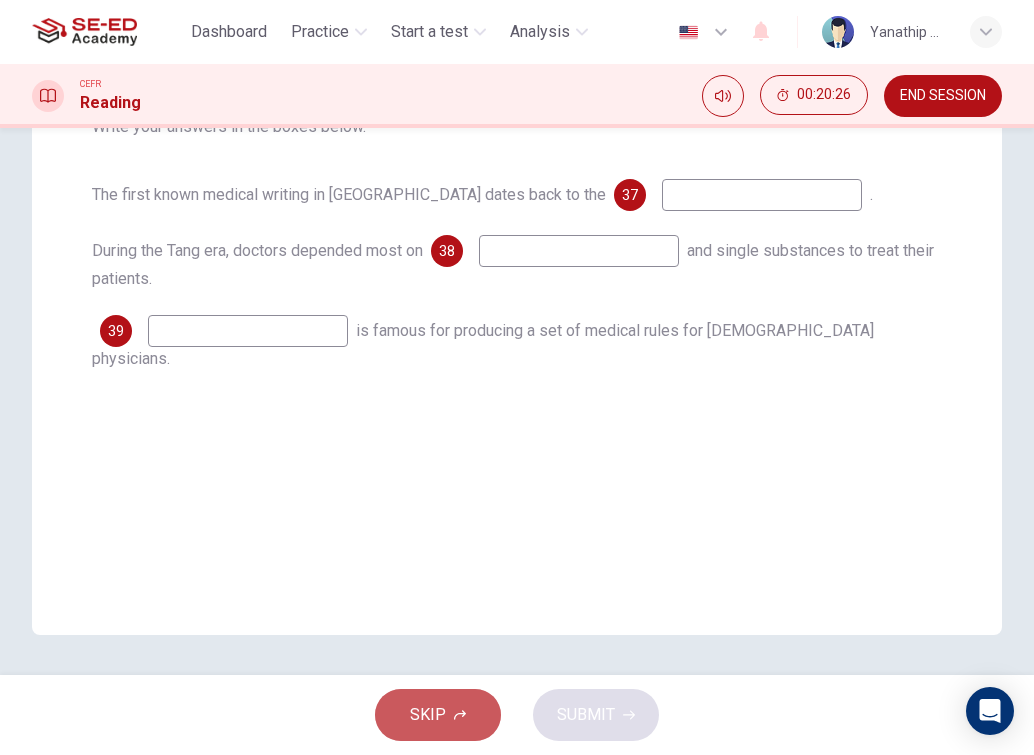 click on "SKIP" at bounding box center (438, 715) 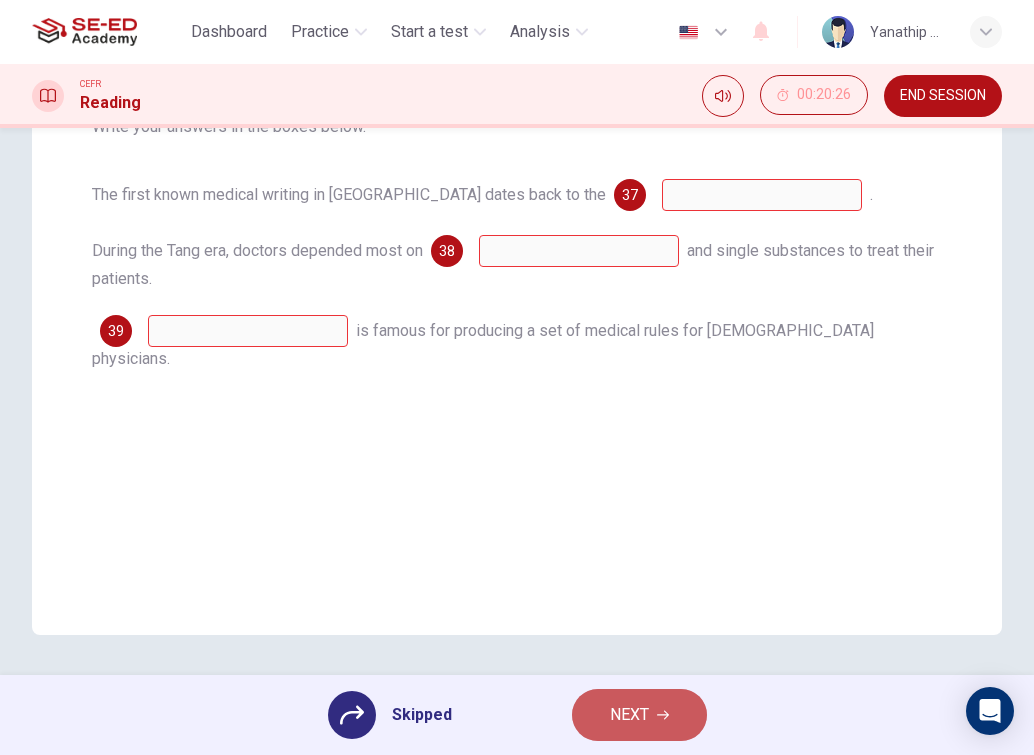 click on "NEXT" at bounding box center (629, 715) 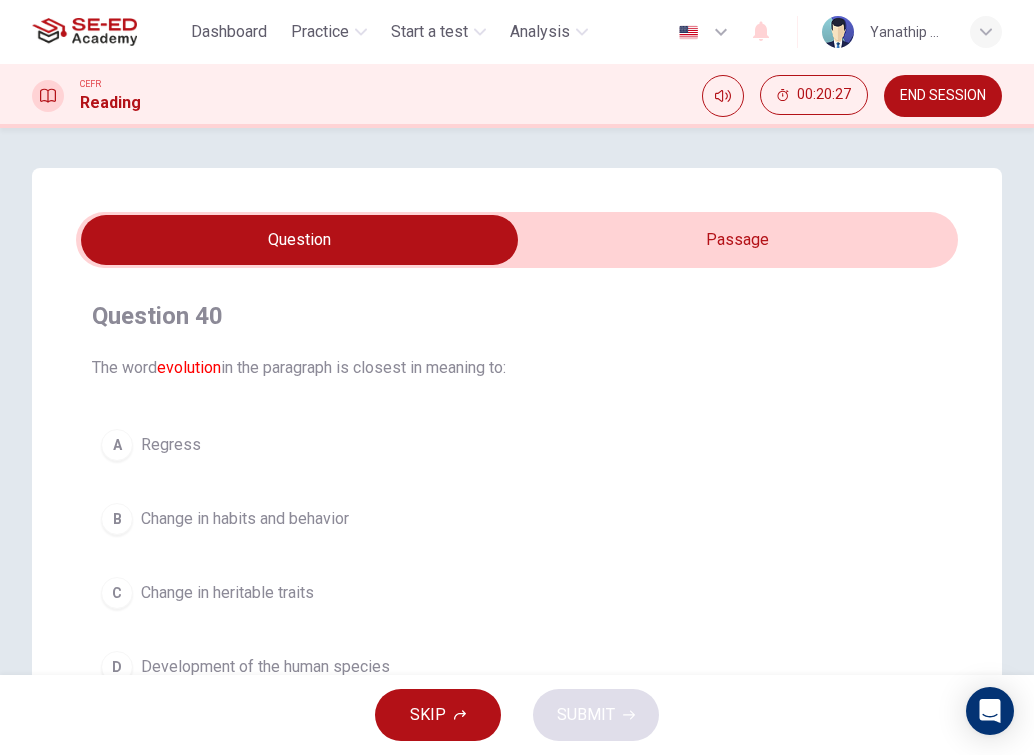 scroll, scrollTop: 100, scrollLeft: 0, axis: vertical 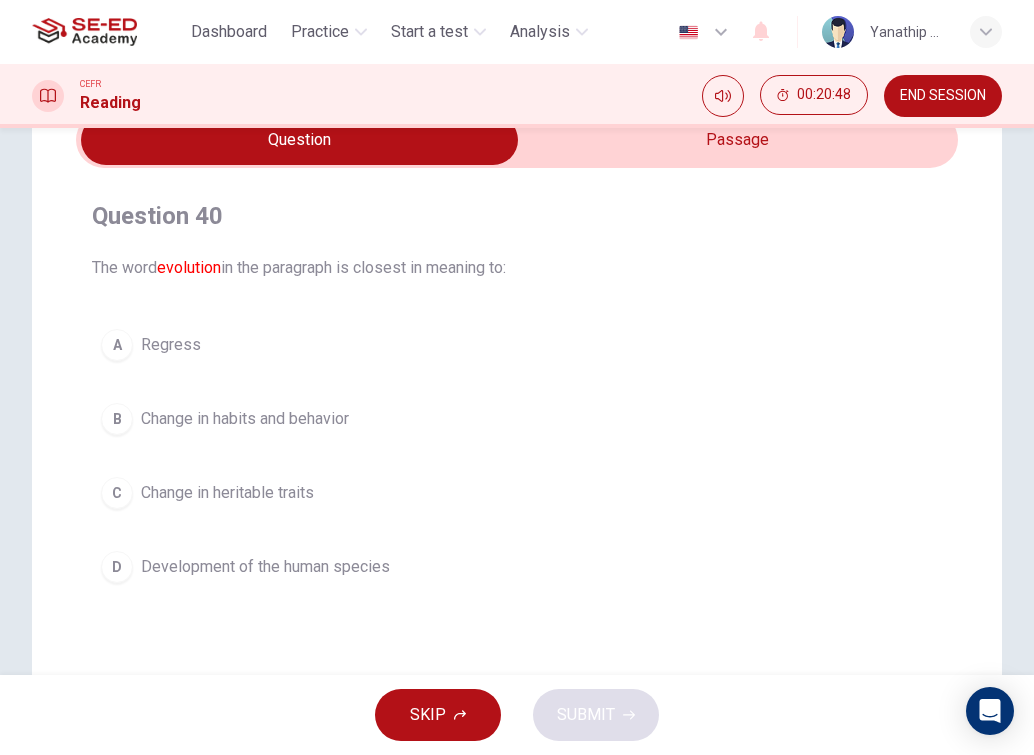 click on "A Regress B Change in habits and behavior C Change in heritable traits D Development of the human species" at bounding box center (517, 456) 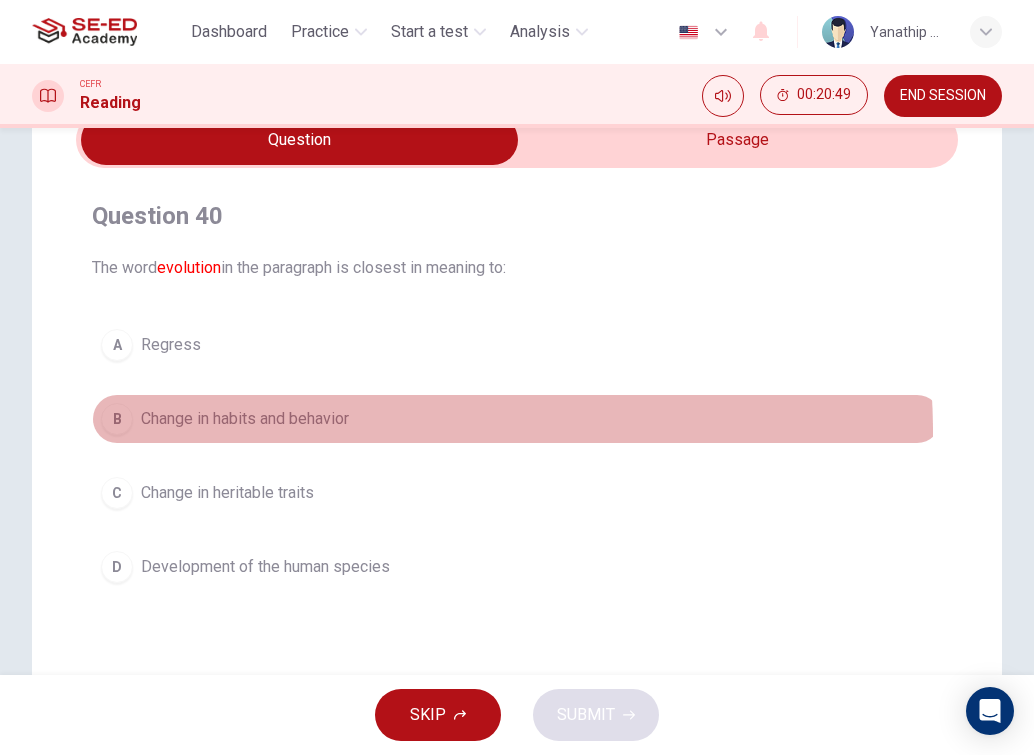 click on "B Change in habits and behavior" at bounding box center [517, 419] 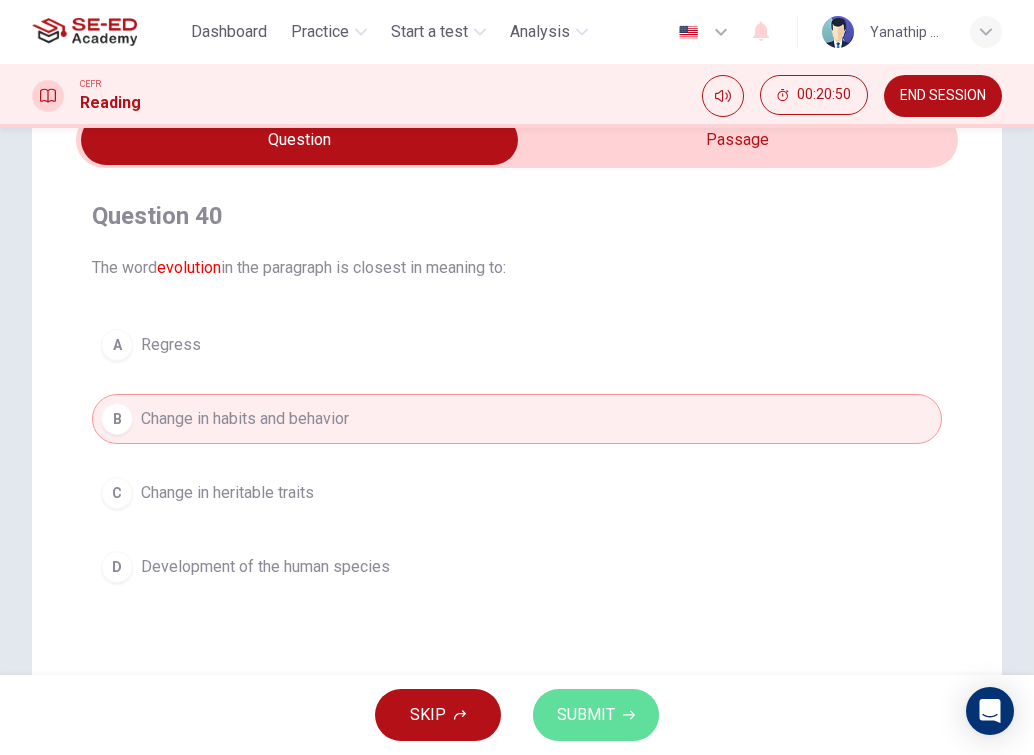 click on "SUBMIT" at bounding box center [596, 715] 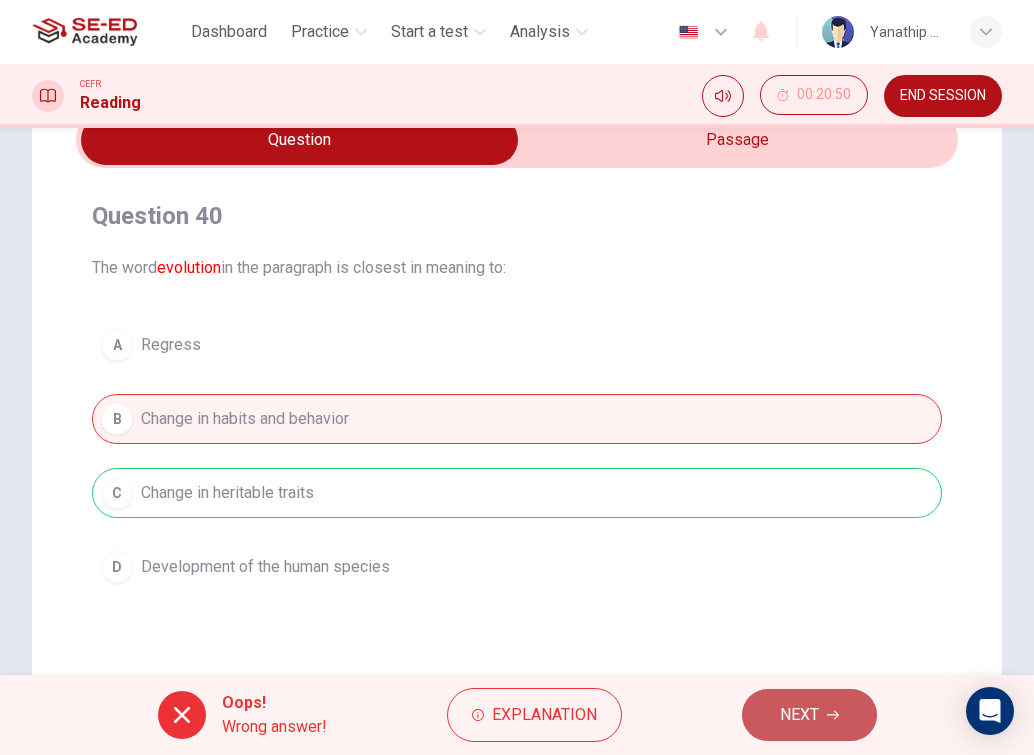 click on "NEXT" at bounding box center (809, 715) 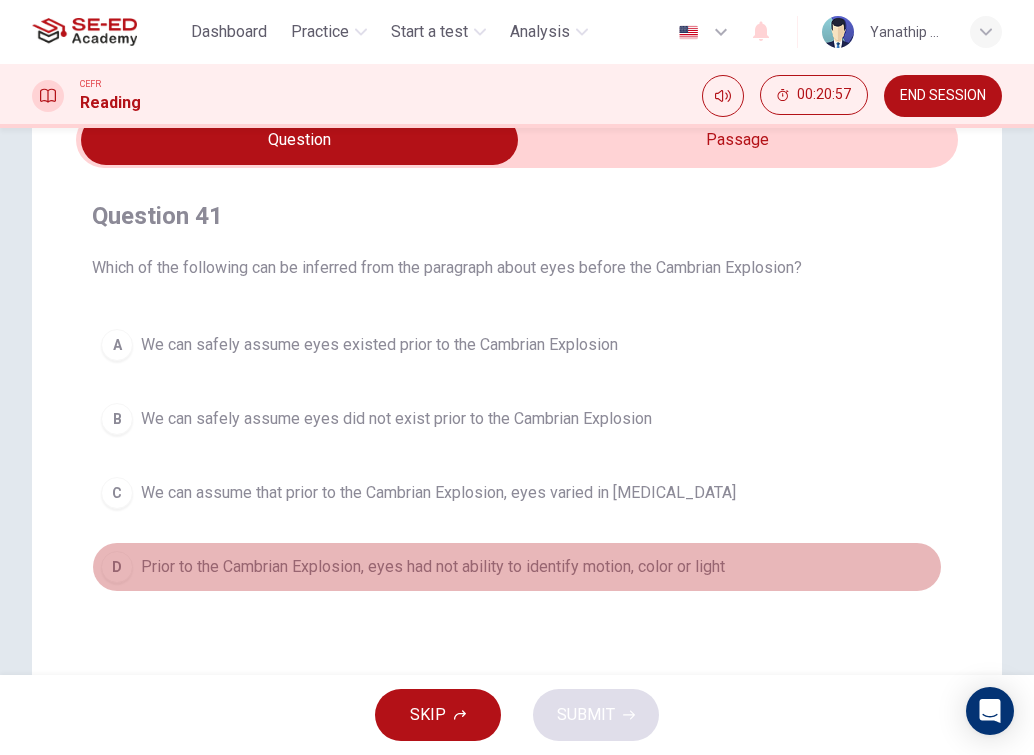 click on "Prior to the Cambrian Explosion, eyes had not ability to identify motion, color or light" at bounding box center (433, 567) 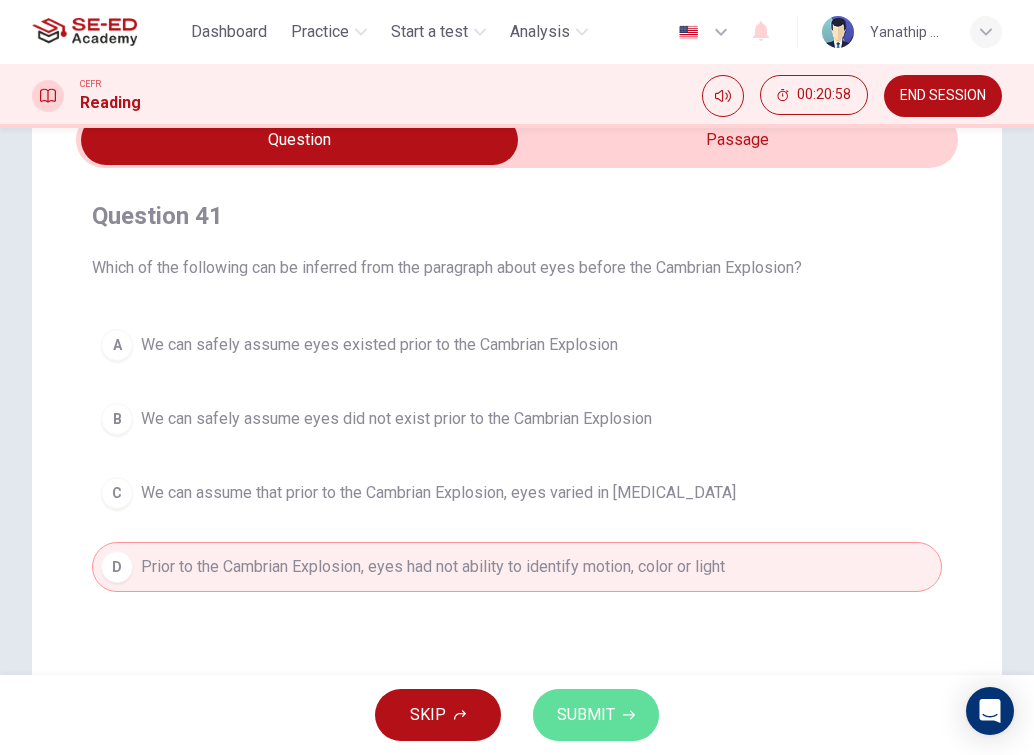 click on "SUBMIT" at bounding box center (596, 715) 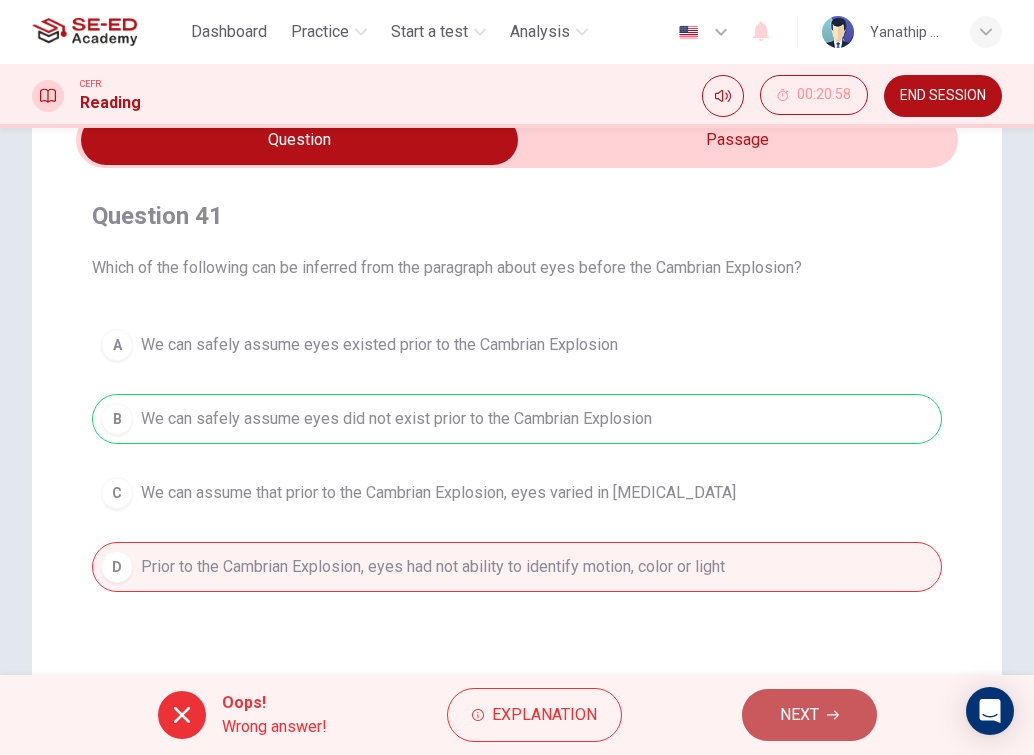 click on "NEXT" at bounding box center [809, 715] 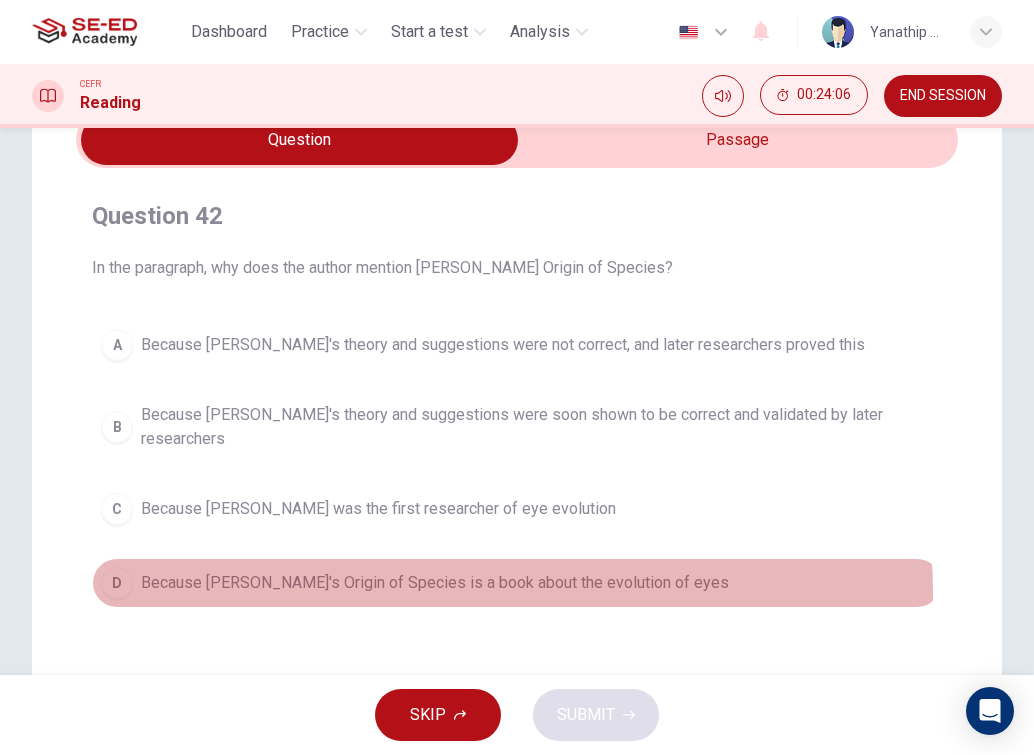 click on "D Because [PERSON_NAME]'s Origin of Species is a book about the evolution of eyes" at bounding box center (517, 583) 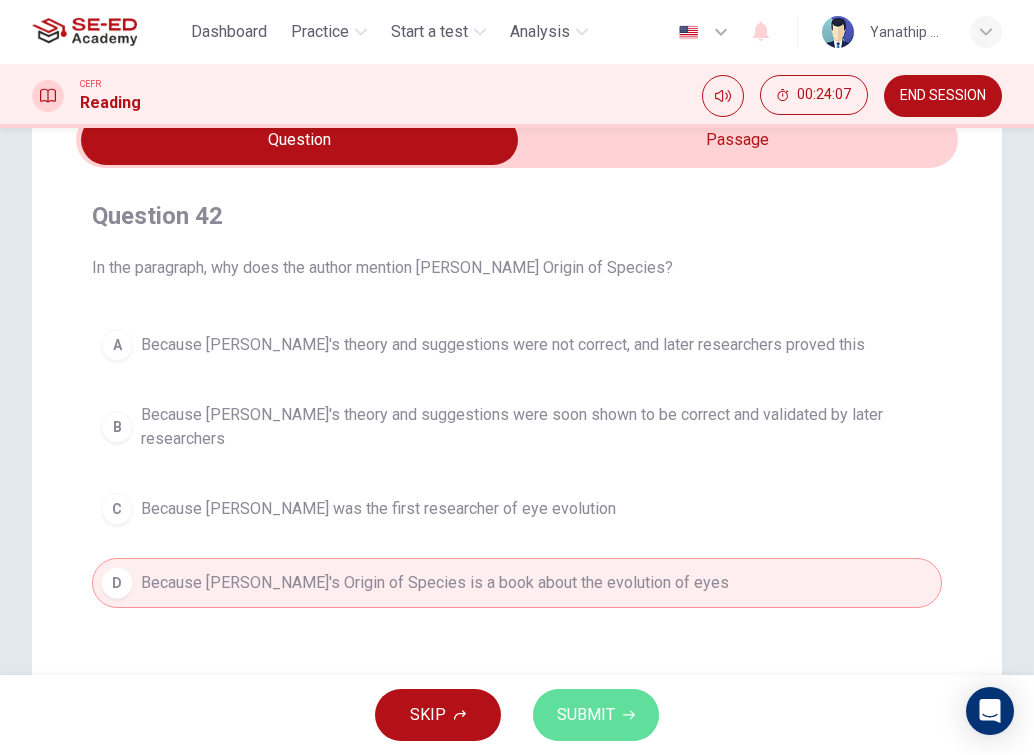 click on "SUBMIT" at bounding box center [586, 715] 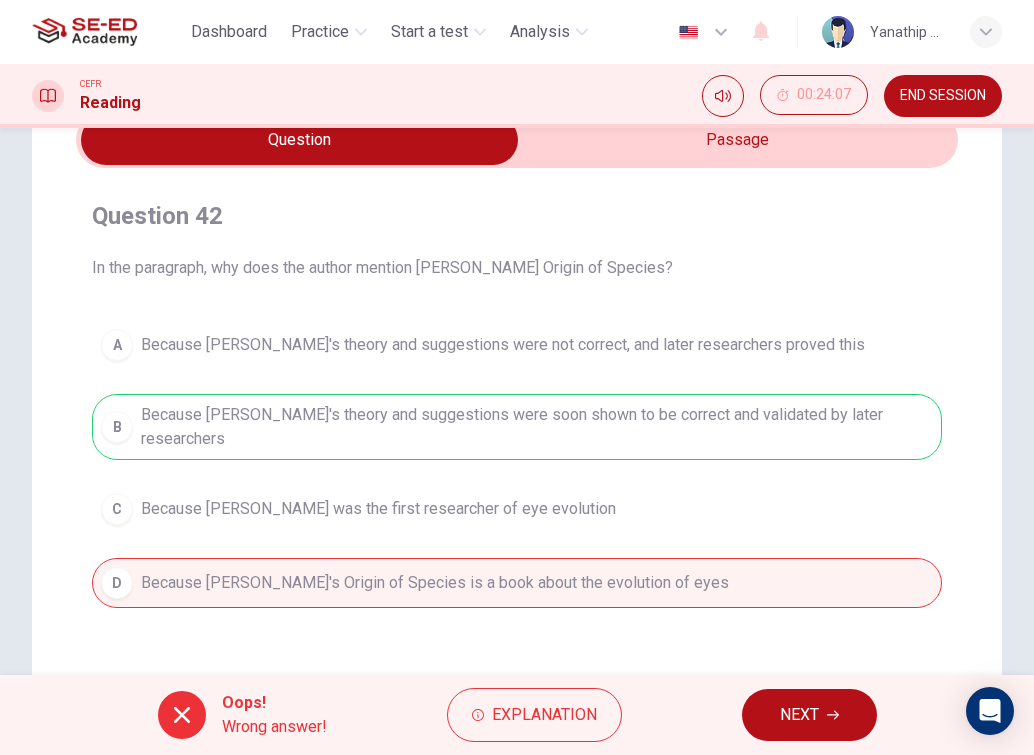 click on "NEXT" at bounding box center (809, 715) 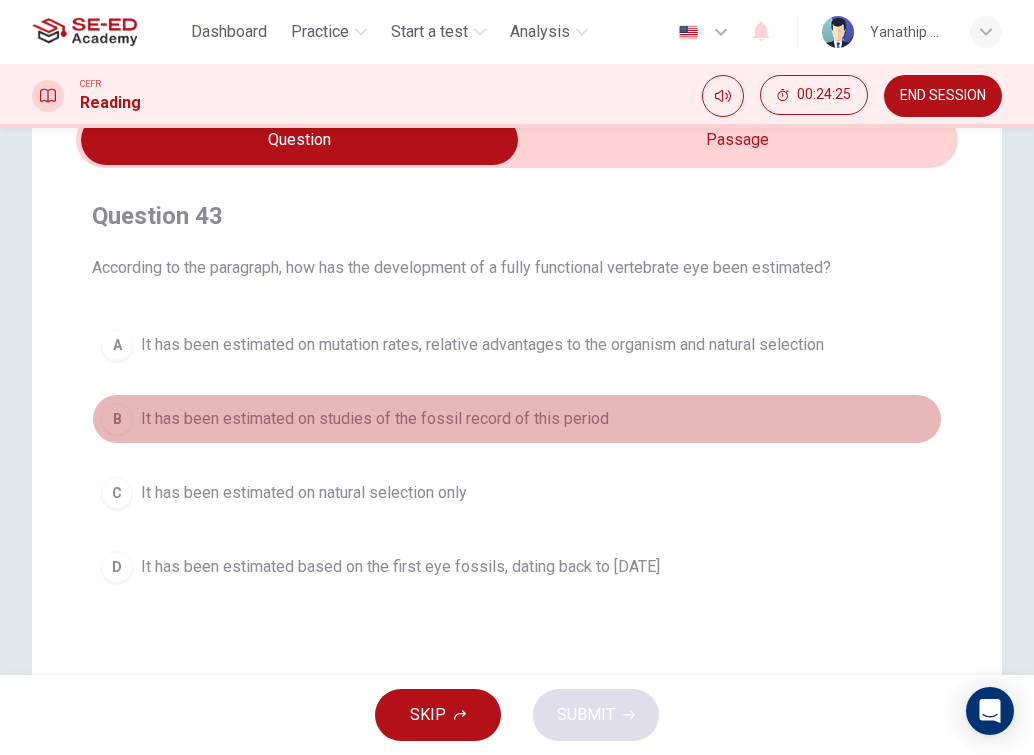 click on "It has been estimated on studies of the fossil record of this period" at bounding box center [375, 419] 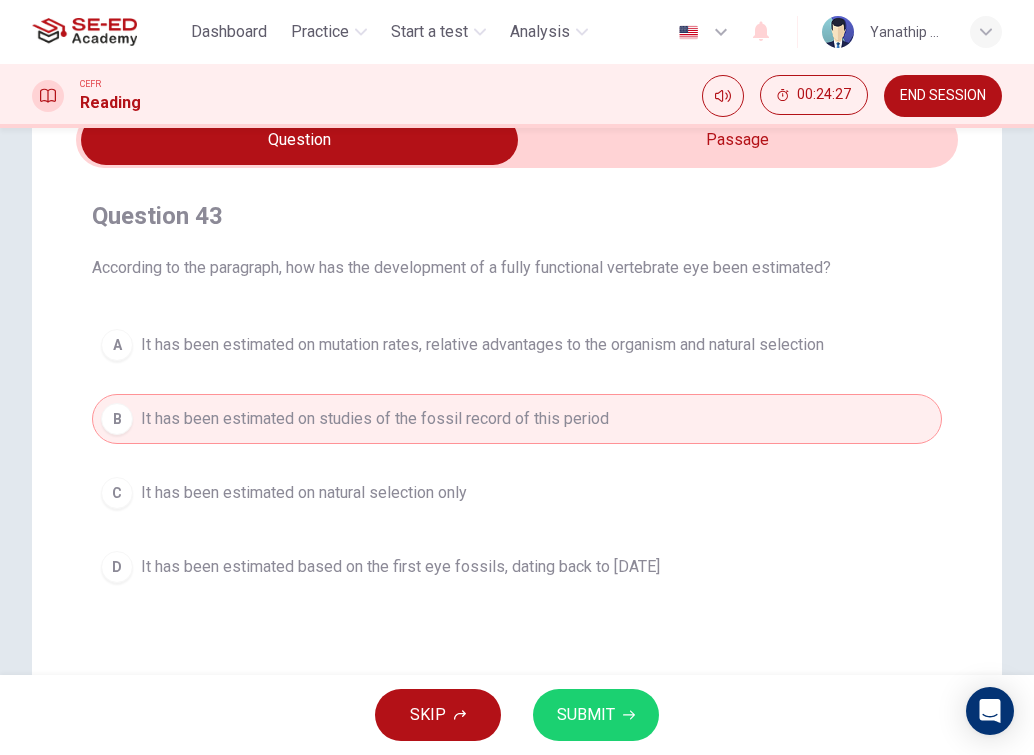 click on "SKIP SUBMIT" at bounding box center [517, 715] 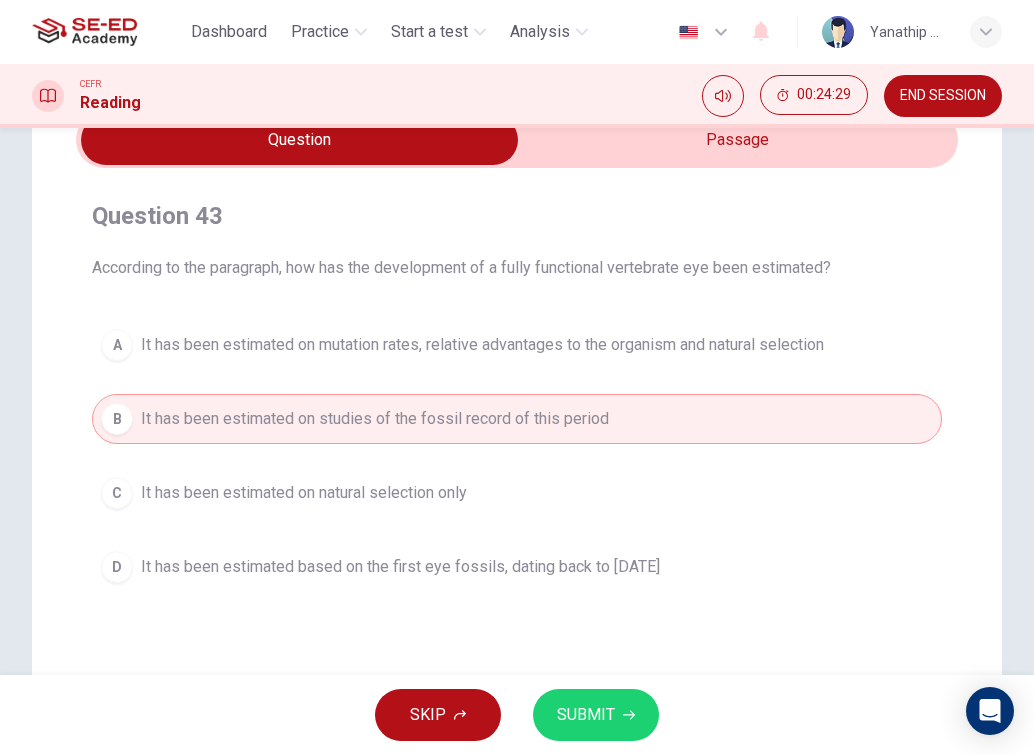click on "SUBMIT" at bounding box center [596, 715] 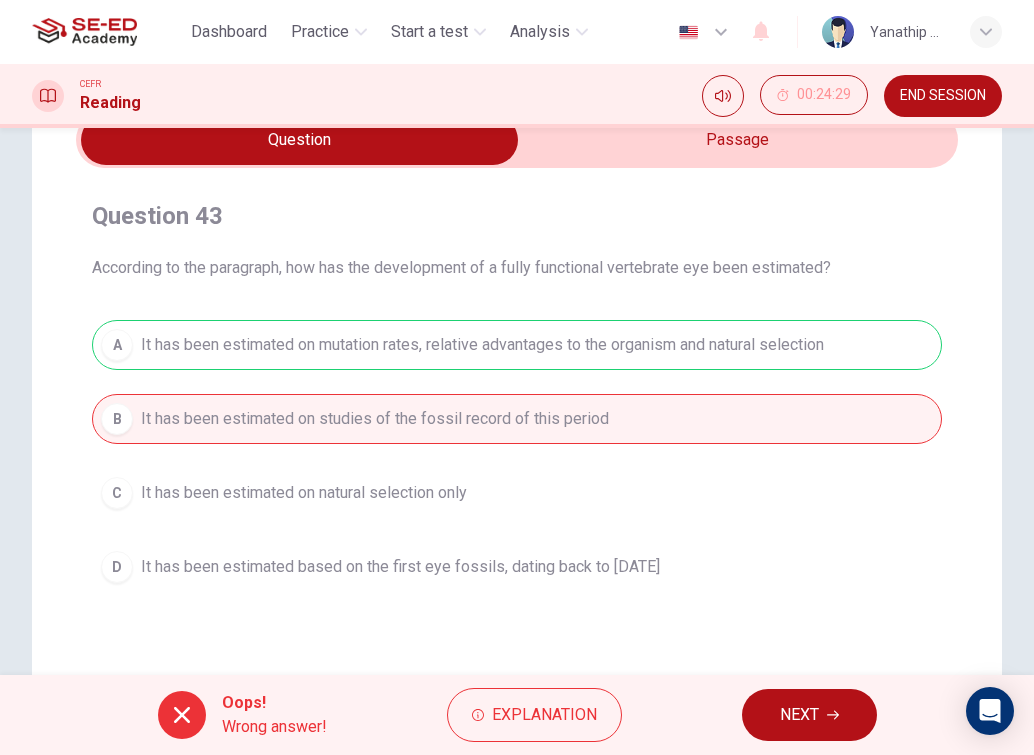 click on "Oops! Wrong answer! Explanation NEXT" at bounding box center [517, 715] 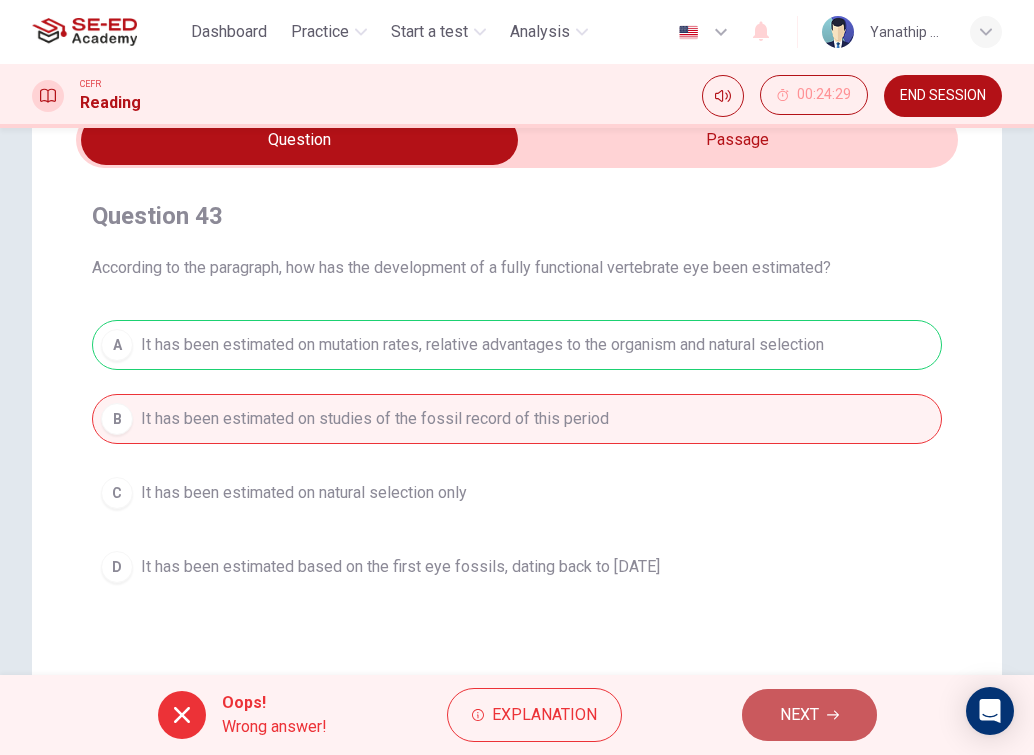click on "NEXT" at bounding box center [809, 715] 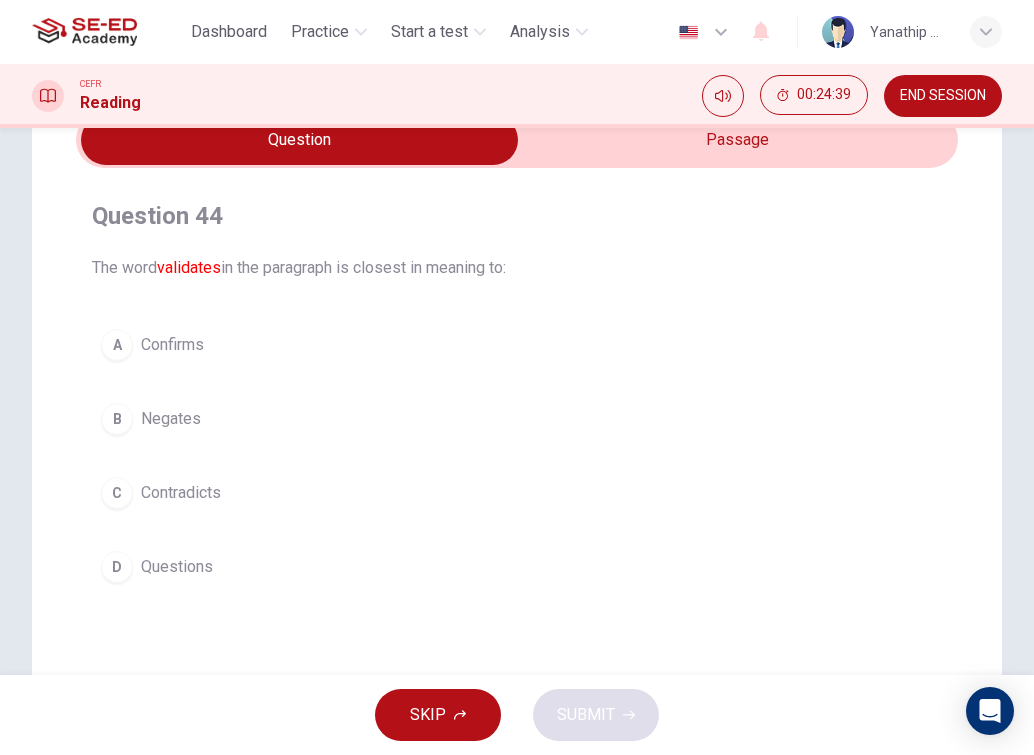 click on "Confirms" at bounding box center (172, 345) 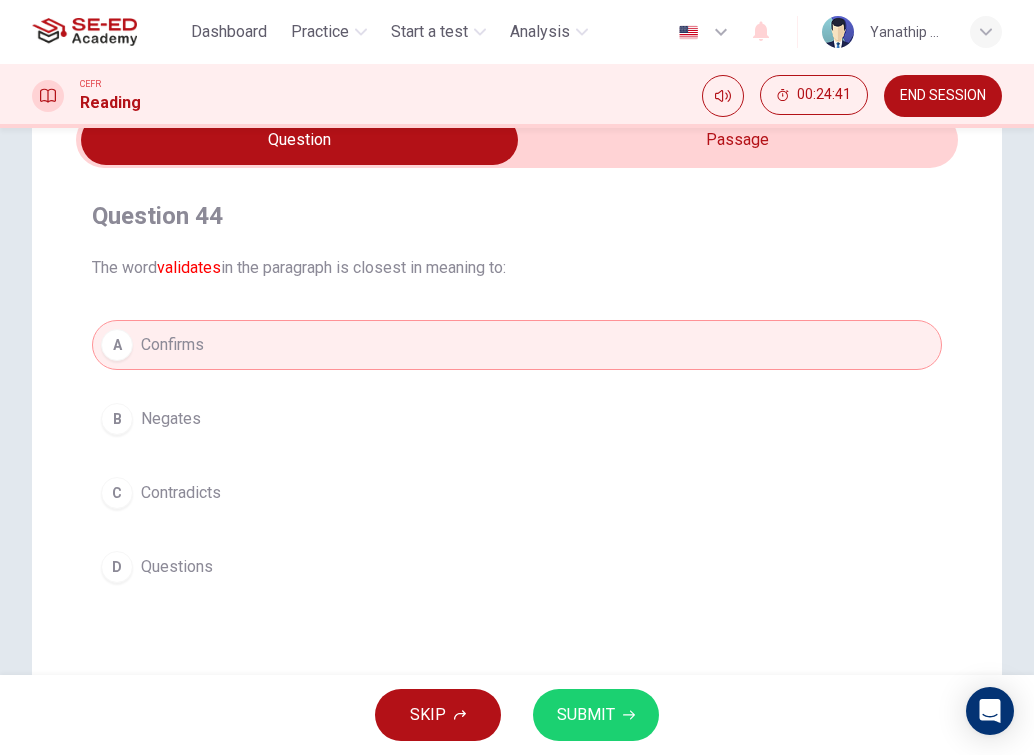 click on "SUBMIT" at bounding box center [596, 715] 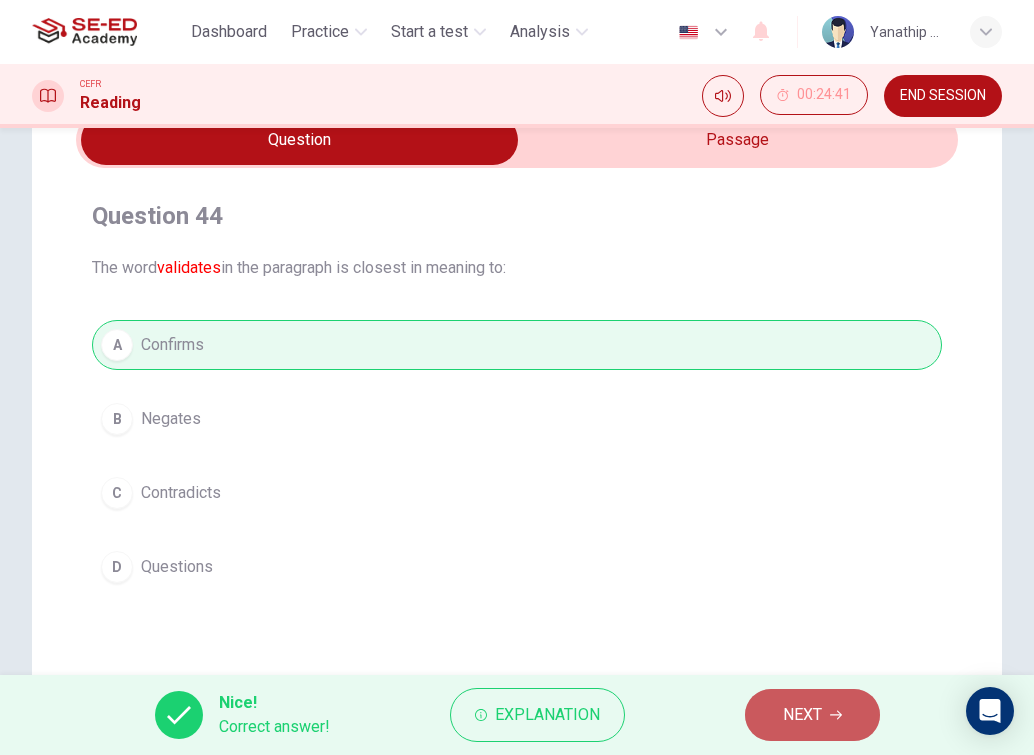 click on "NEXT" at bounding box center [802, 715] 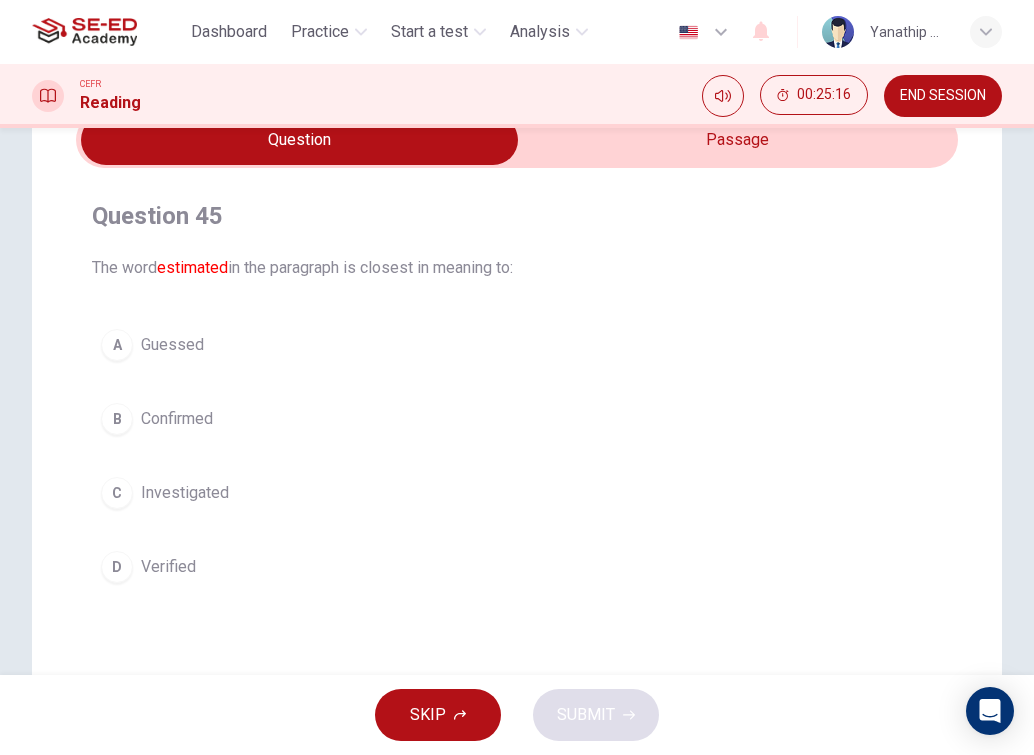click on "Guessed" at bounding box center [172, 345] 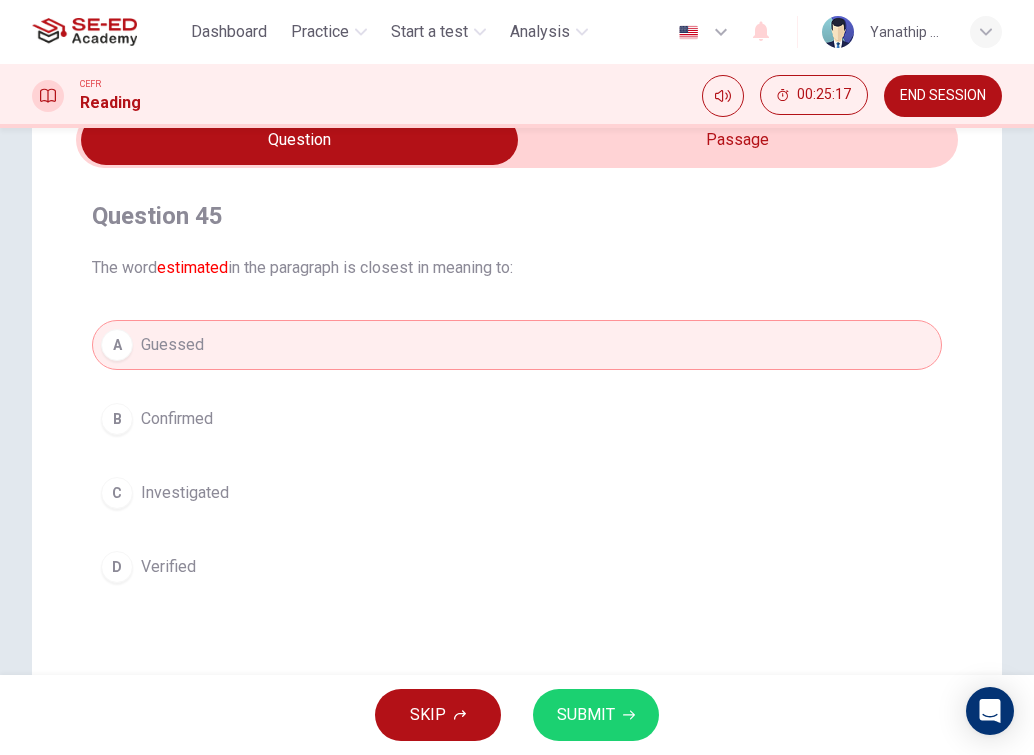 click on "SUBMIT" at bounding box center (596, 715) 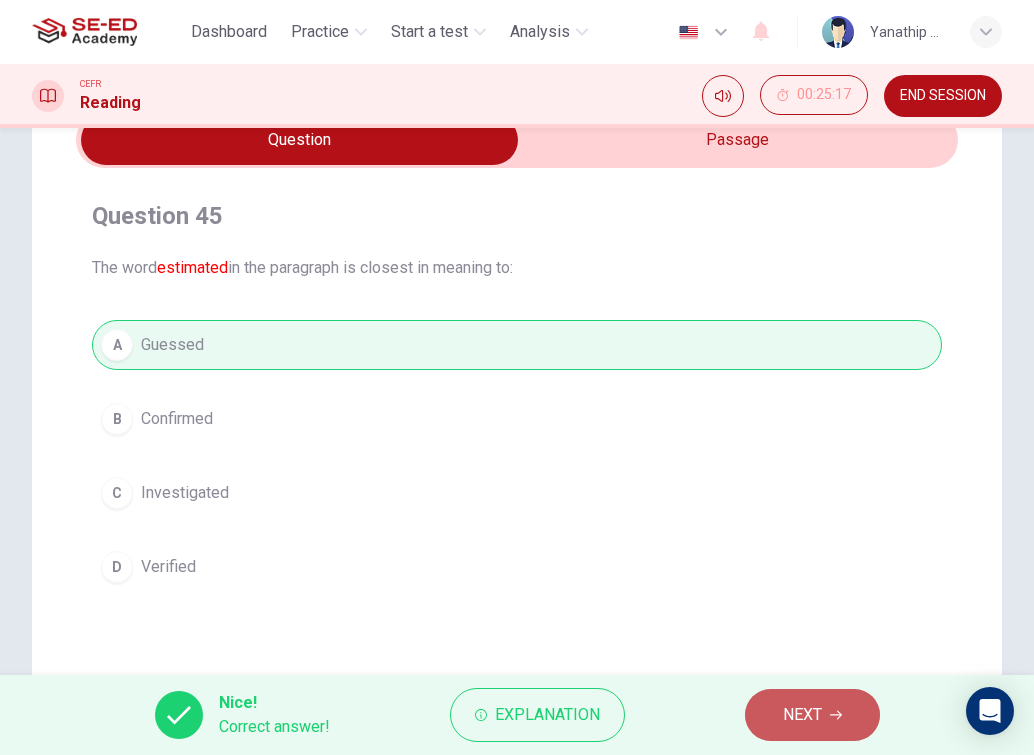 click on "NEXT" at bounding box center (802, 715) 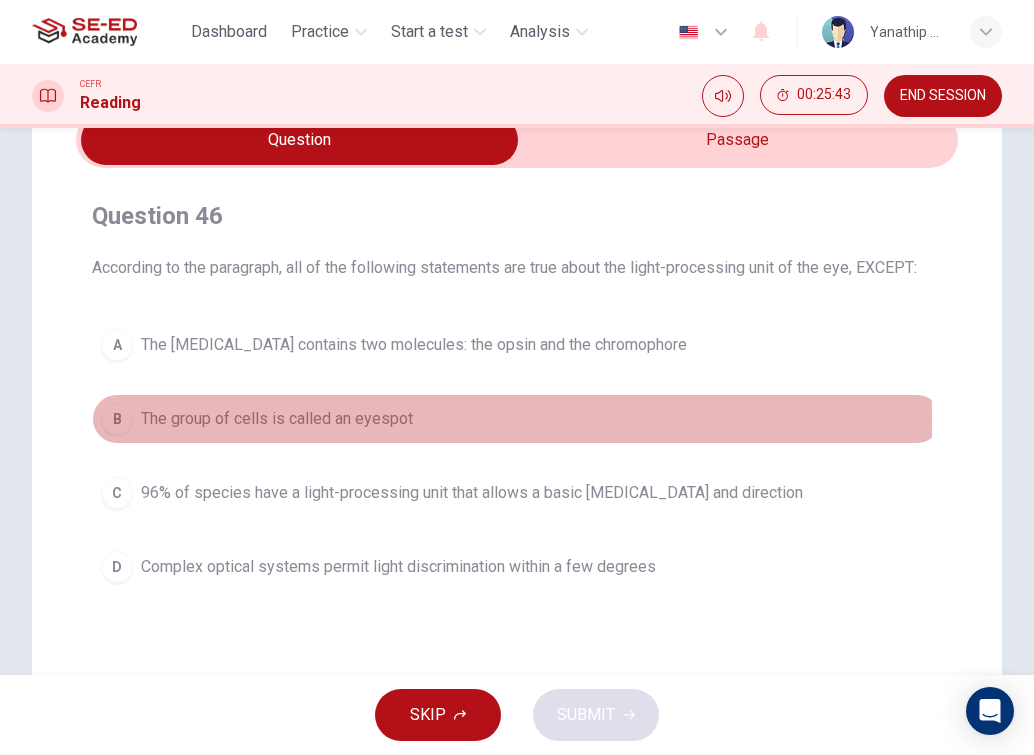 click on "B" at bounding box center (117, 419) 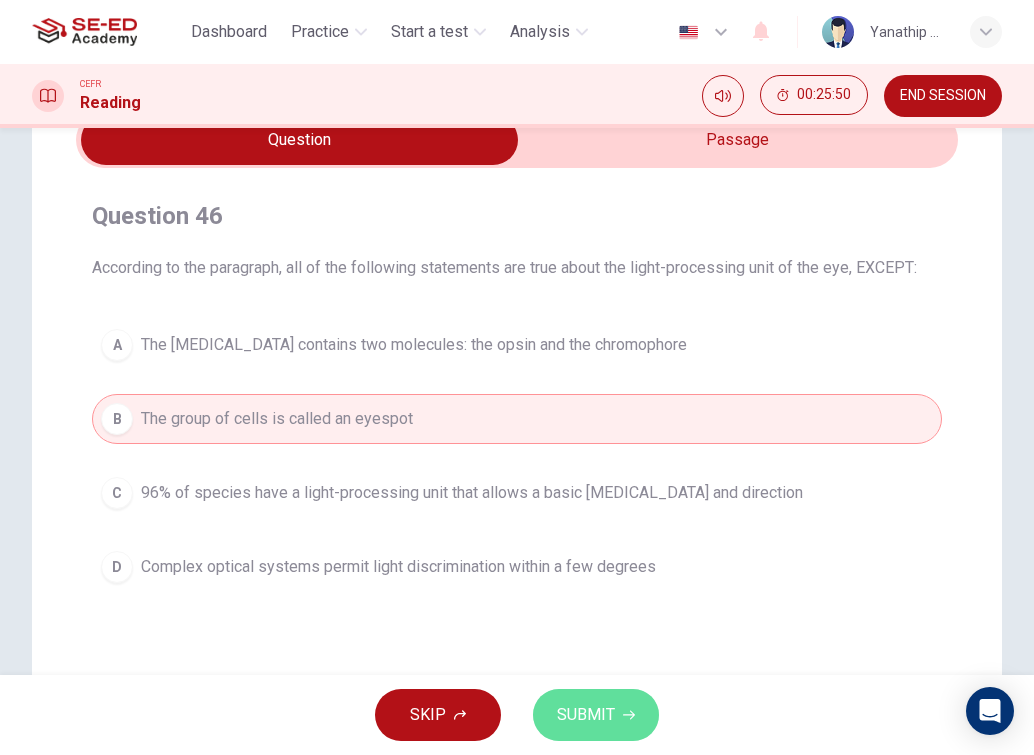 click on "SUBMIT" at bounding box center [586, 715] 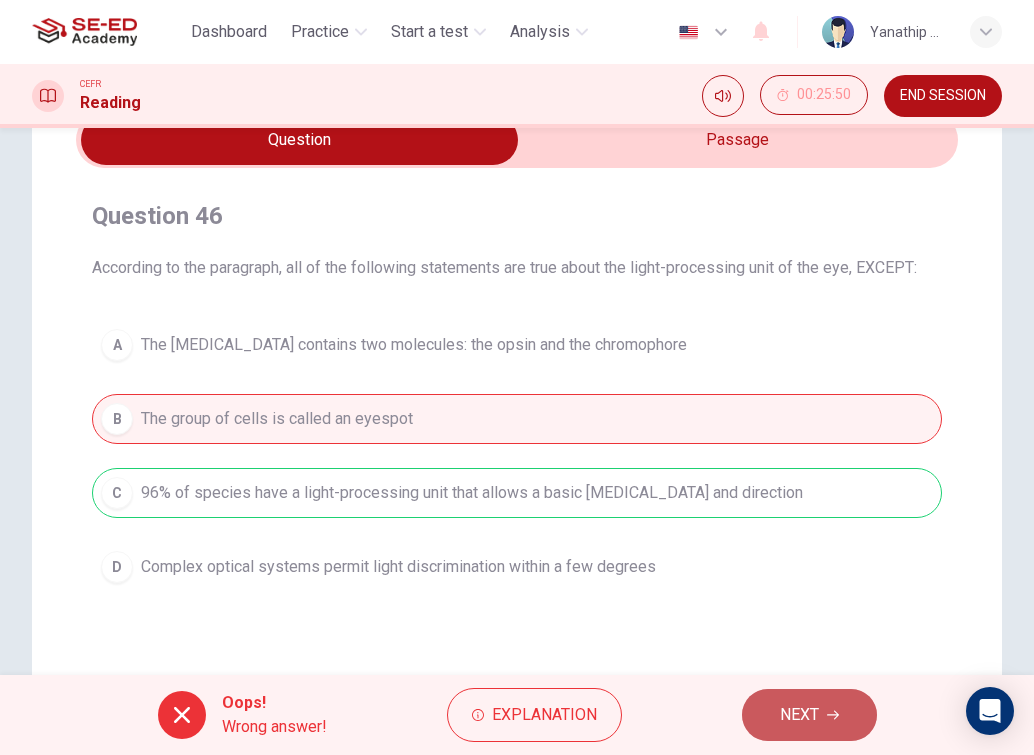 click on "NEXT" at bounding box center [799, 715] 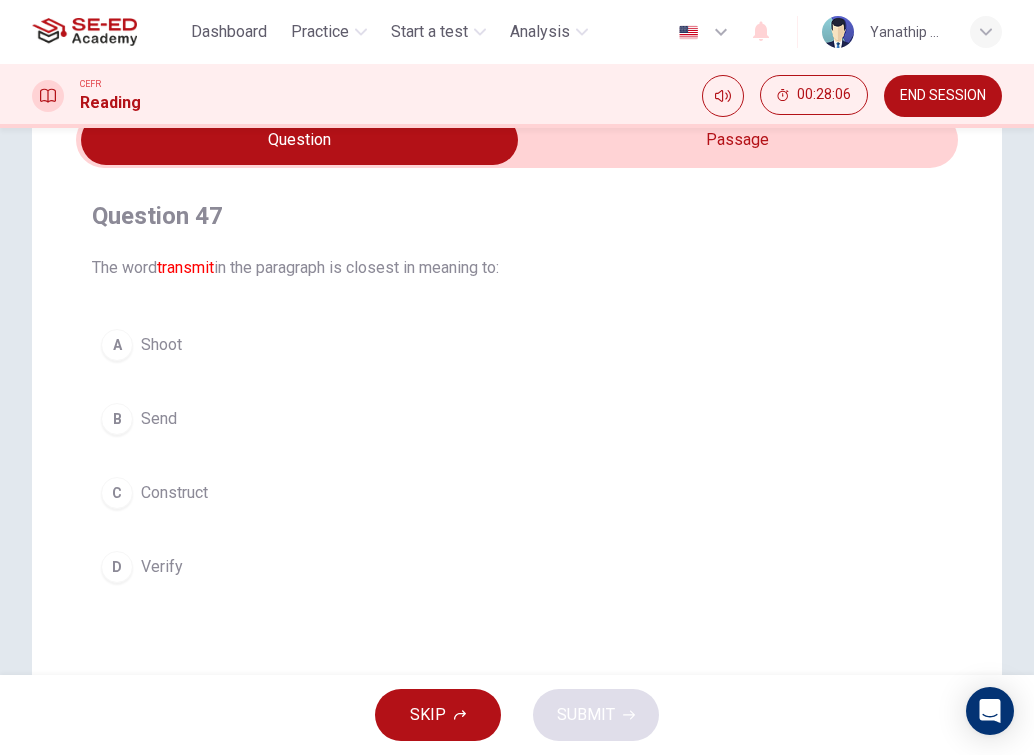 click on "Send" at bounding box center (159, 419) 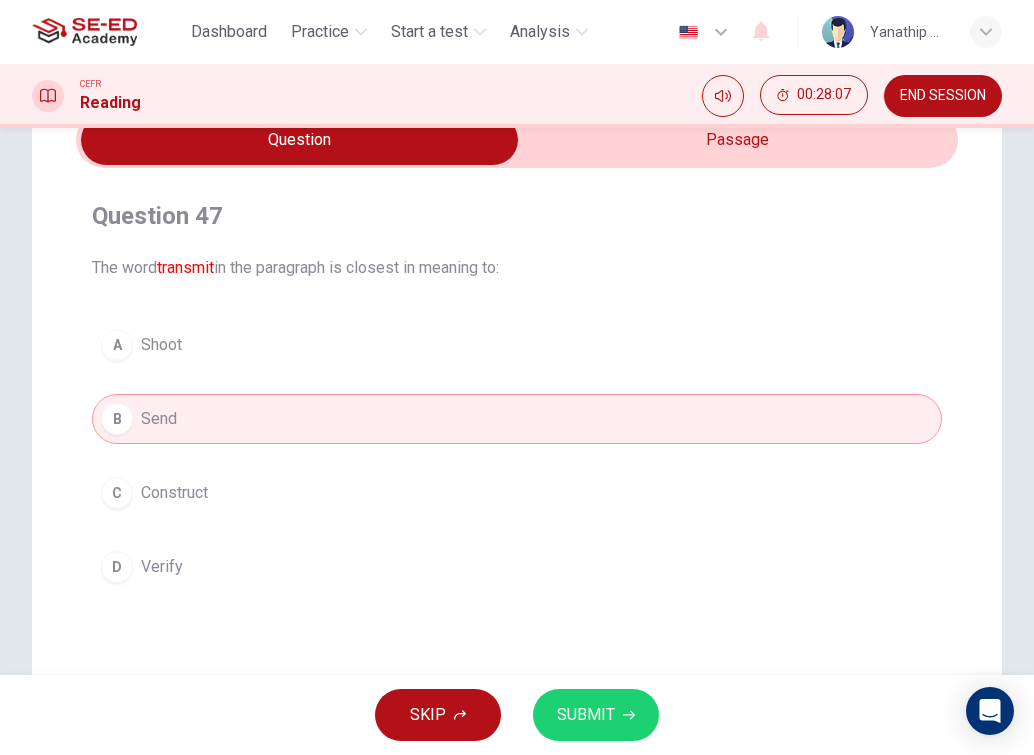 click on "SUBMIT" at bounding box center (596, 715) 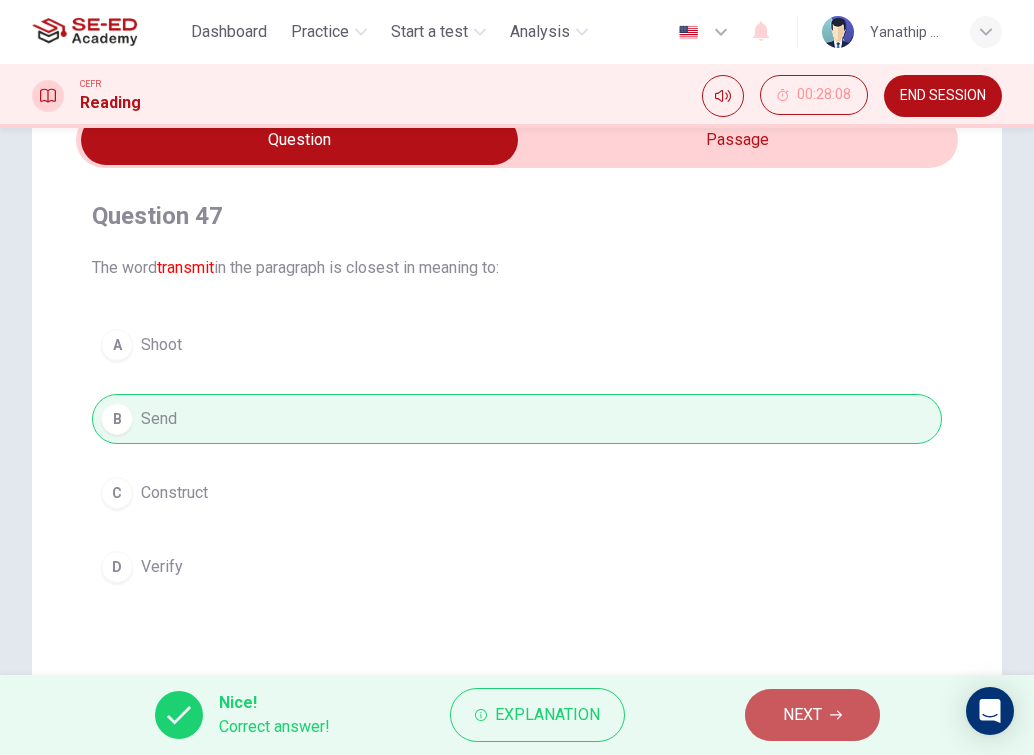 click 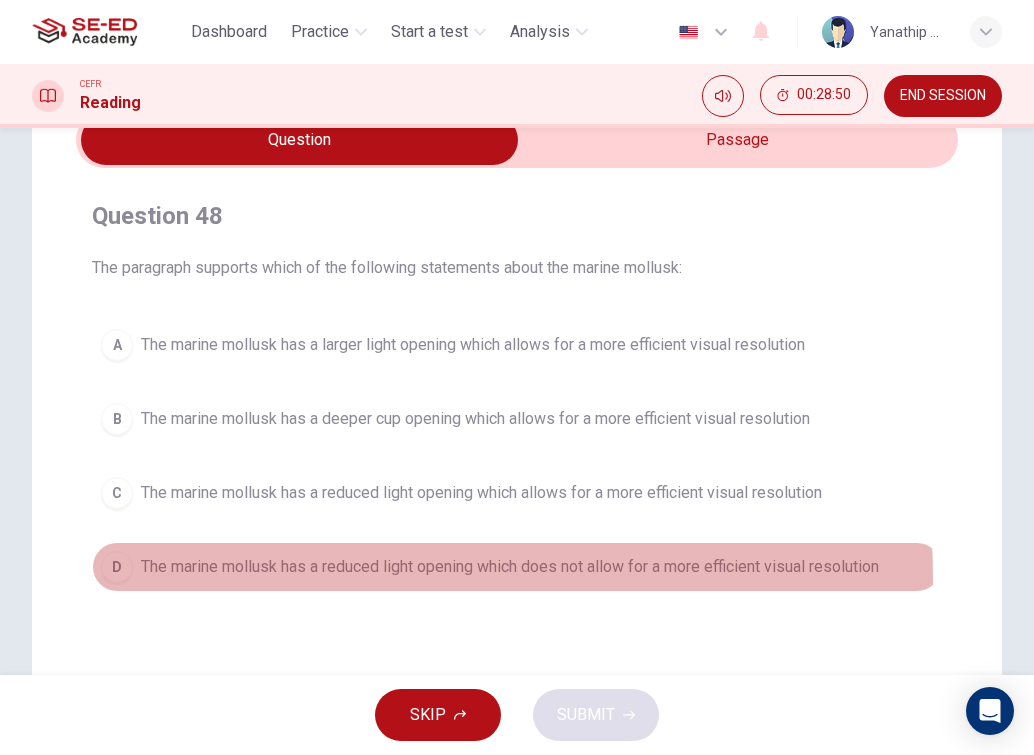 click on "The marine mollusk has a reduced light opening which does not allow for a more efficient visual resolution" at bounding box center (510, 567) 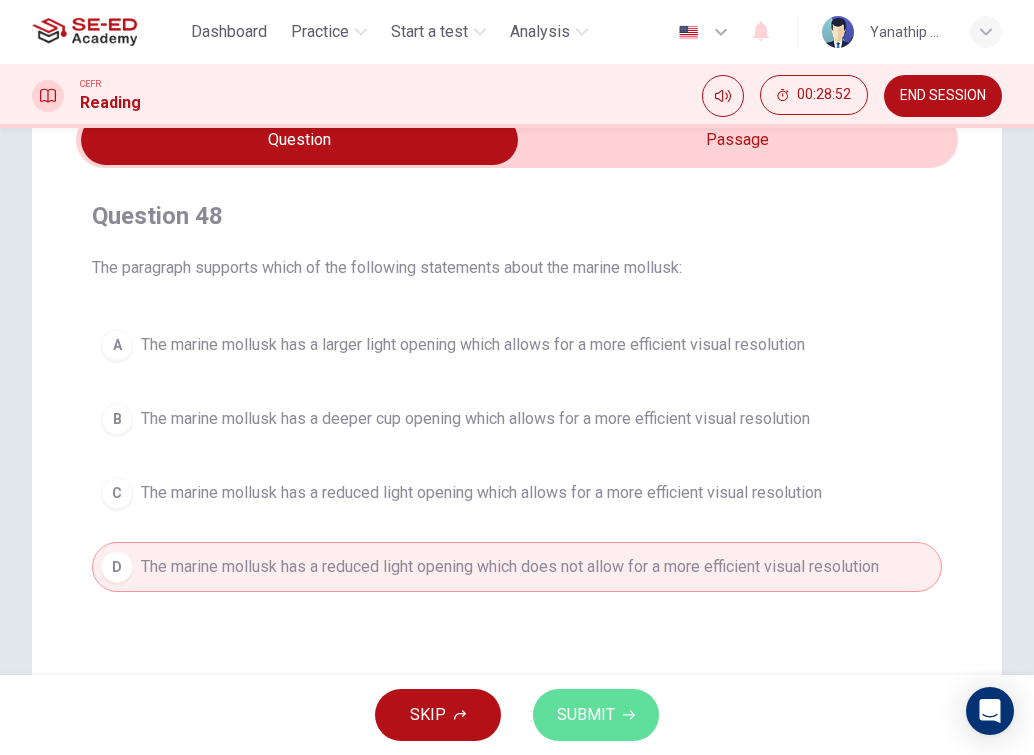 click on "SUBMIT" at bounding box center [596, 715] 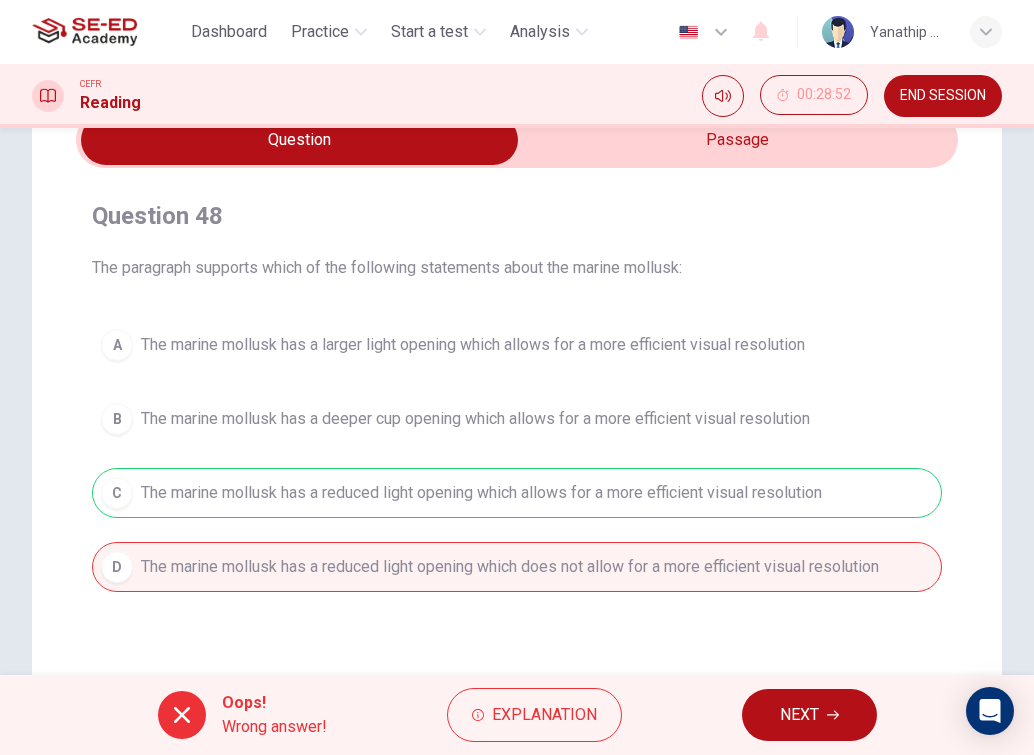 click on "NEXT" at bounding box center [799, 715] 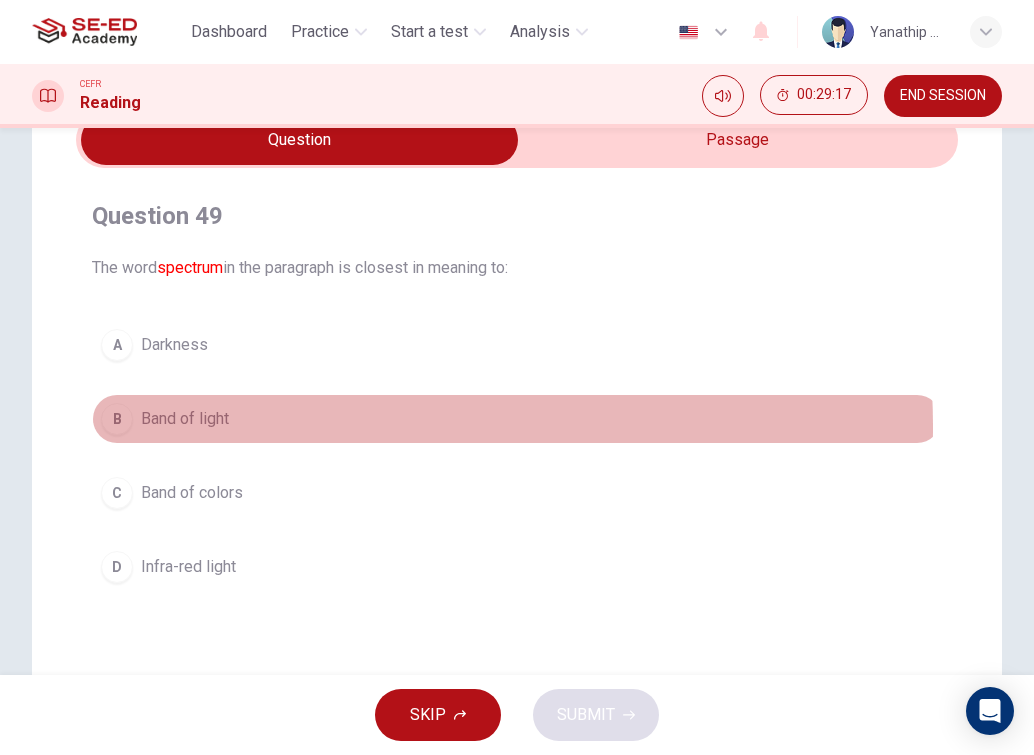 click on "Band of light" at bounding box center [185, 419] 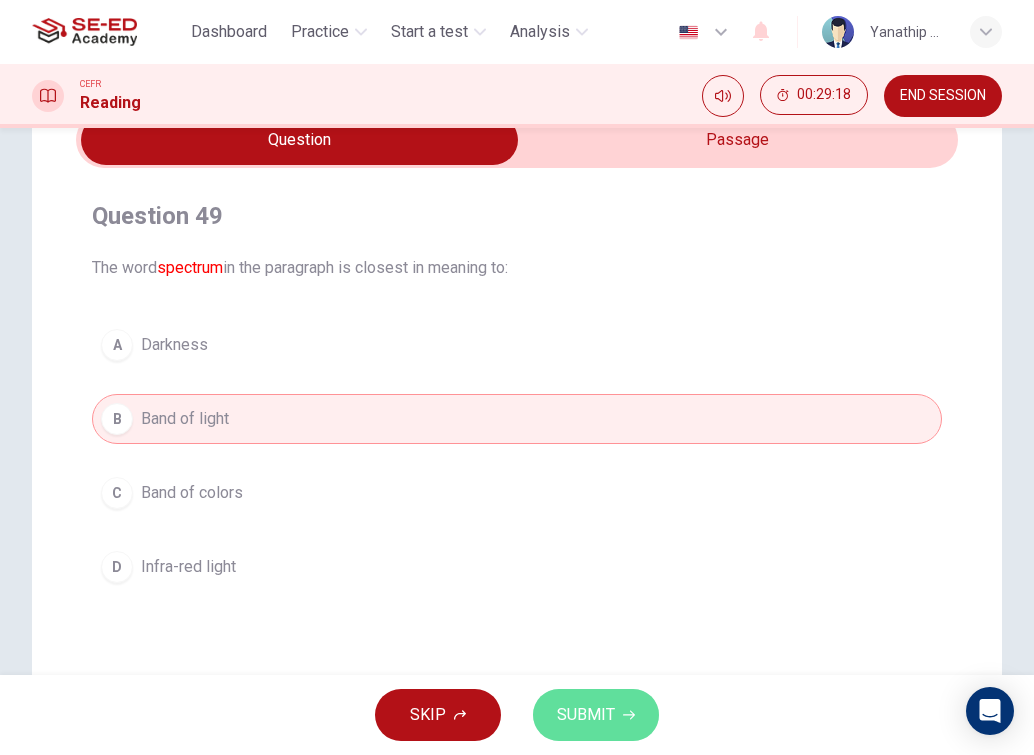 click on "SUBMIT" at bounding box center (586, 715) 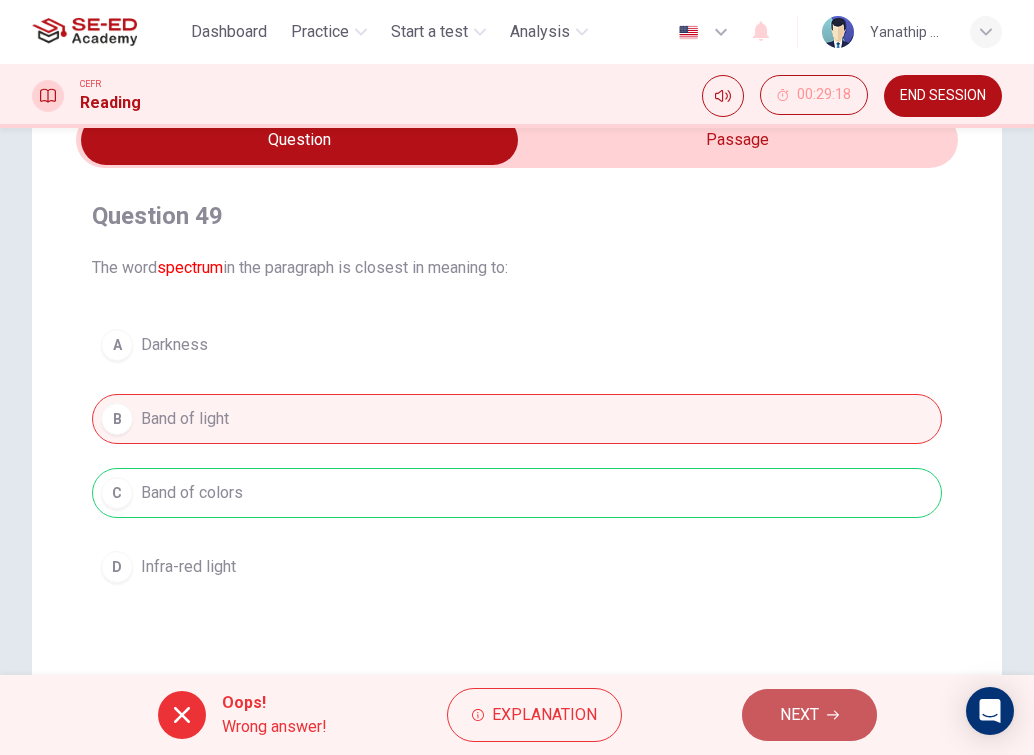 click on "NEXT" at bounding box center (809, 715) 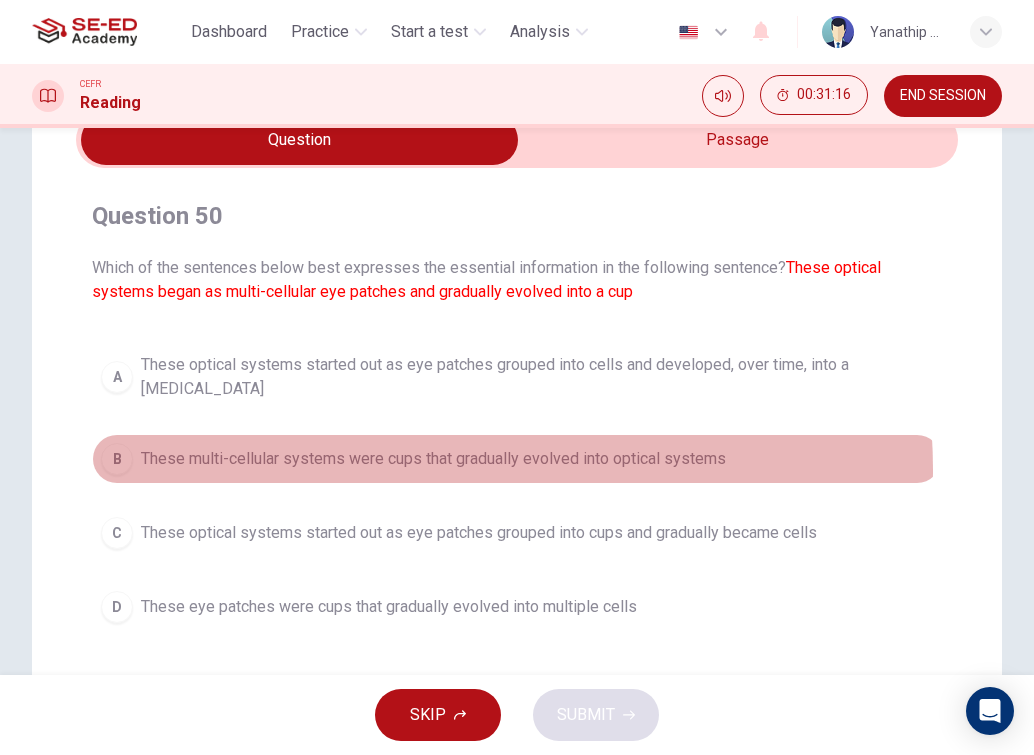 click on "These multi-cellular systems were cups that gradually evolved into optical systems" at bounding box center (433, 459) 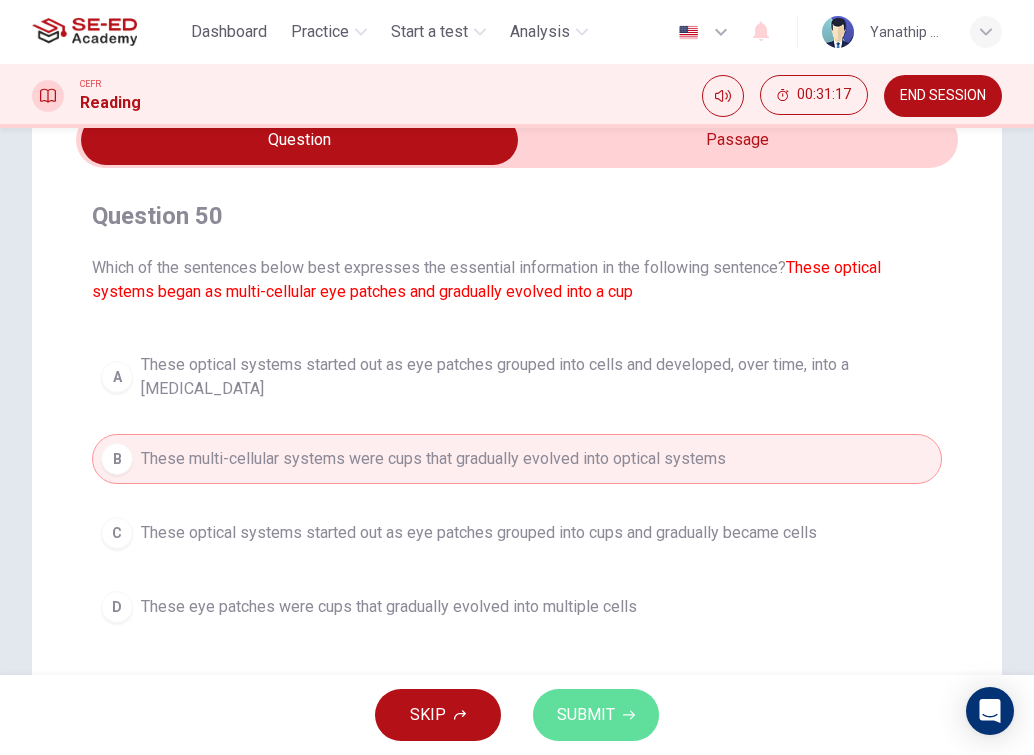 click on "SUBMIT" at bounding box center [586, 715] 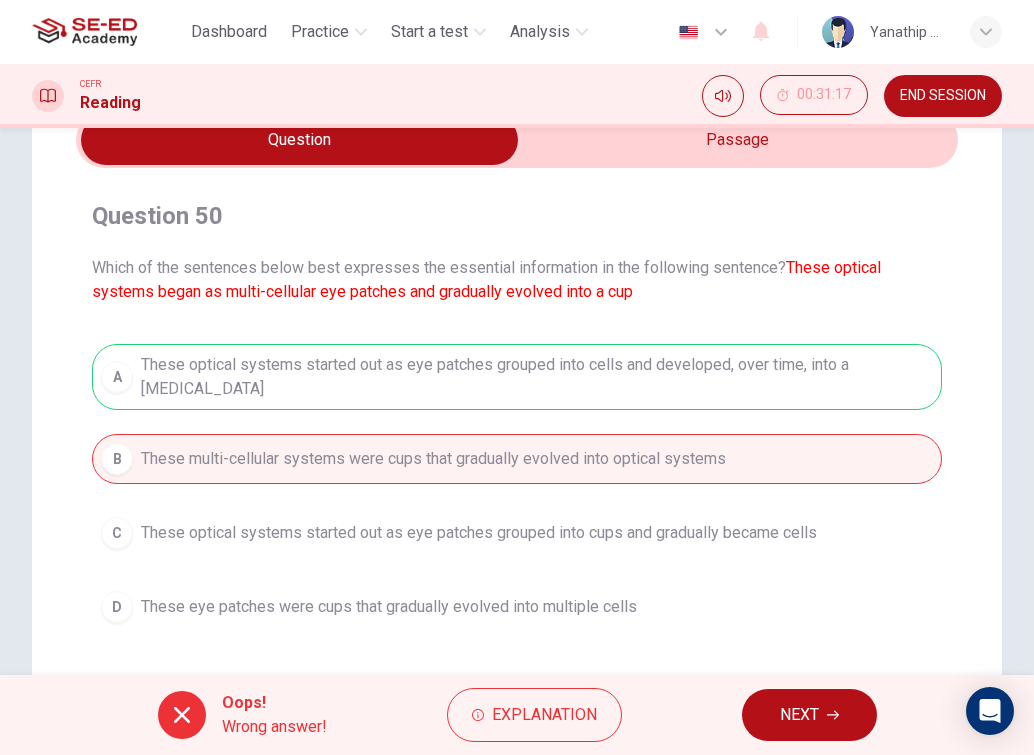 drag, startPoint x: 800, startPoint y: 730, endPoint x: 770, endPoint y: 711, distance: 35.510563 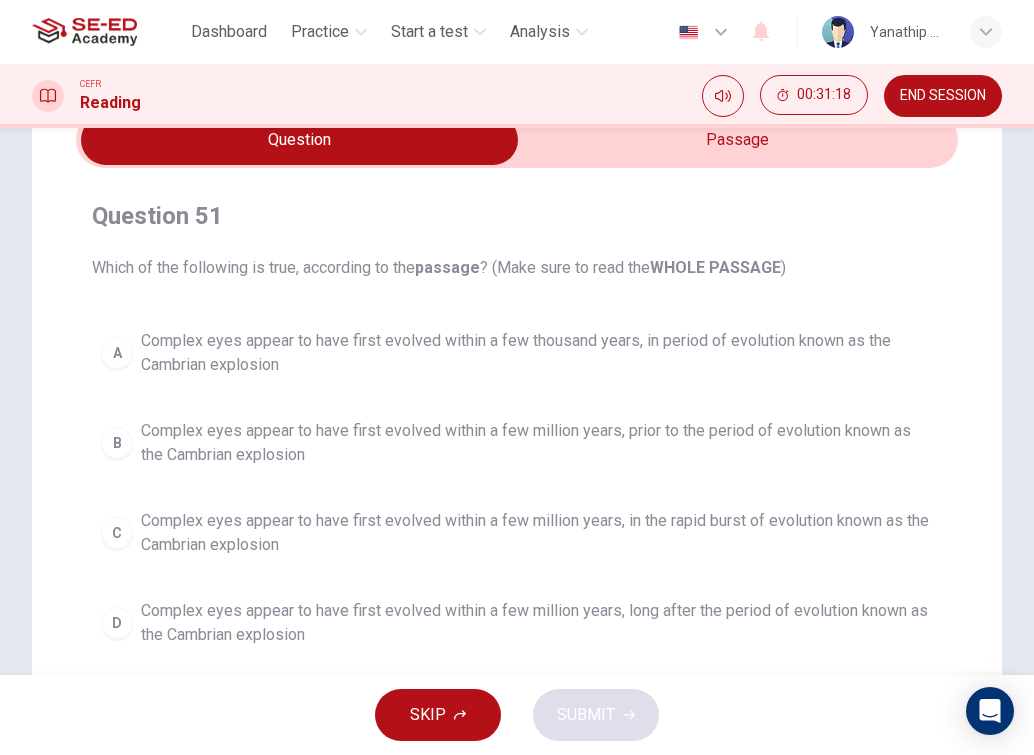 scroll, scrollTop: 200, scrollLeft: 0, axis: vertical 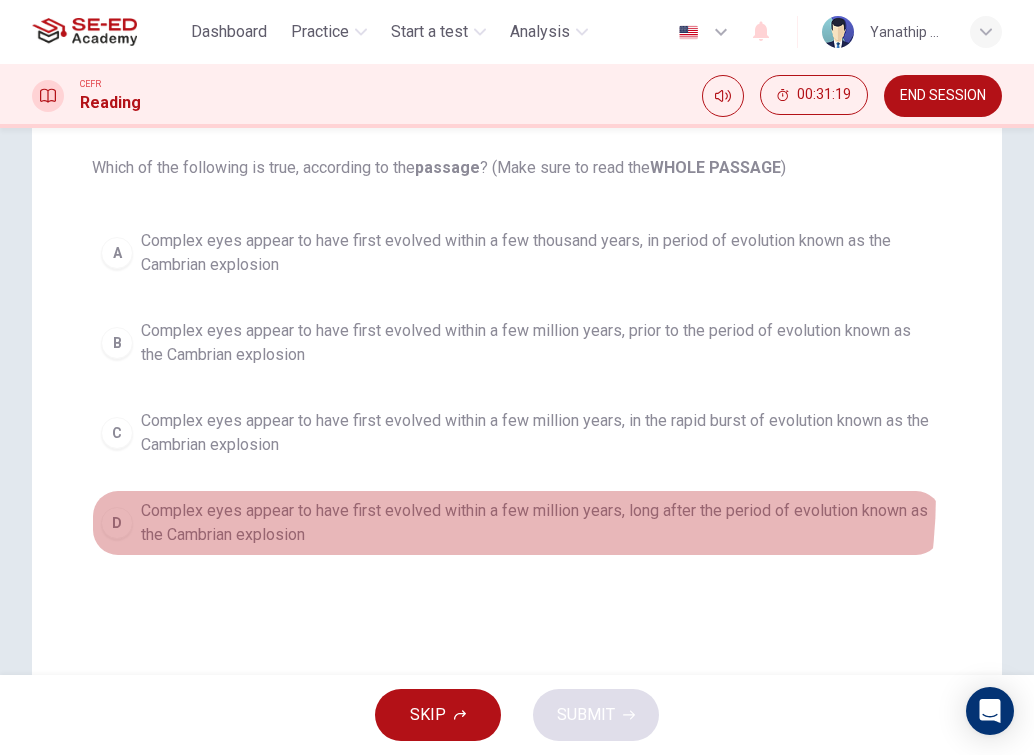 click on "D Complex eyes appear to have first evolved within a few million years, long after the period of evolution known as the Cambrian explosion" at bounding box center [517, 523] 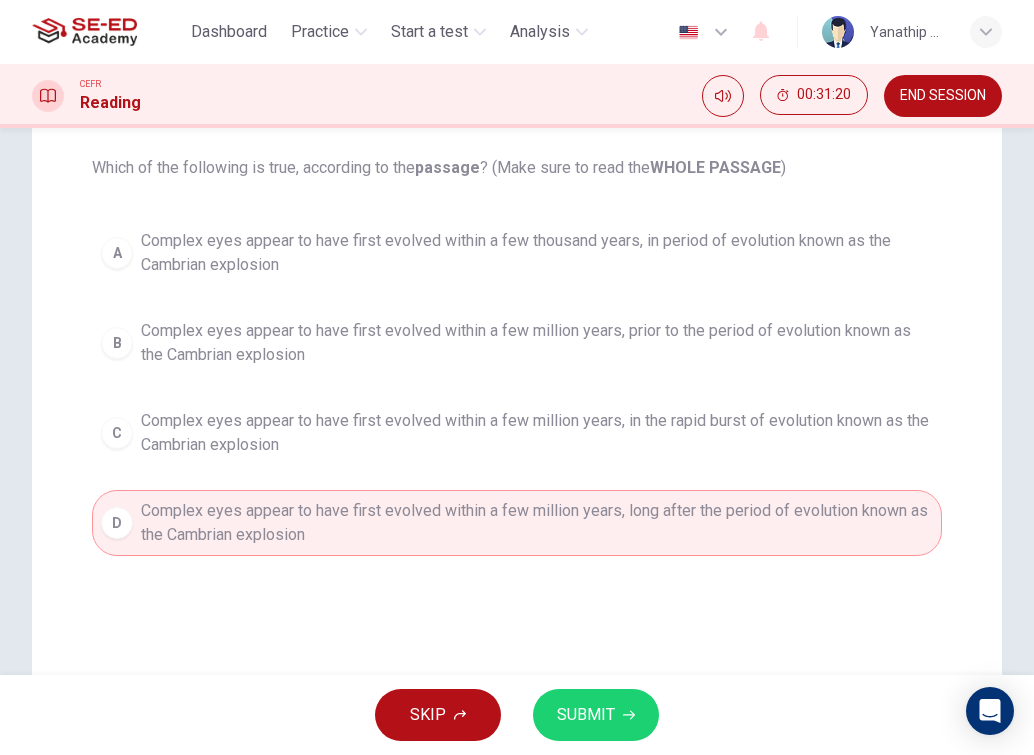 click on "SUBMIT" at bounding box center [586, 715] 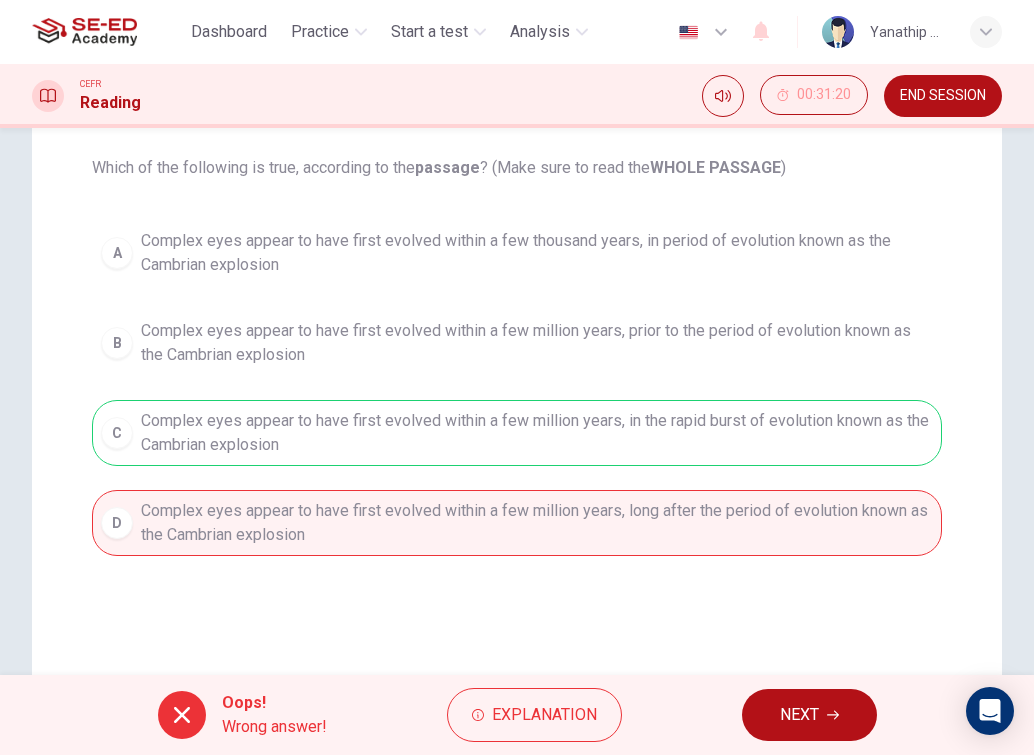 click on "NEXT" at bounding box center [809, 715] 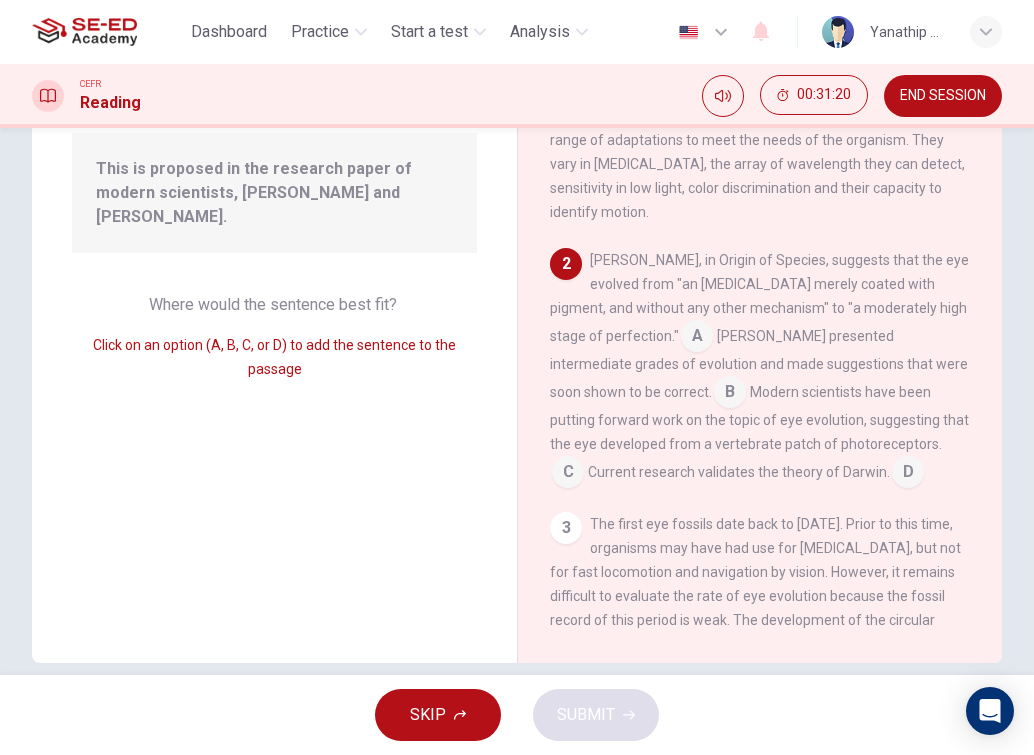 scroll, scrollTop: 72, scrollLeft: 0, axis: vertical 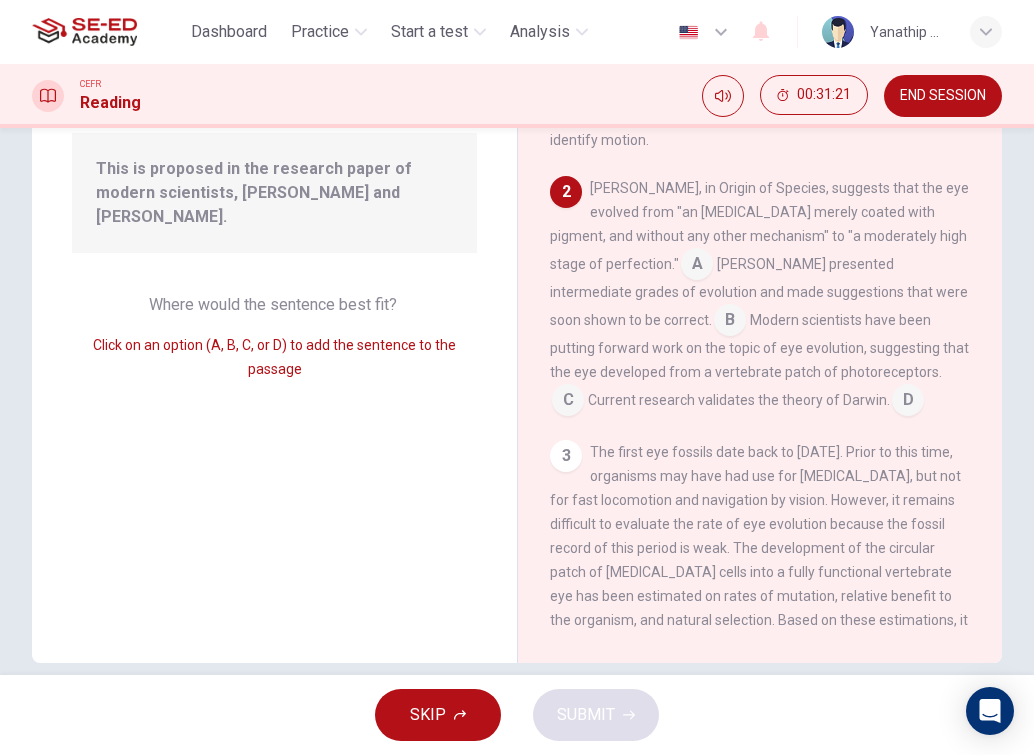 click at bounding box center [908, 402] 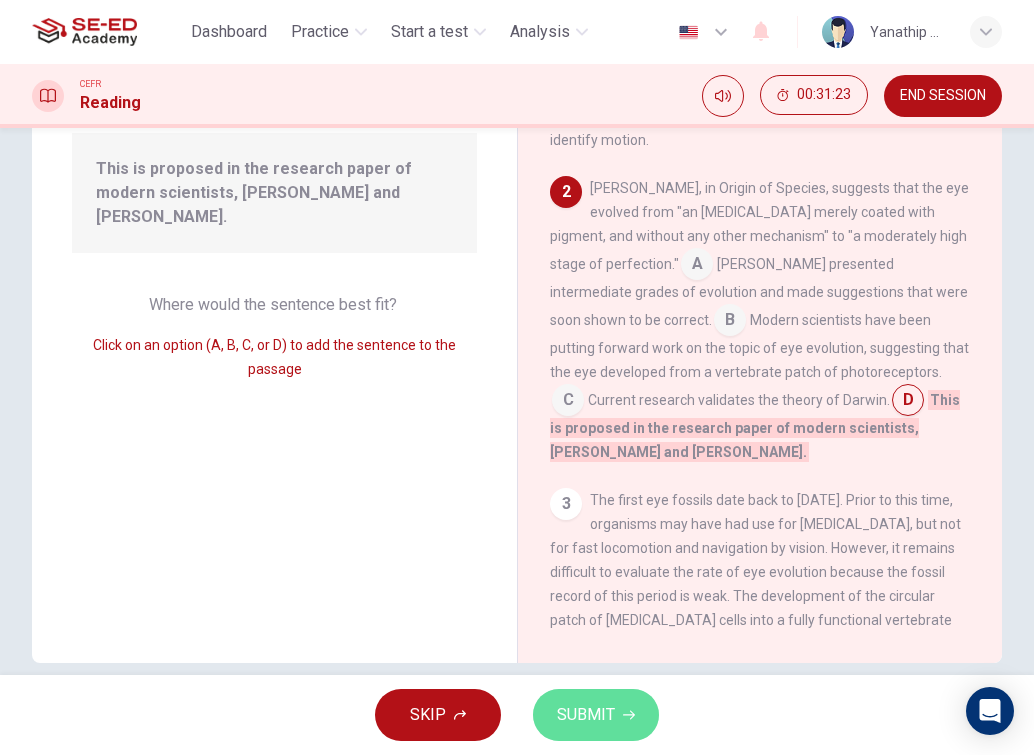 click on "SUBMIT" at bounding box center (596, 715) 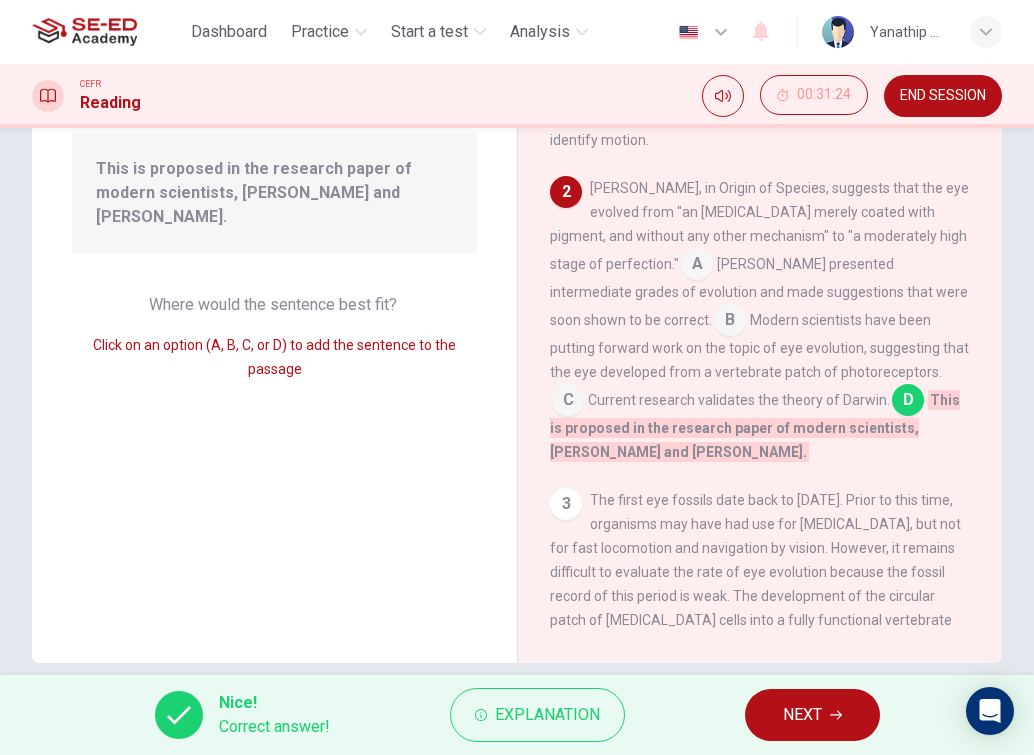 click 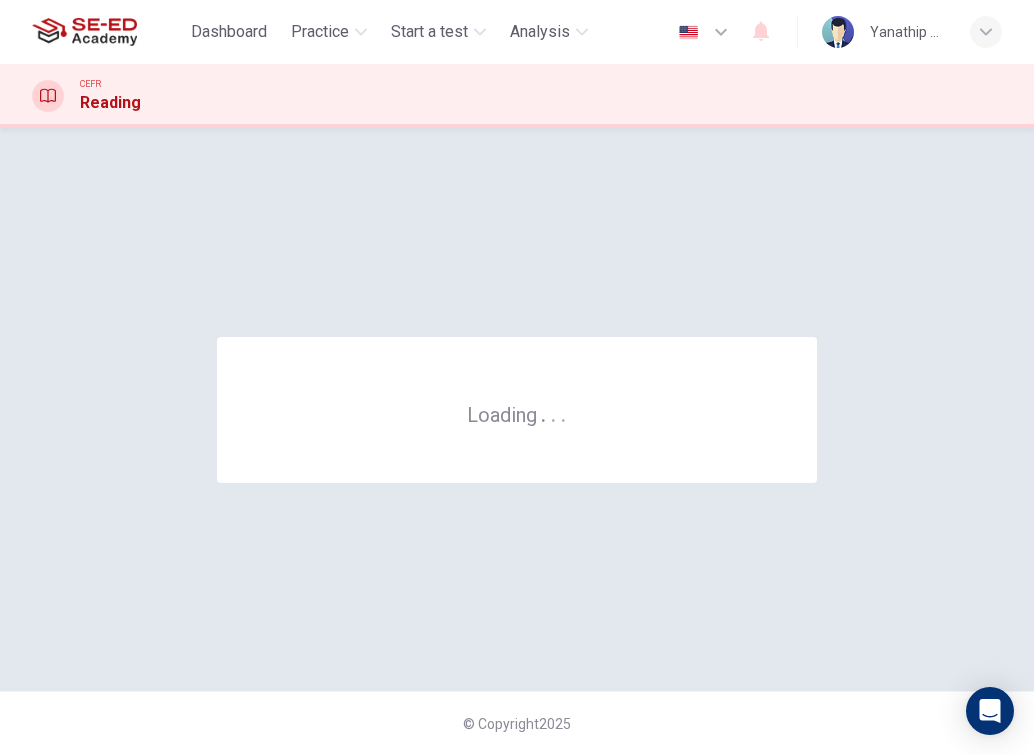 scroll, scrollTop: 0, scrollLeft: 0, axis: both 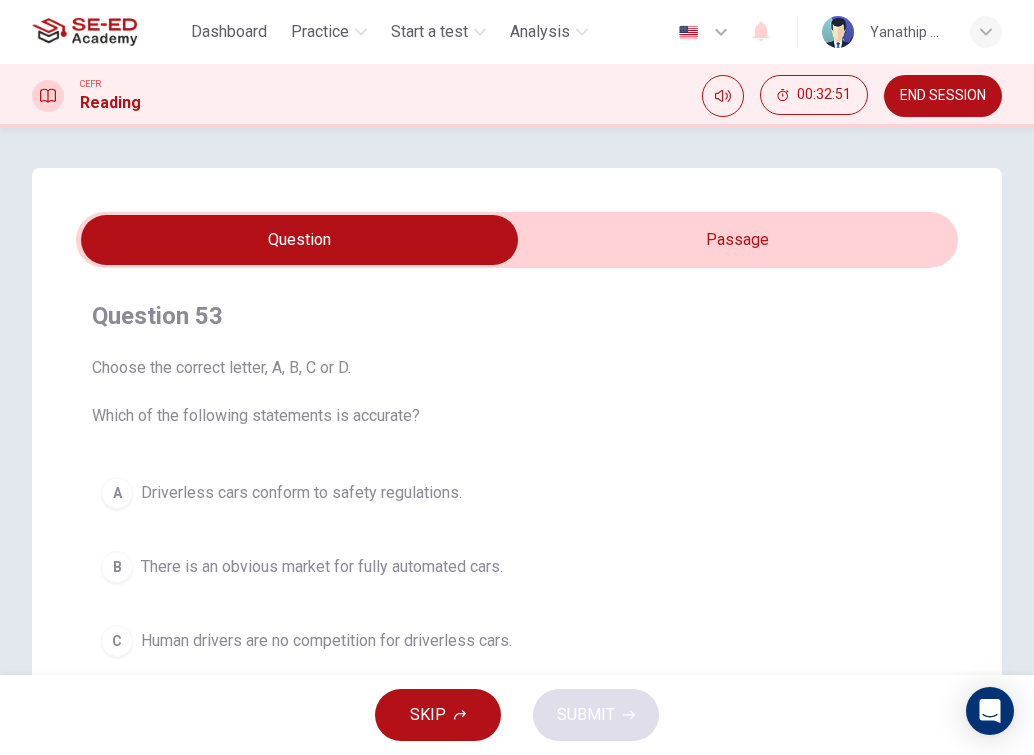 click on "END SESSION" at bounding box center (943, 96) 